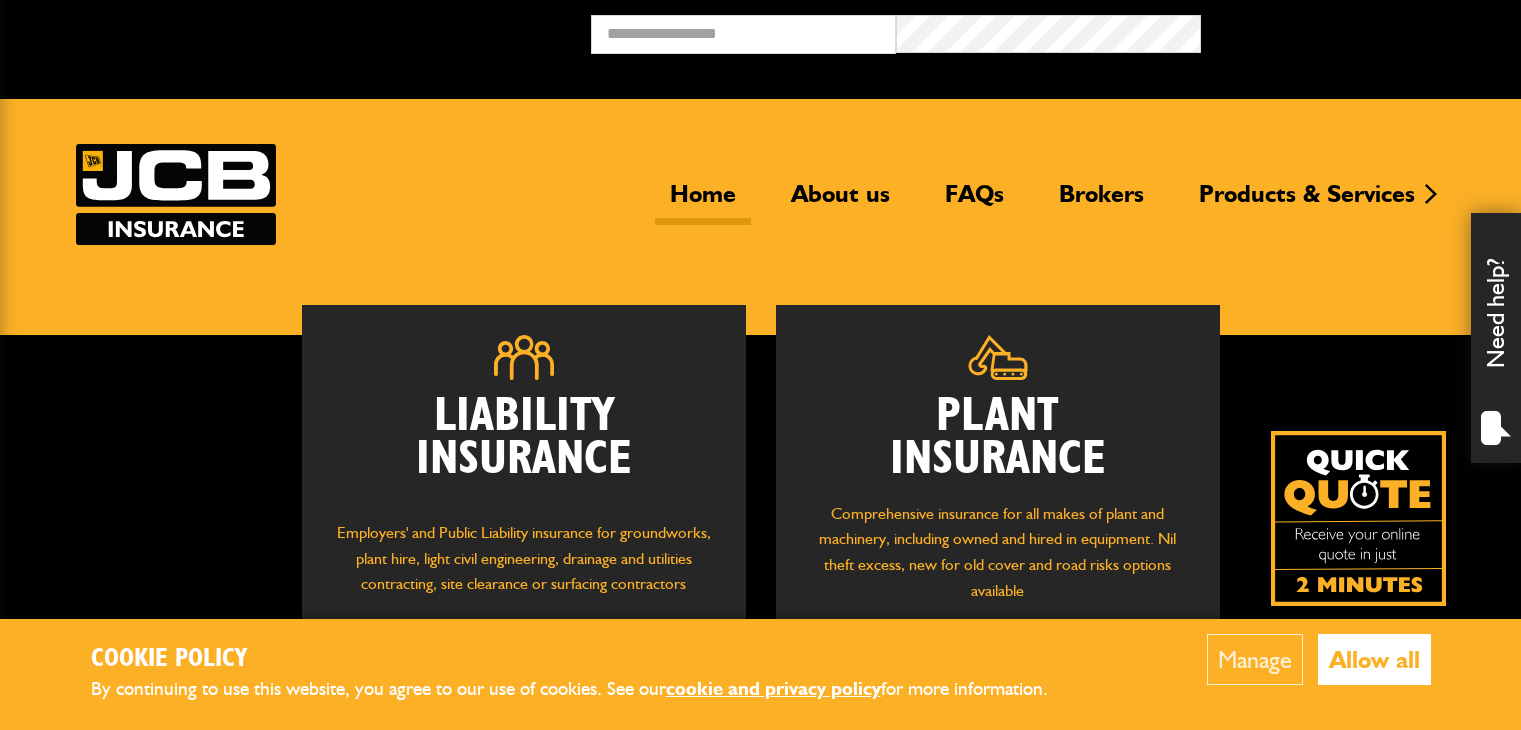scroll, scrollTop: 300, scrollLeft: 0, axis: vertical 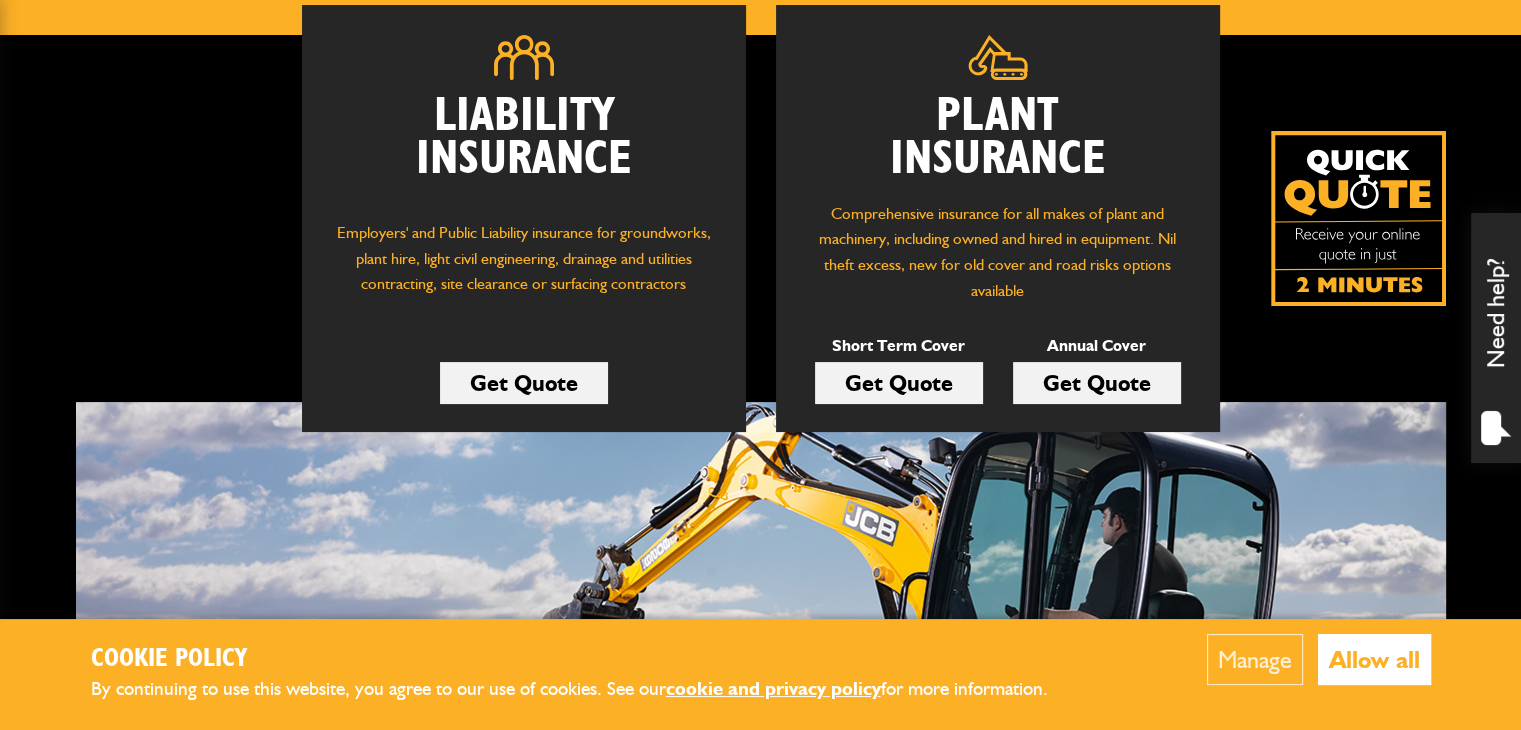 click on "Allow all" at bounding box center (1374, 659) 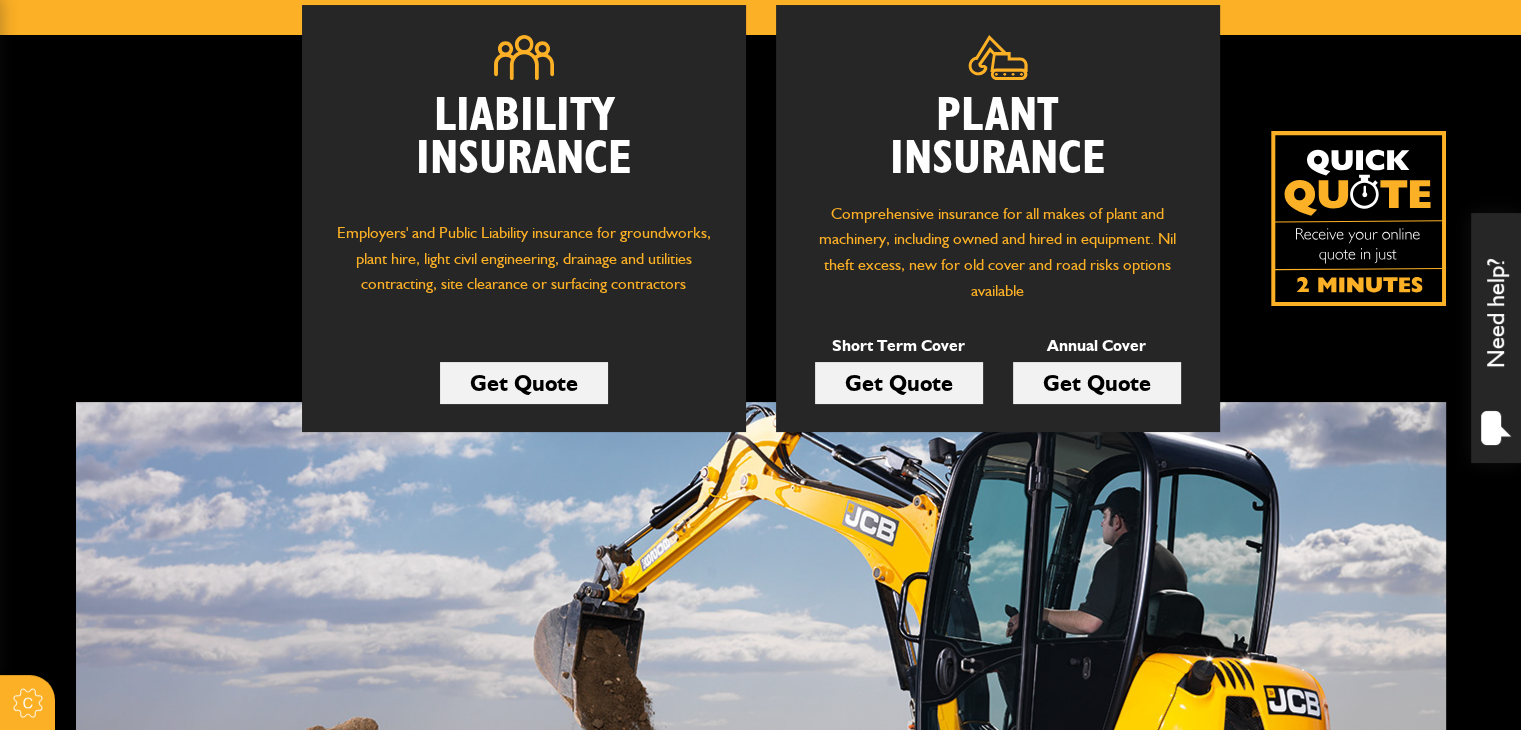 click on "Get Quote" at bounding box center (899, 383) 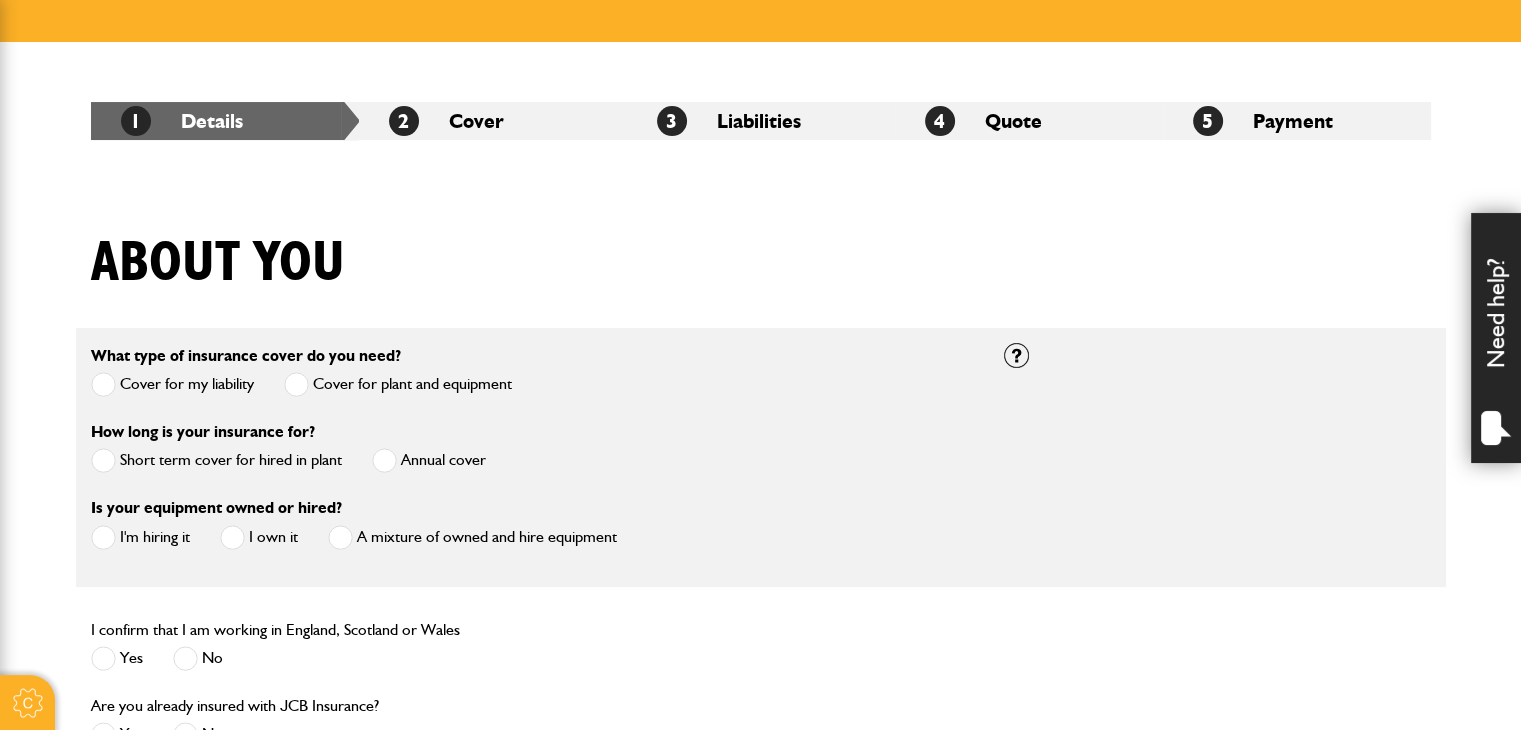 scroll, scrollTop: 300, scrollLeft: 0, axis: vertical 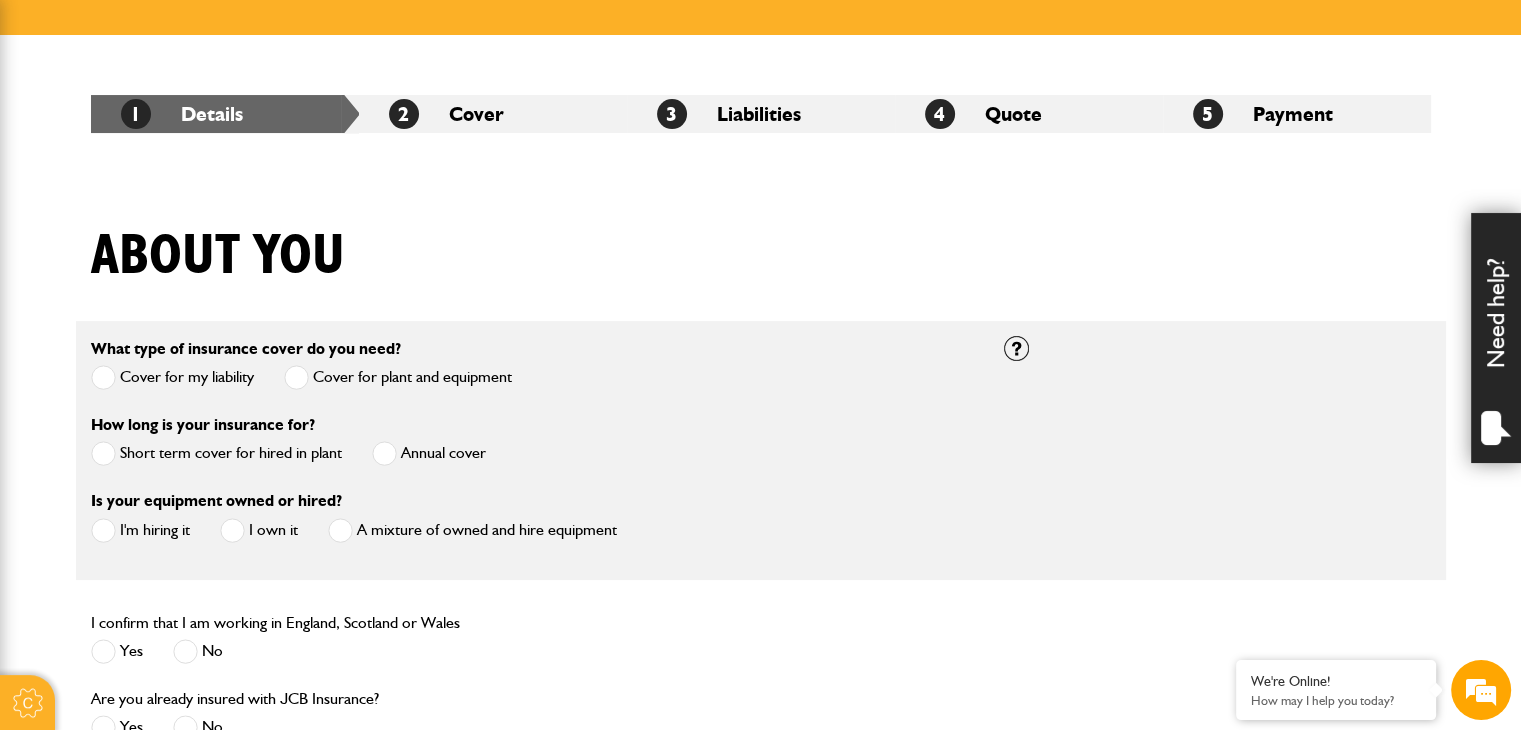 click at bounding box center [103, 453] 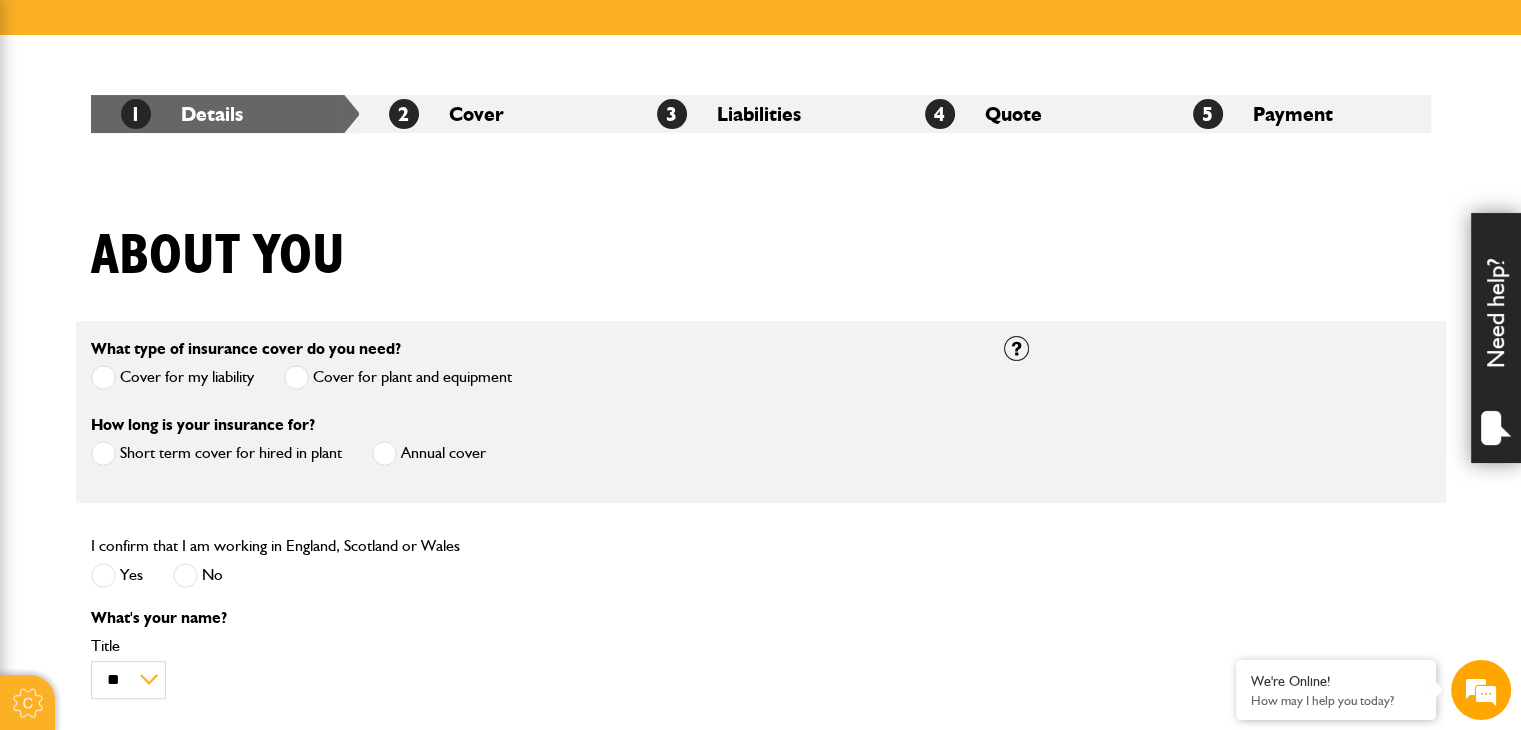 click at bounding box center [103, 575] 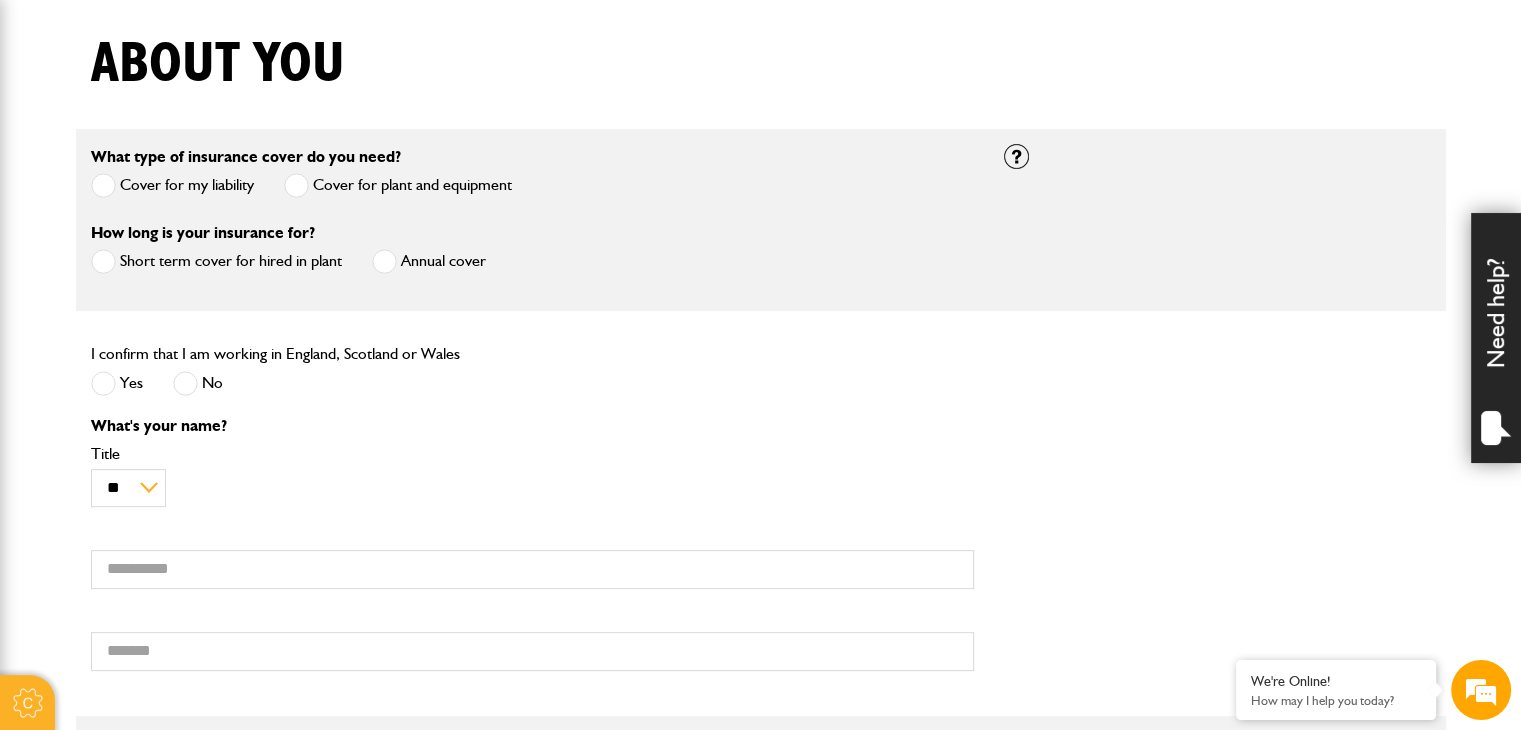 scroll, scrollTop: 500, scrollLeft: 0, axis: vertical 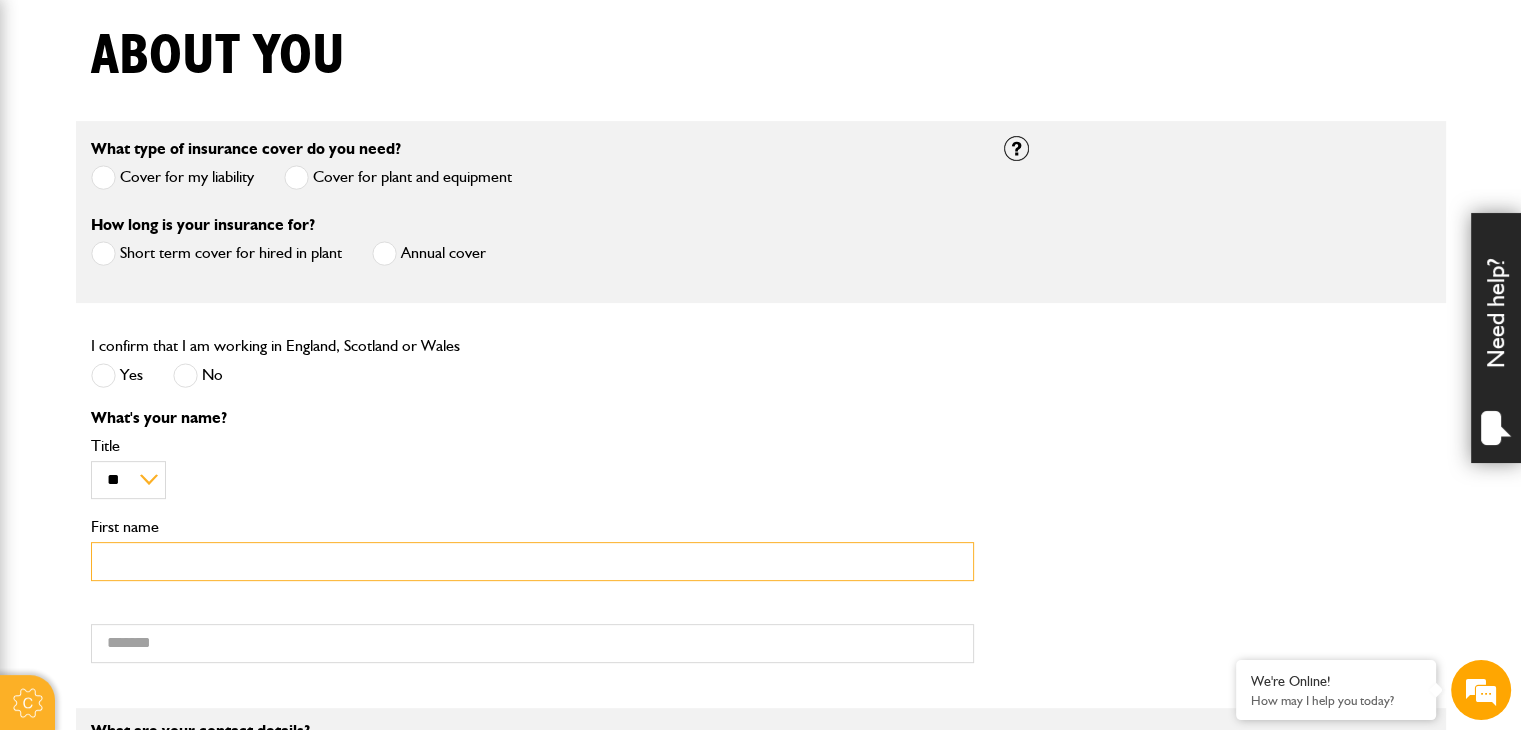 click on "First name" at bounding box center (532, 561) 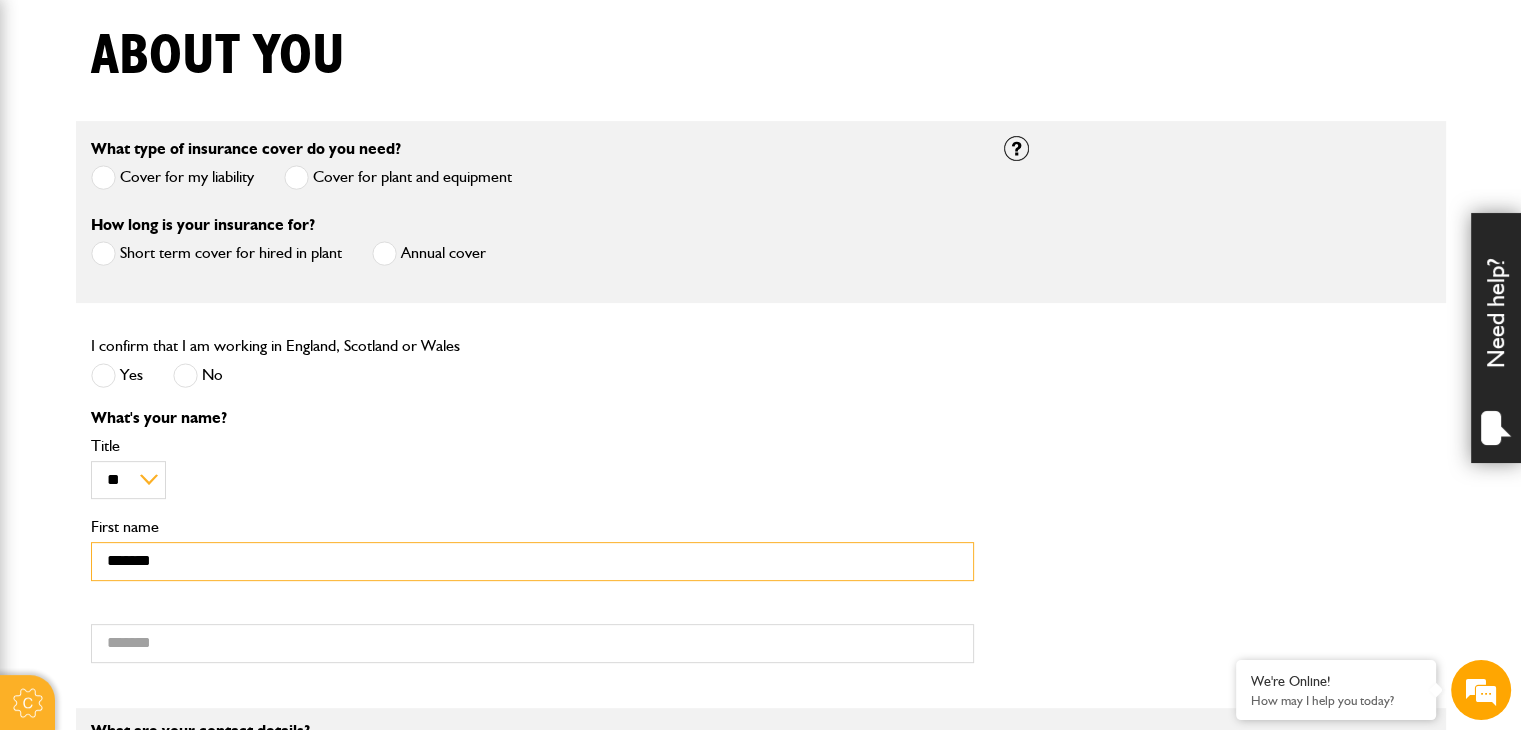 type on "****" 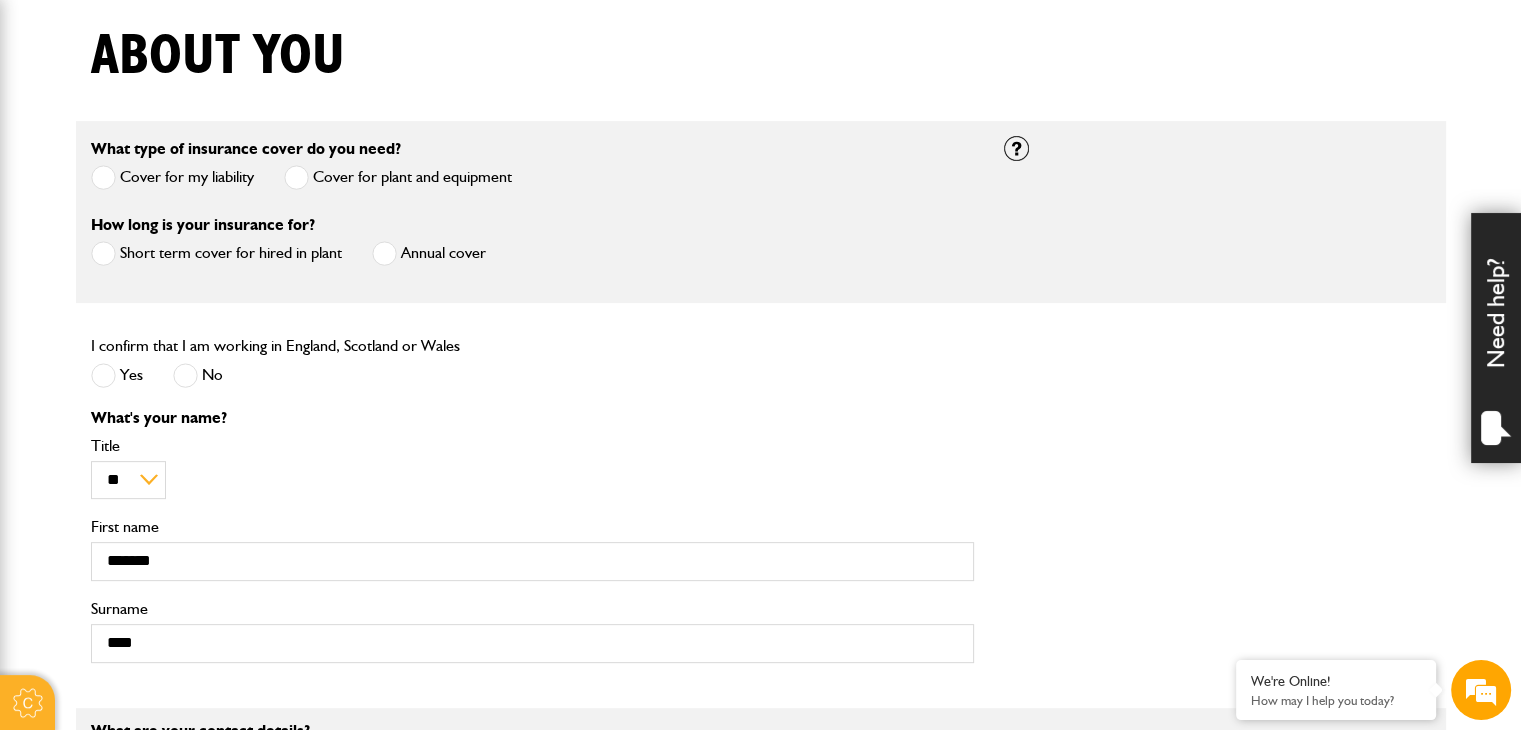 type on "**********" 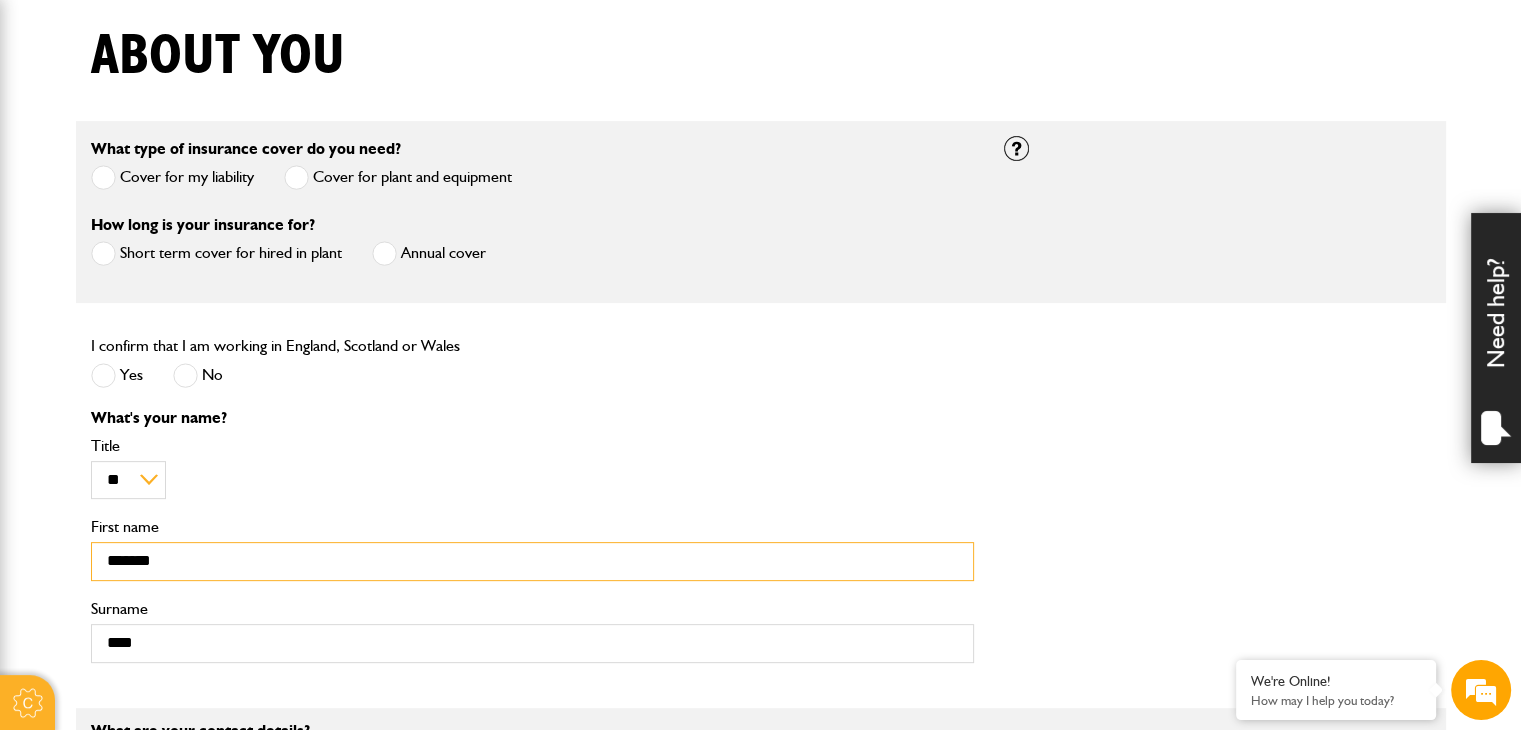 scroll, scrollTop: 300, scrollLeft: 0, axis: vertical 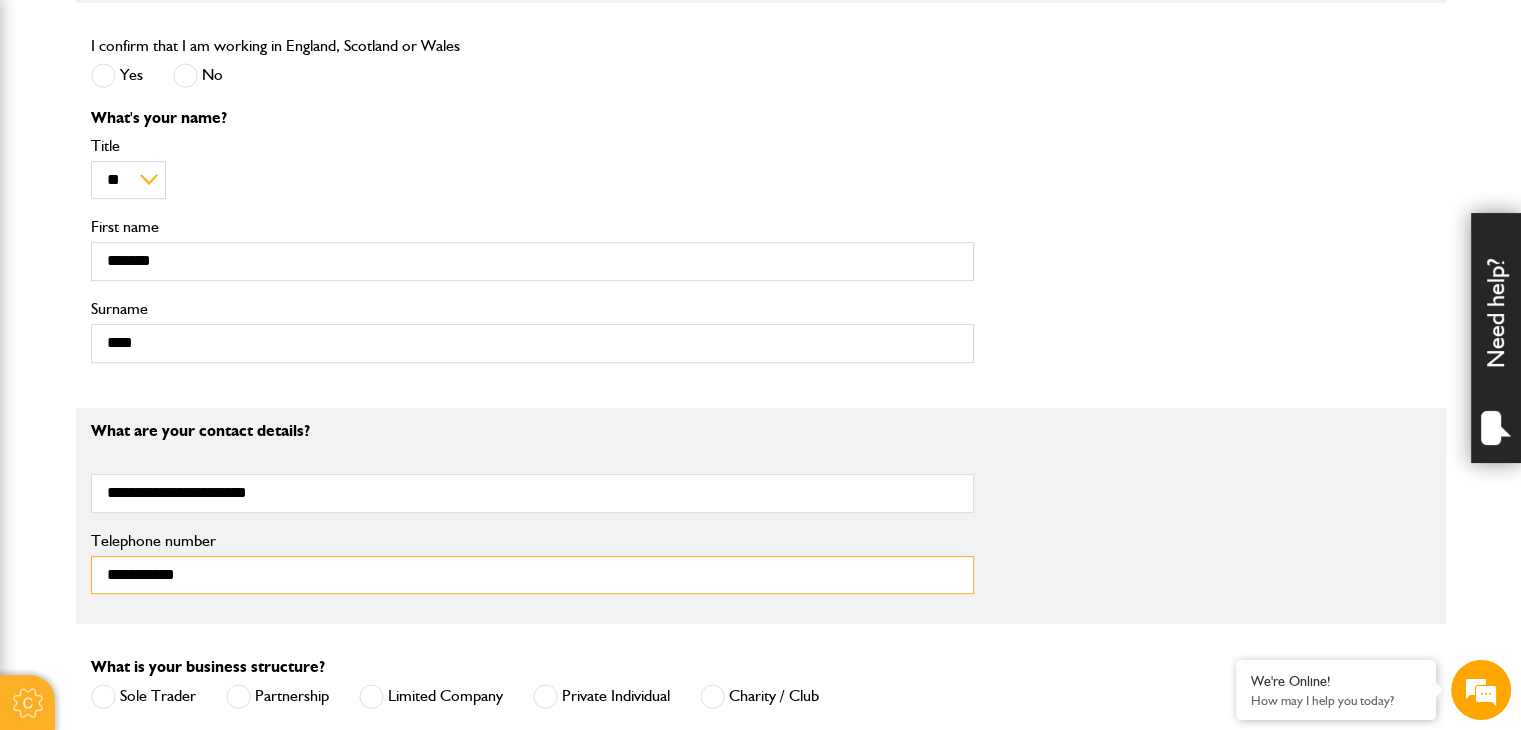 click on "**********" at bounding box center (532, 575) 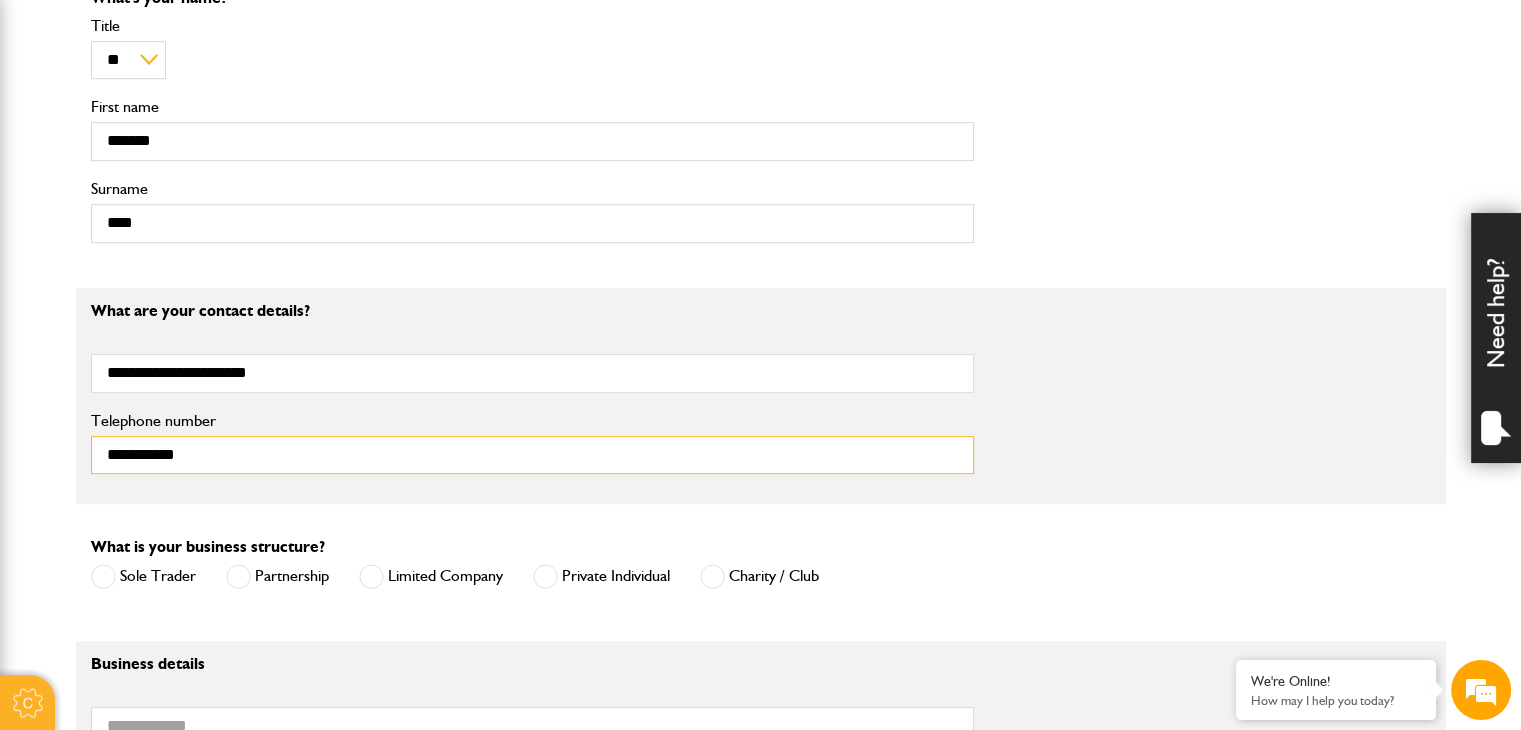 scroll, scrollTop: 0, scrollLeft: 0, axis: both 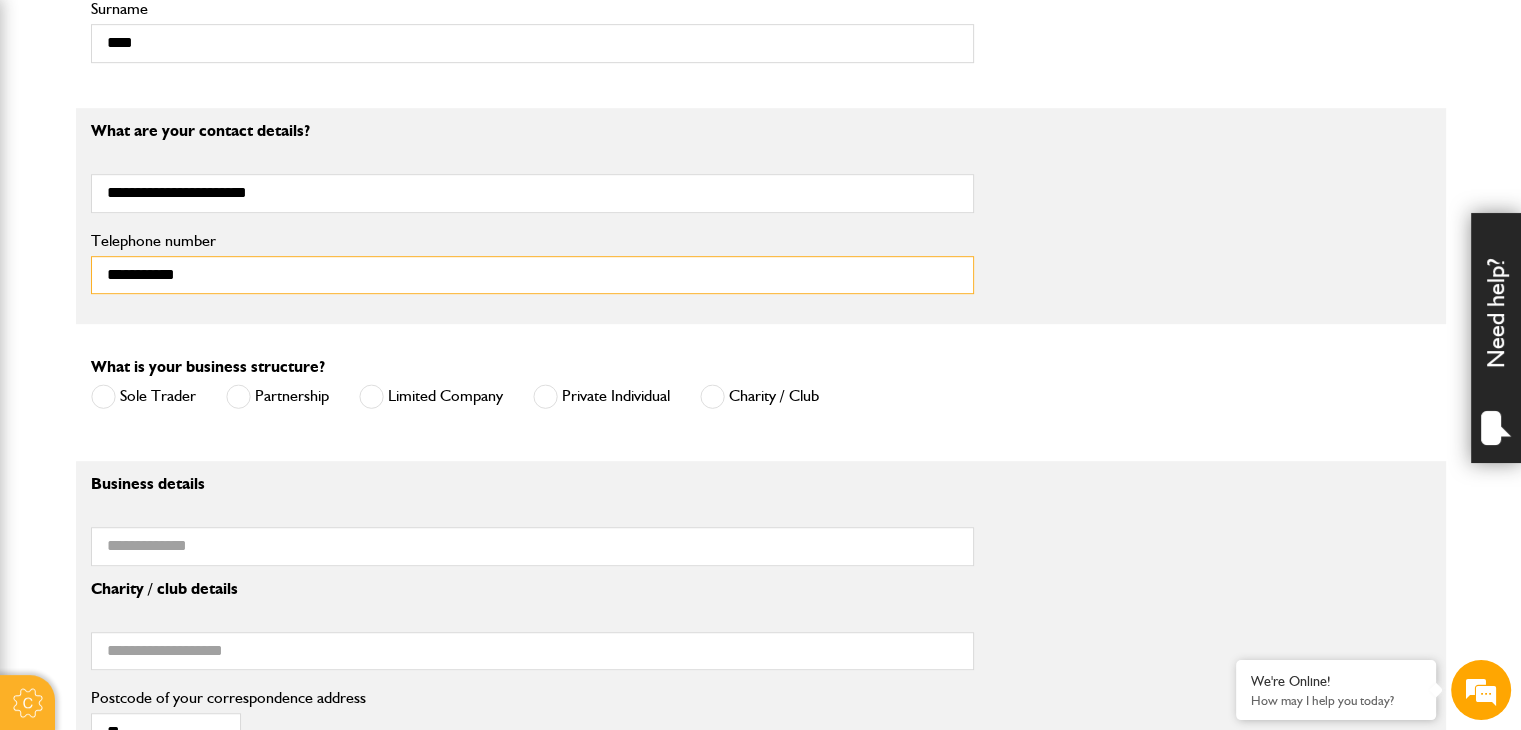 type on "**********" 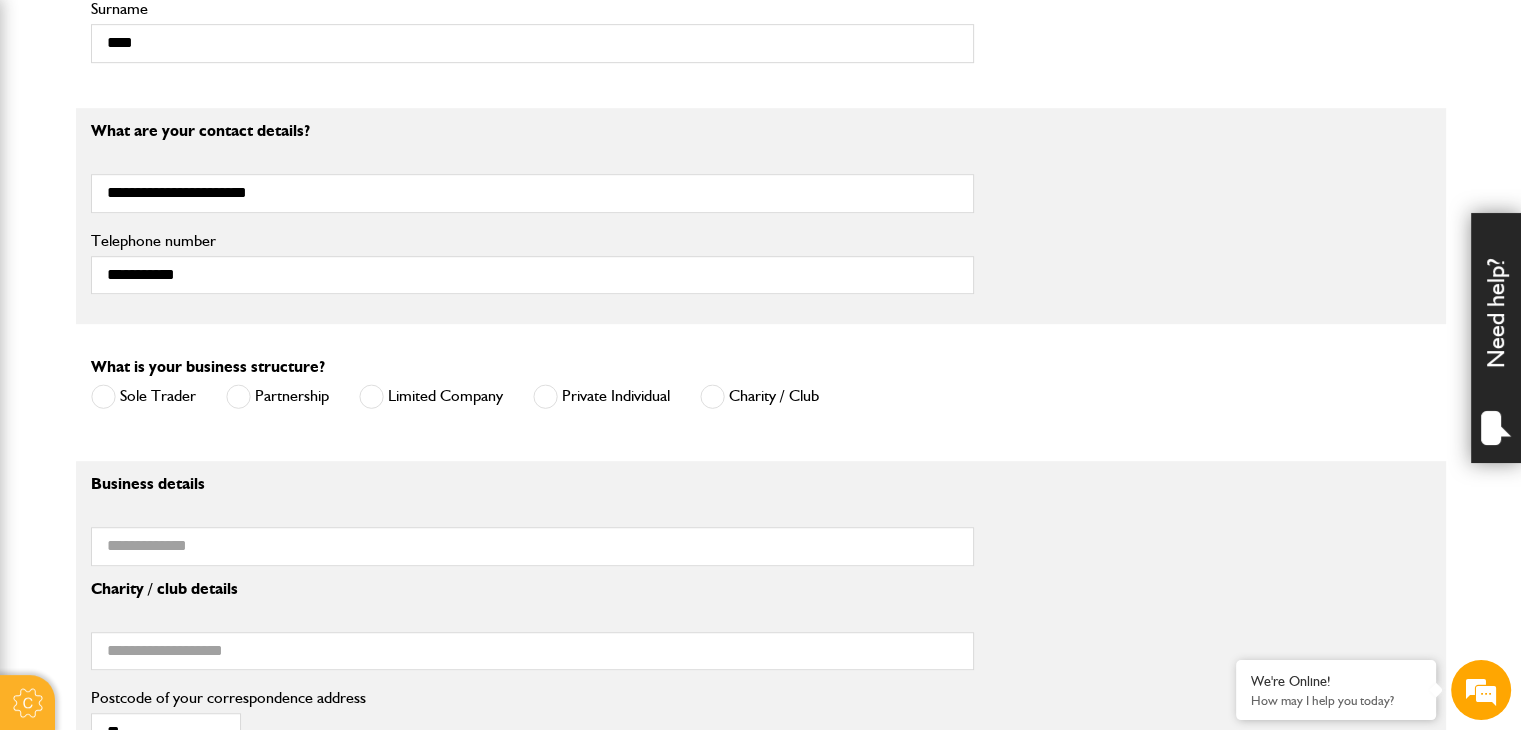 click at bounding box center [545, 396] 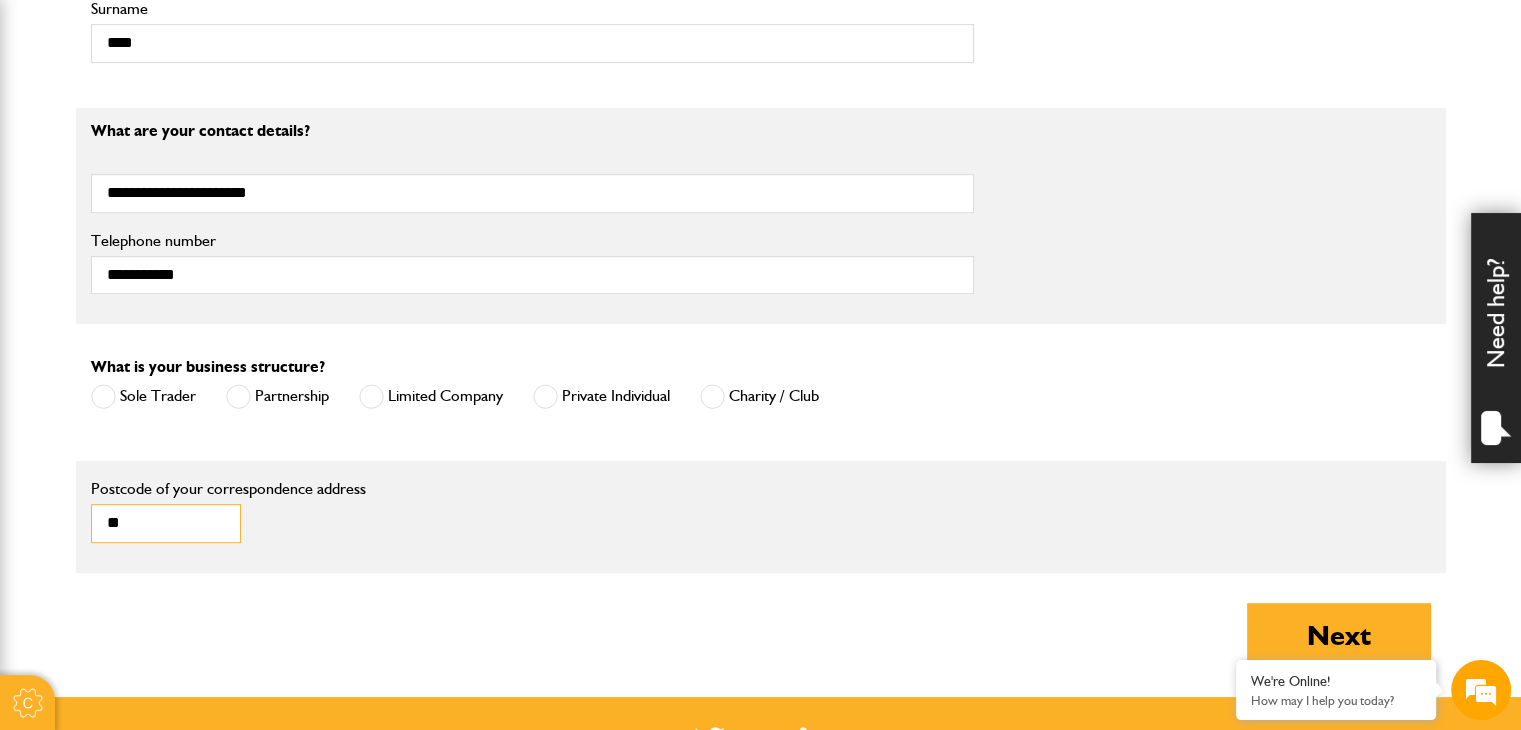 click on "**" at bounding box center [166, 523] 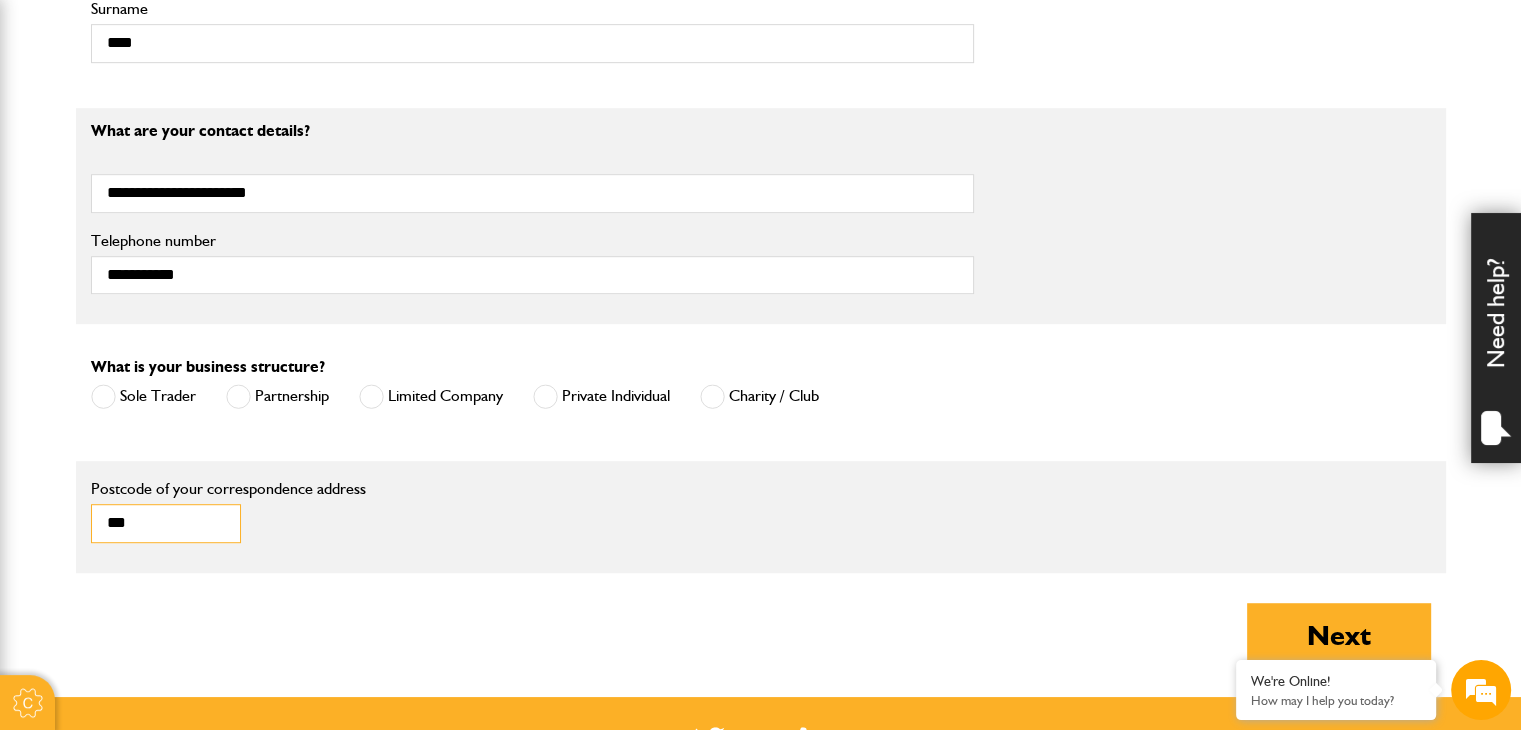 type on "******" 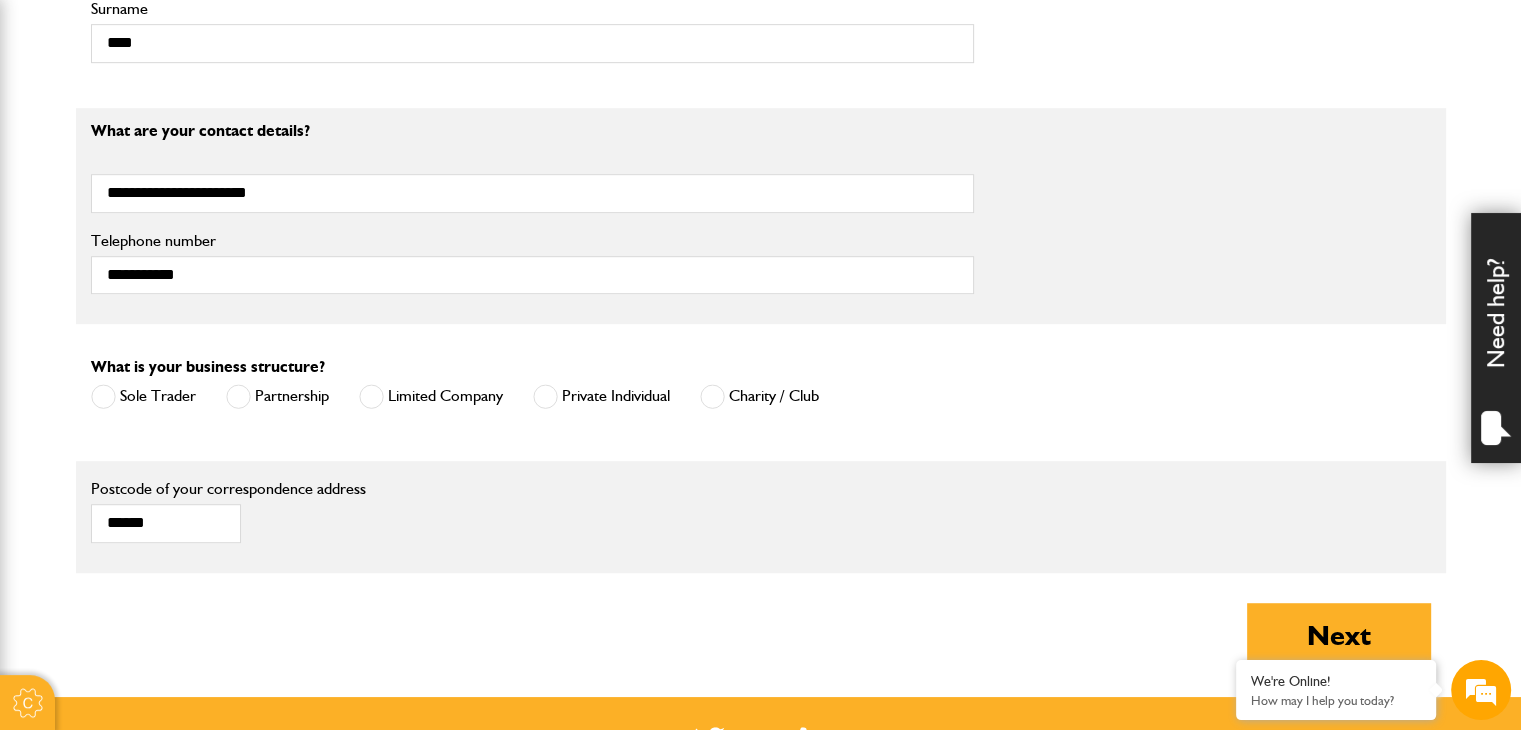 click on "******
Postcode of your correspondence address" at bounding box center (243, 512) 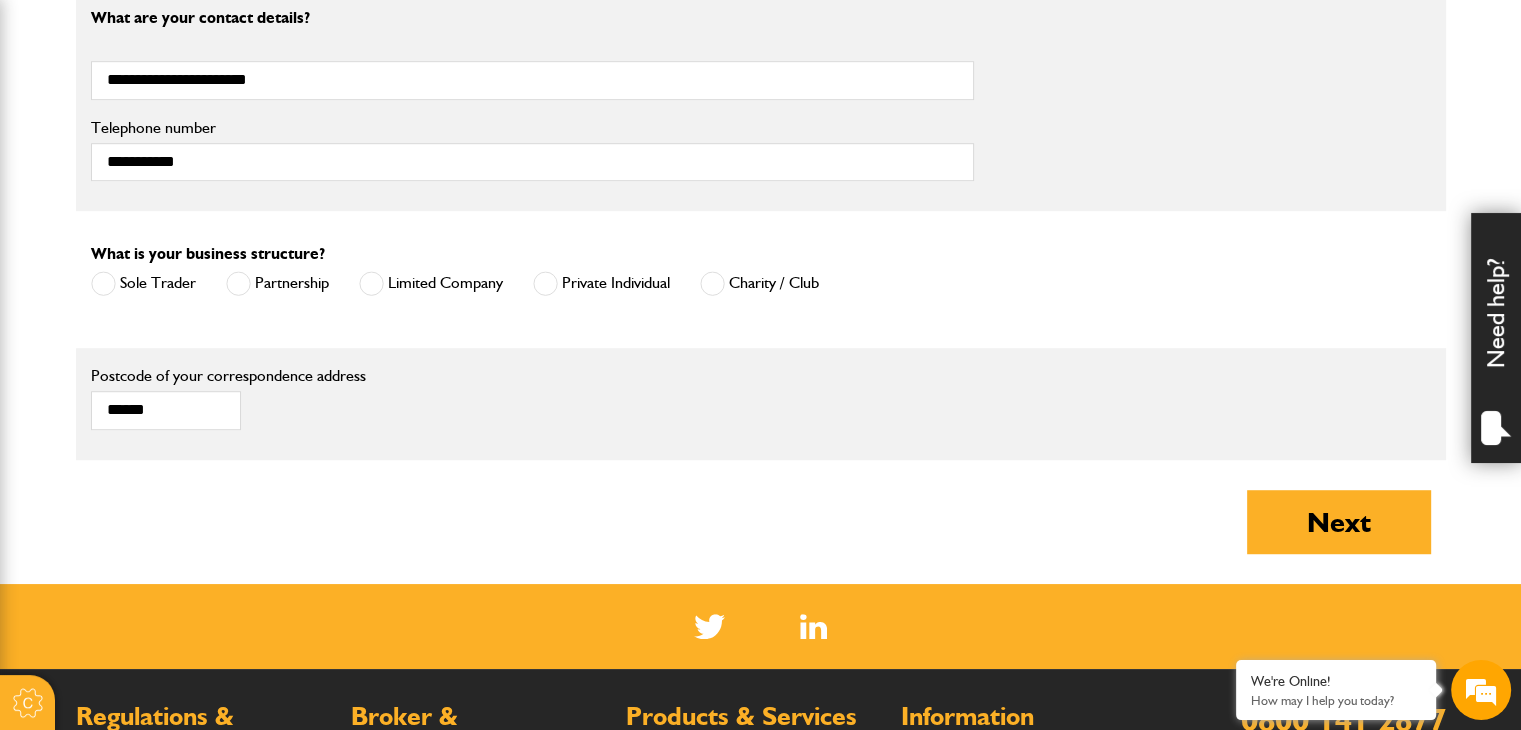 scroll, scrollTop: 1300, scrollLeft: 0, axis: vertical 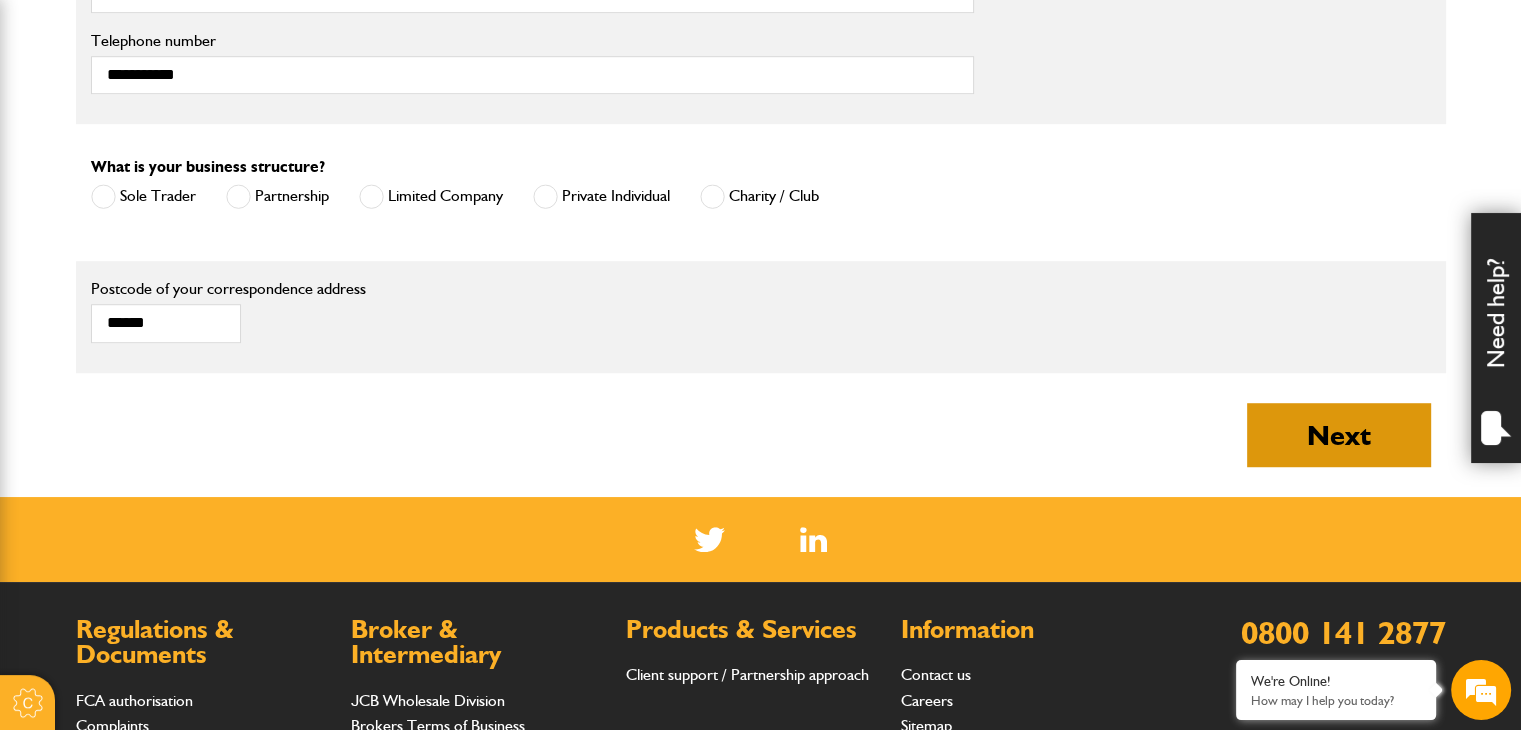 click on "Next" at bounding box center (1339, 435) 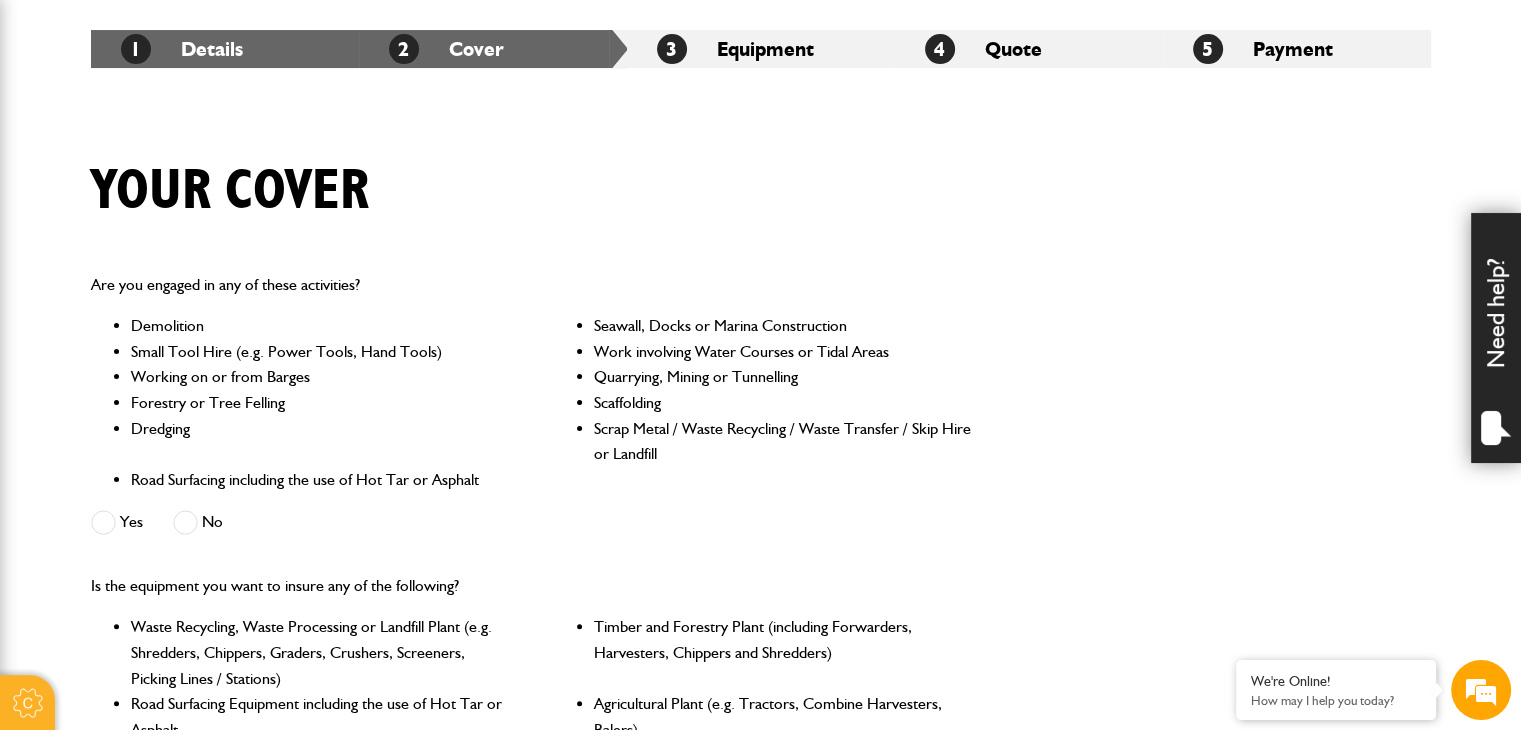scroll, scrollTop: 400, scrollLeft: 0, axis: vertical 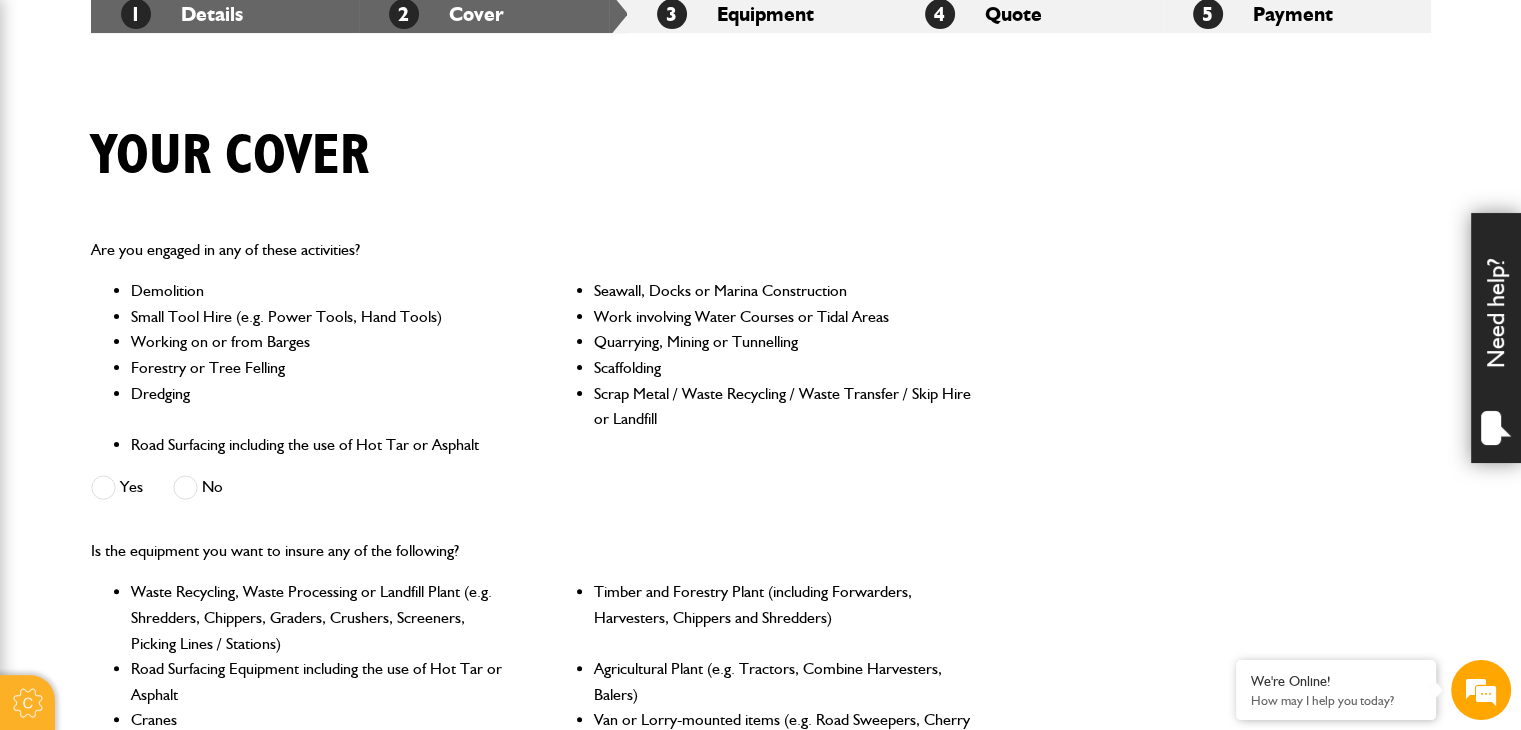 click at bounding box center (185, 487) 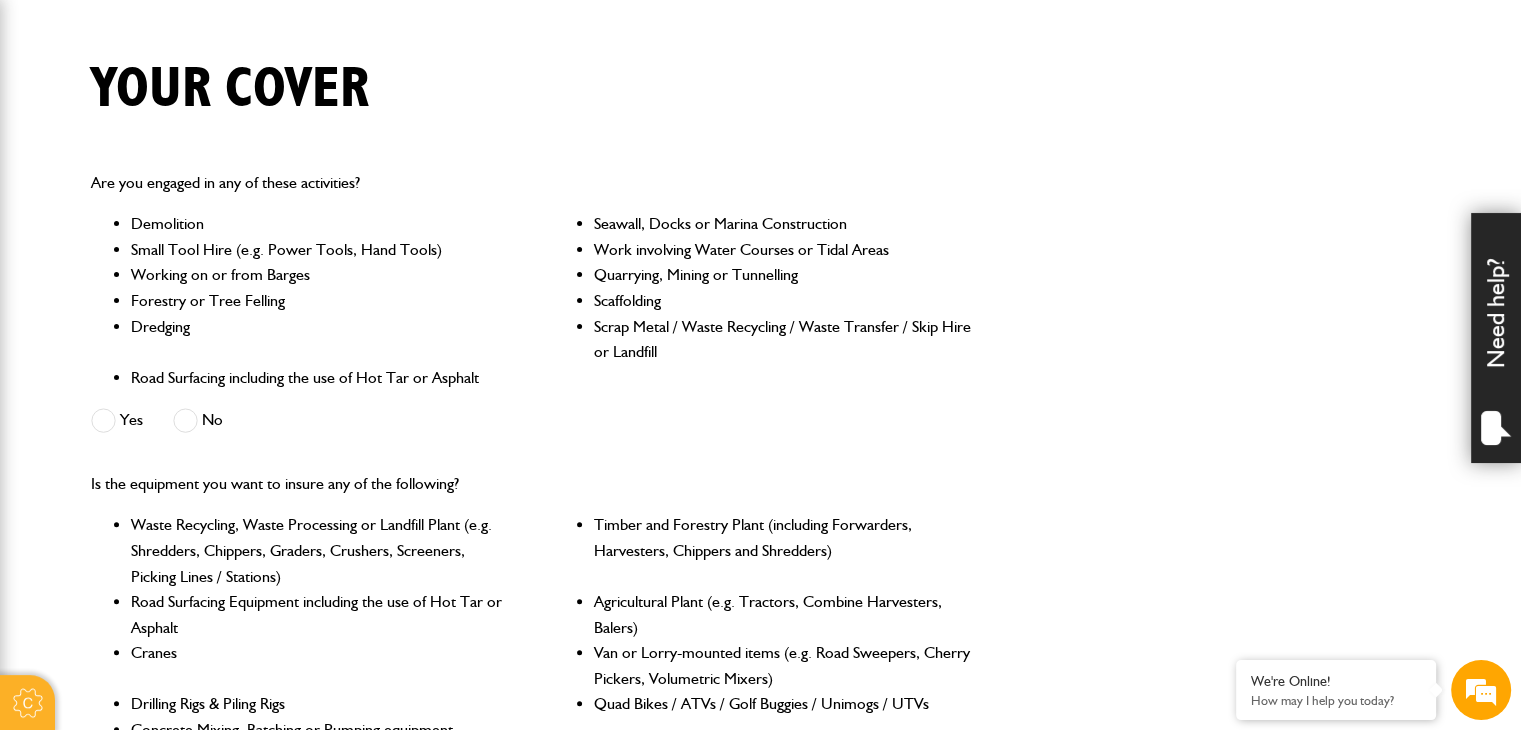 scroll, scrollTop: 600, scrollLeft: 0, axis: vertical 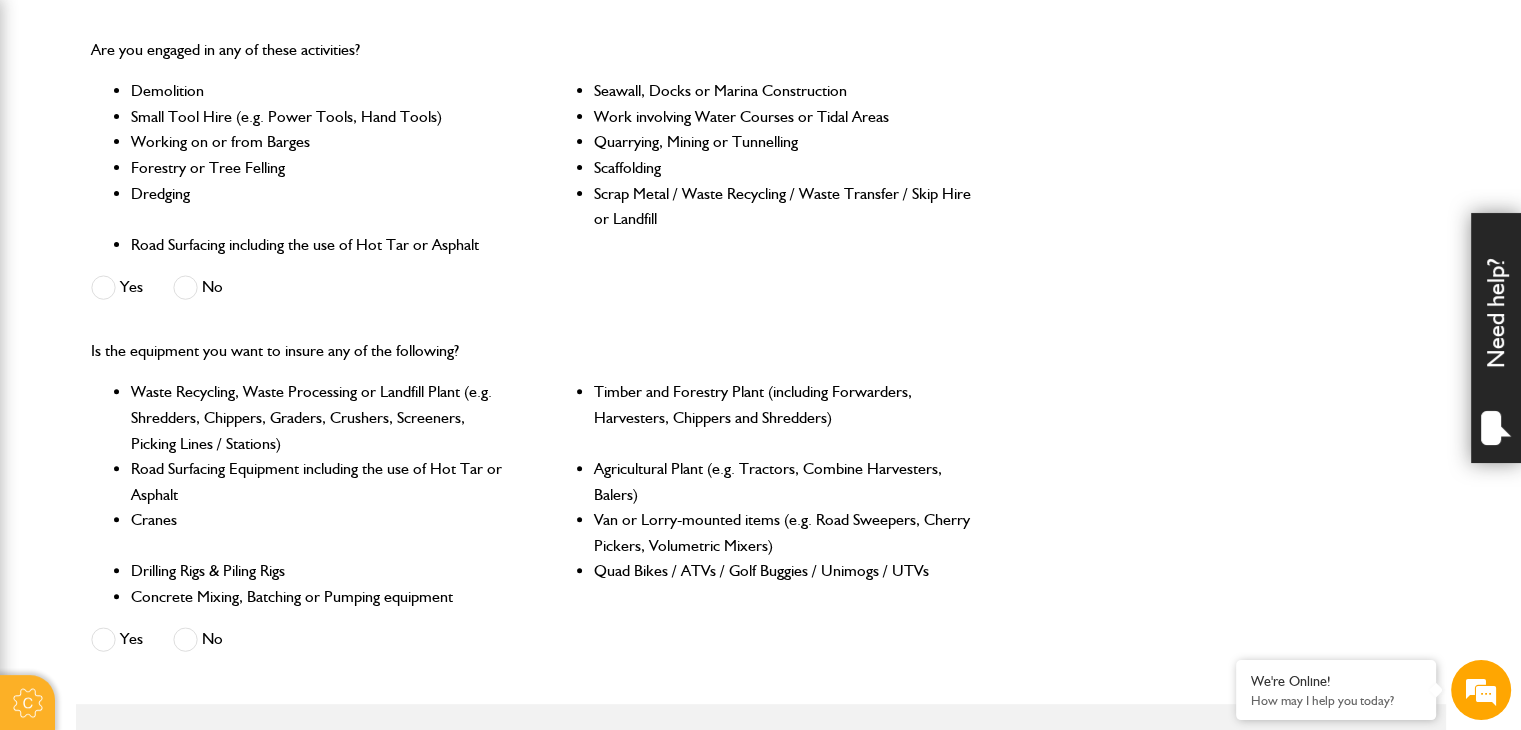 click at bounding box center [185, 639] 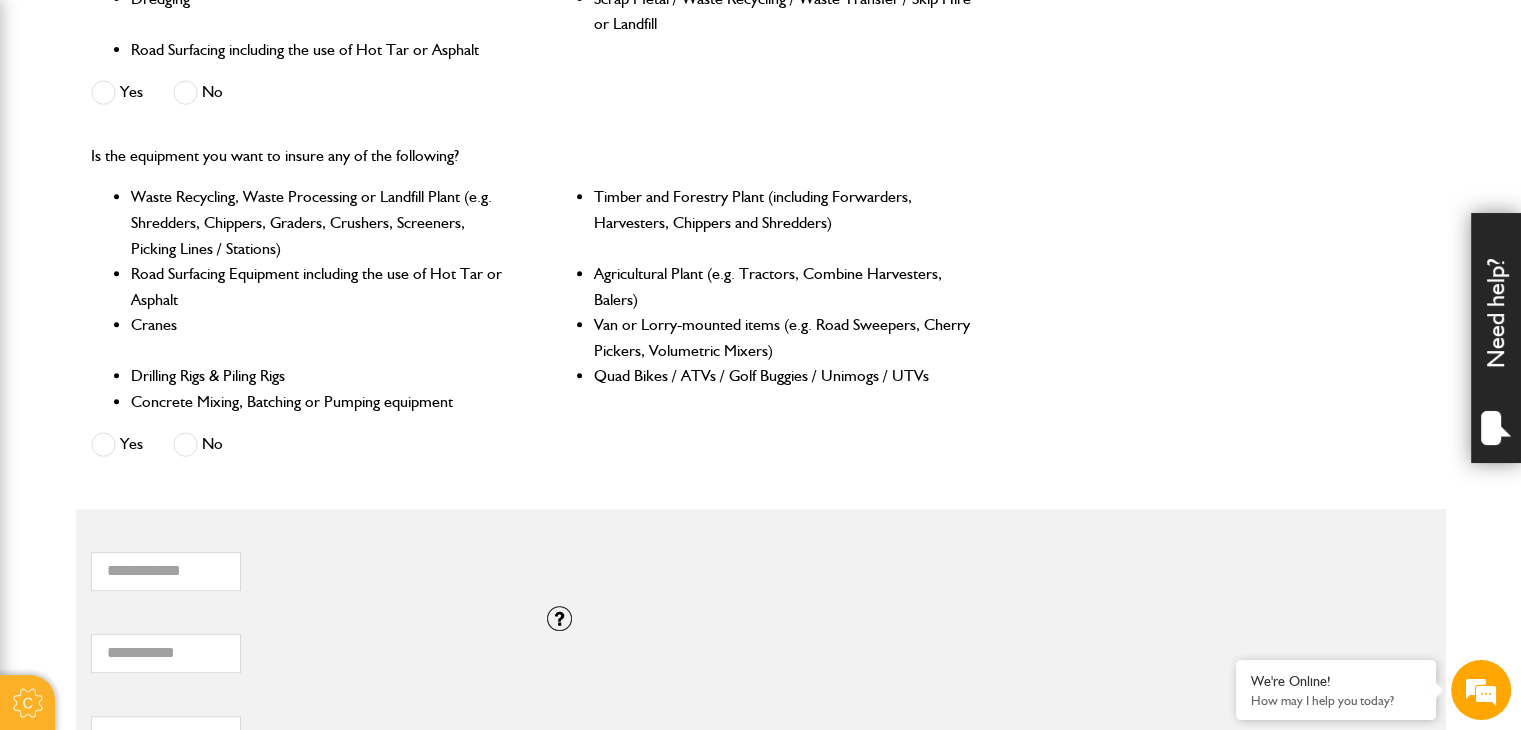 scroll, scrollTop: 800, scrollLeft: 0, axis: vertical 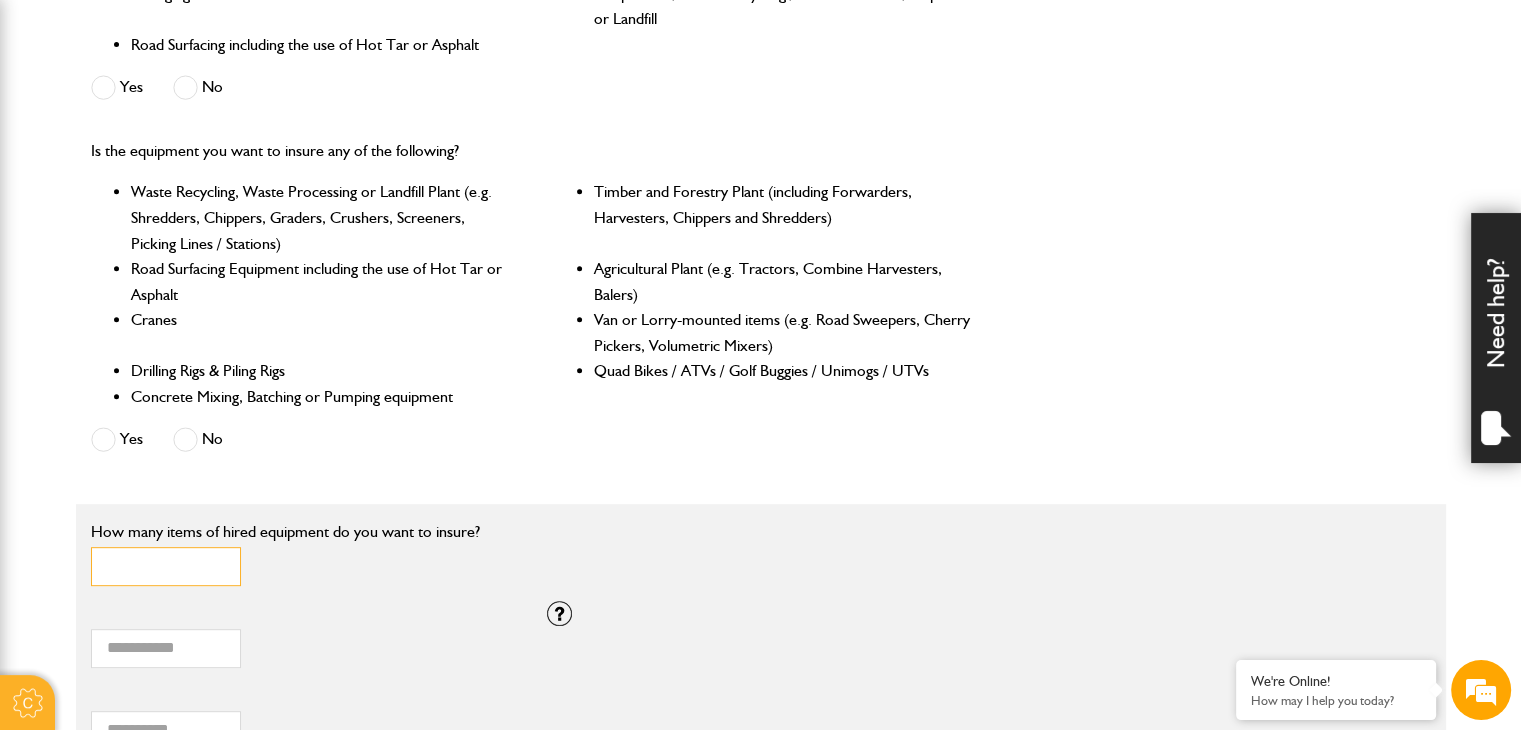 click on "*" at bounding box center (166, 566) 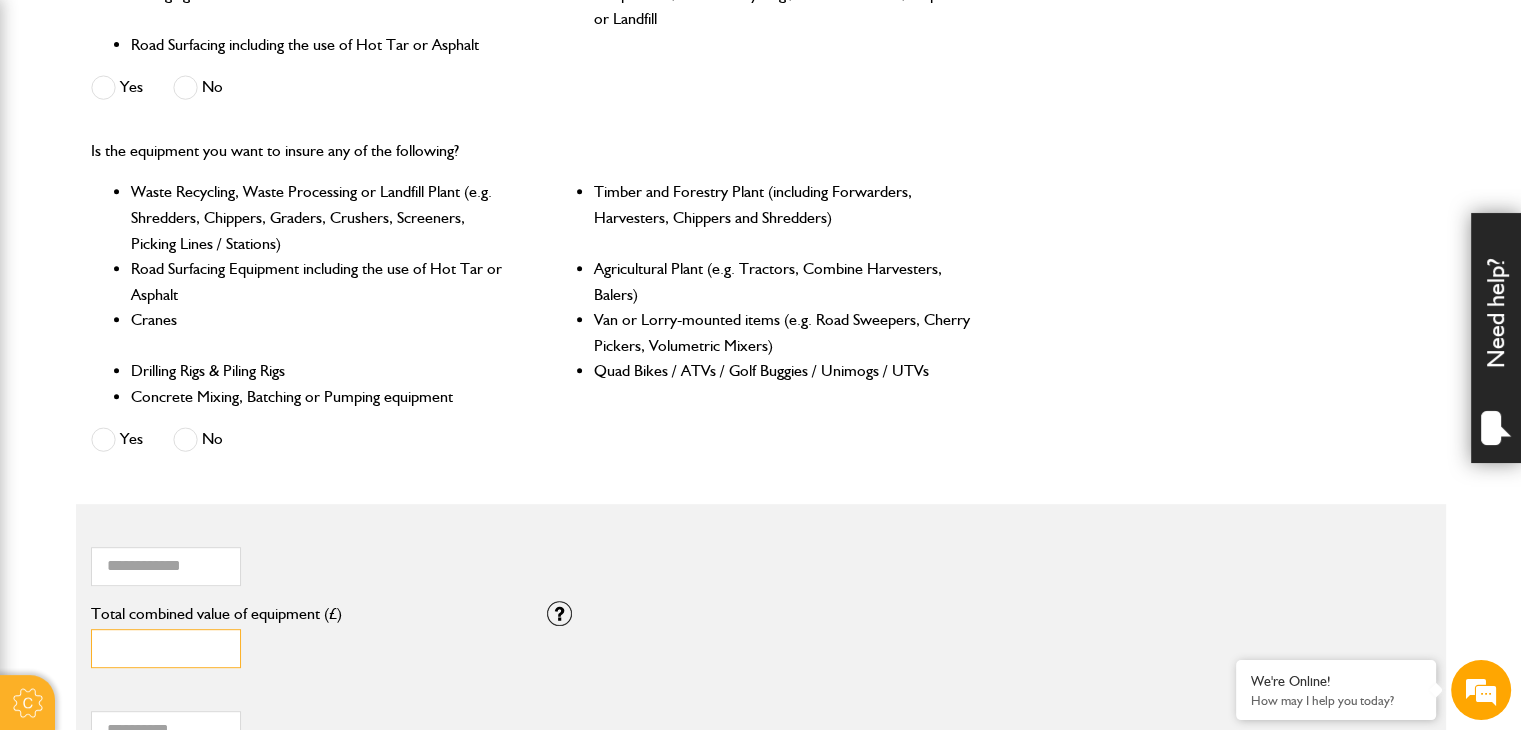 click on "*" at bounding box center [166, 648] 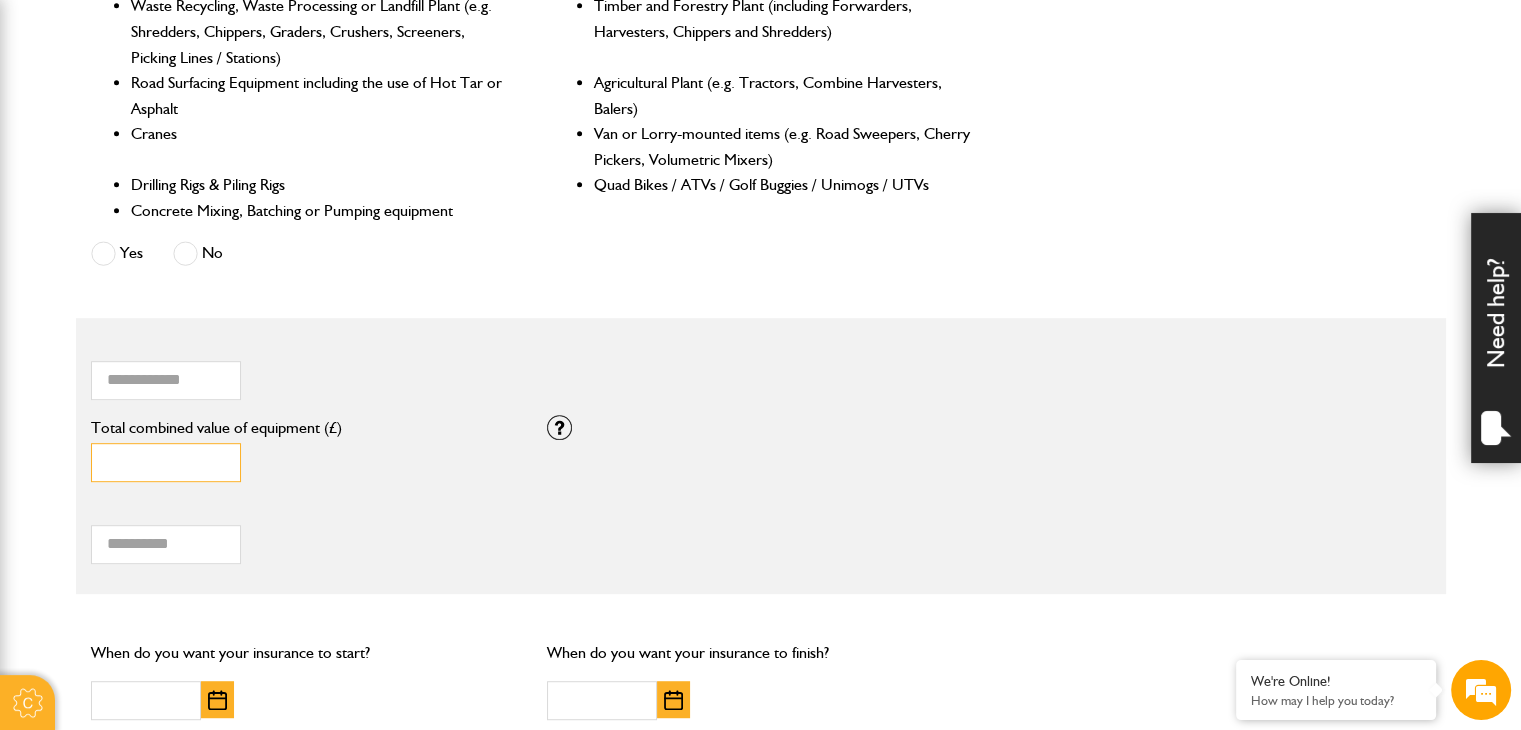 scroll, scrollTop: 1000, scrollLeft: 0, axis: vertical 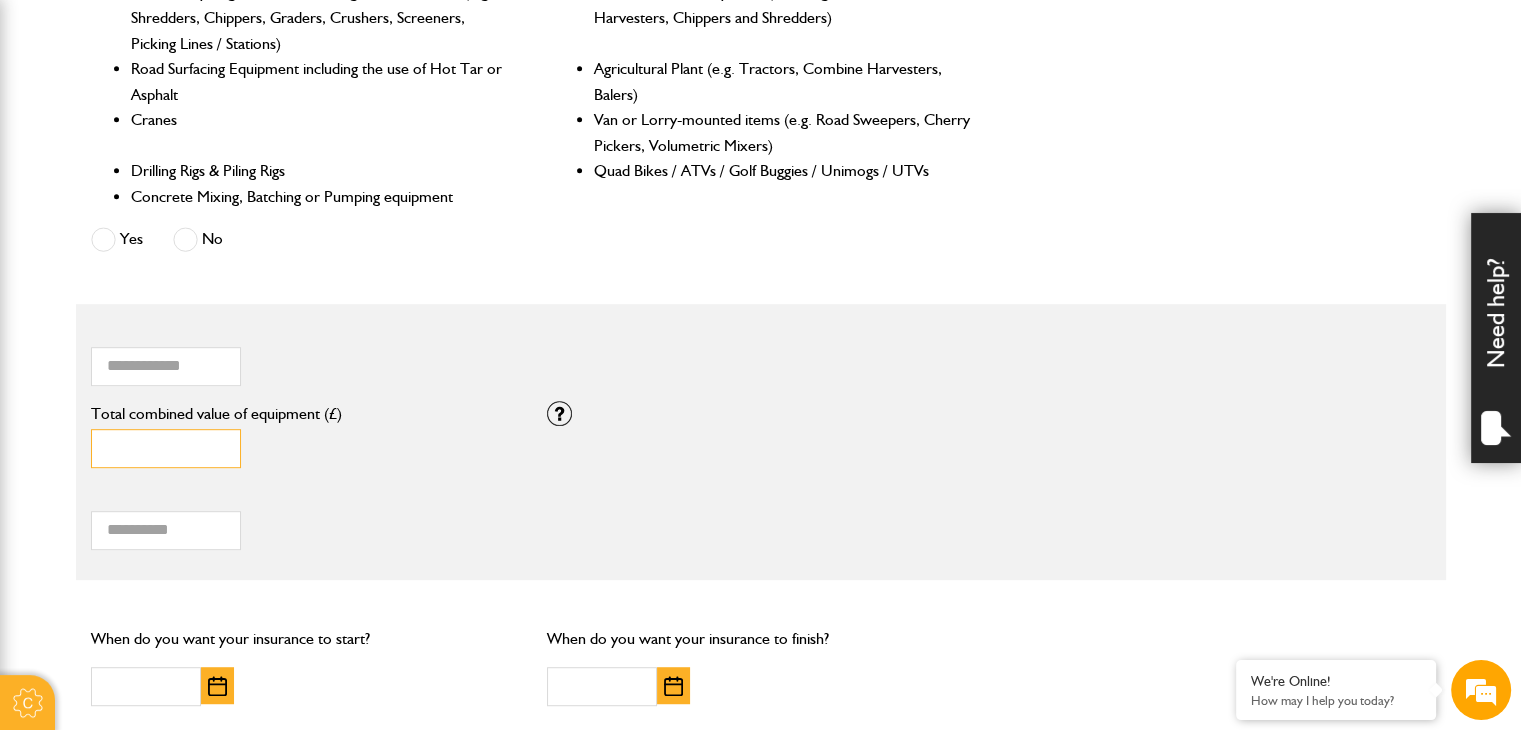 type on "*****" 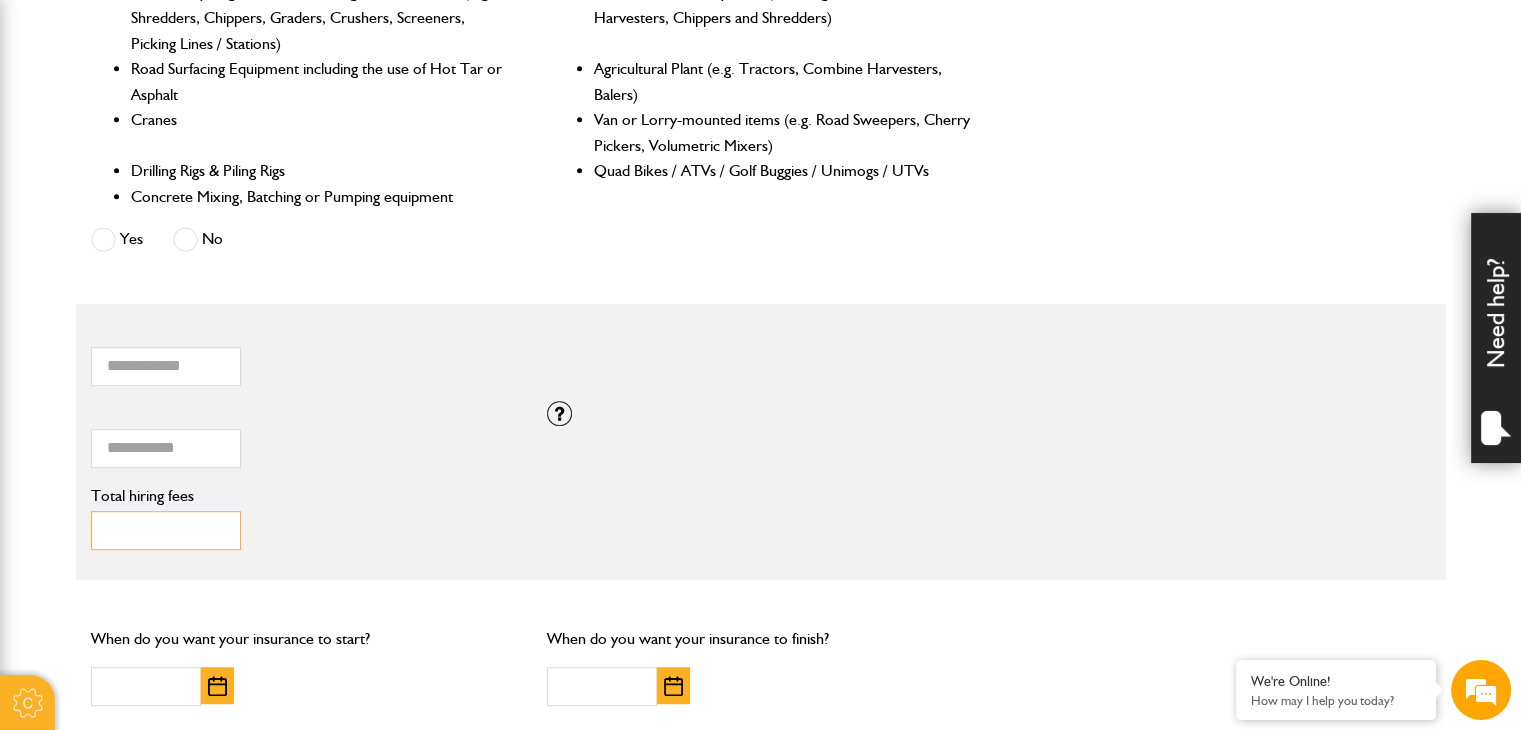 click on "Total hiring fees" at bounding box center (166, 530) 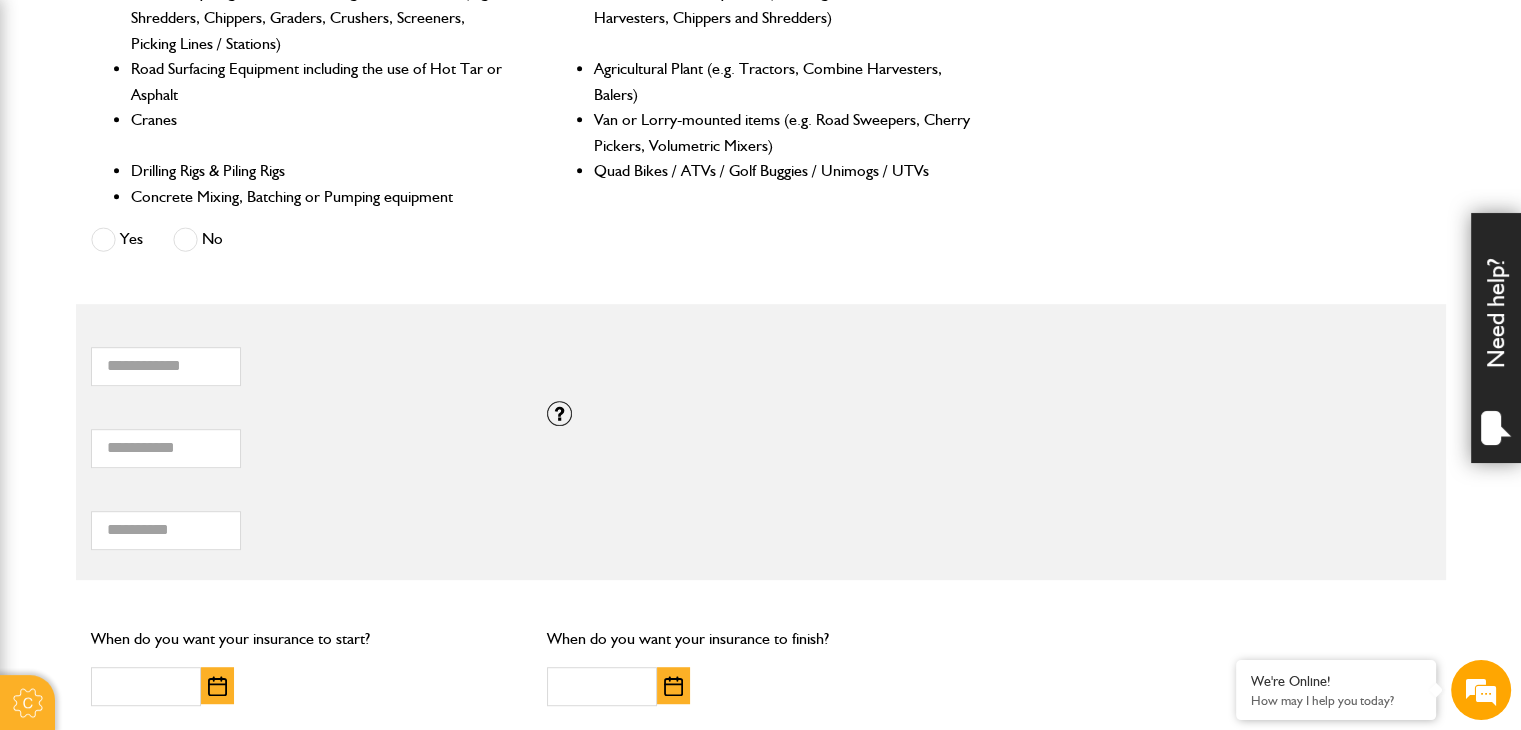 click on "Total hiring fees
Please enter a minimum value of 25 for total hiring fees." at bounding box center (304, 519) 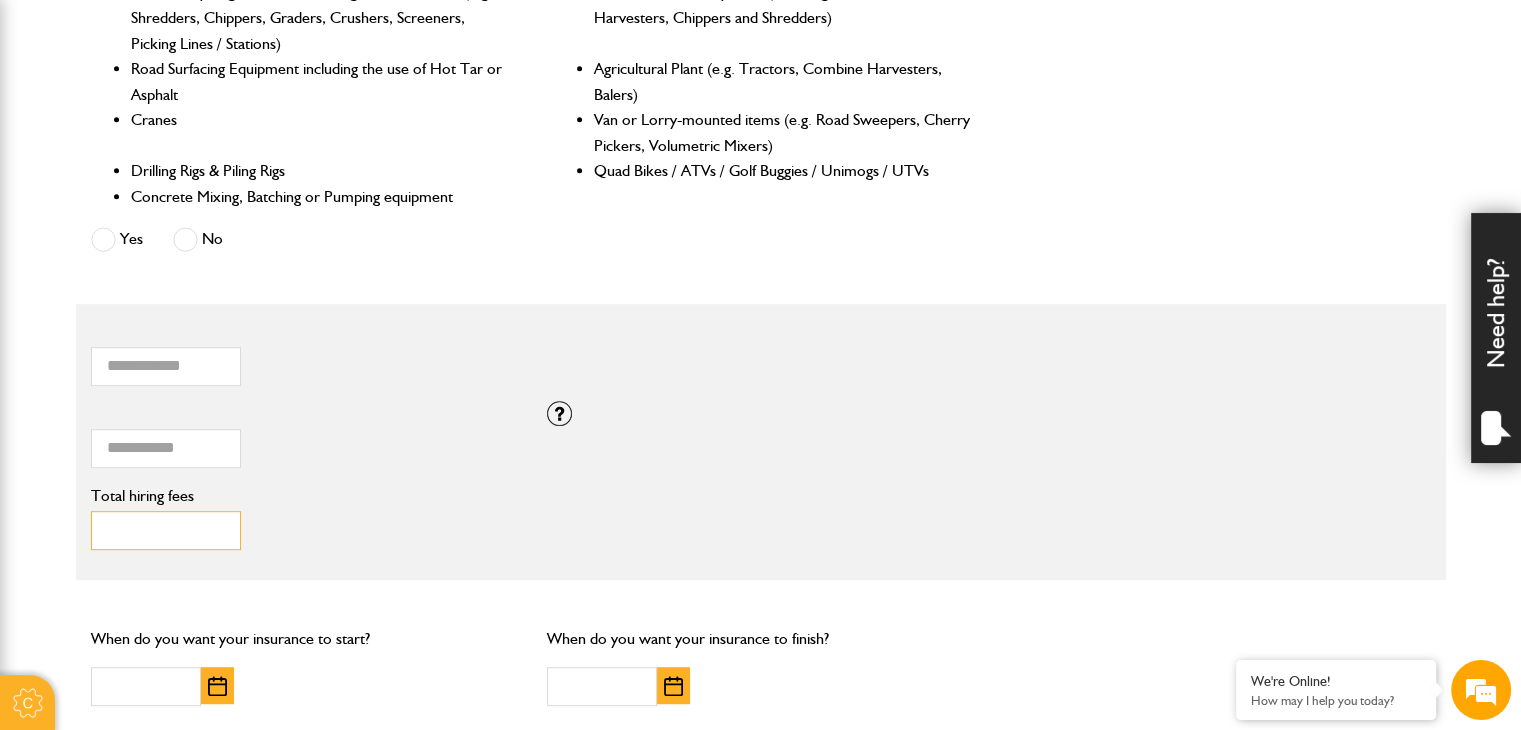click on "Total hiring fees" at bounding box center (166, 530) 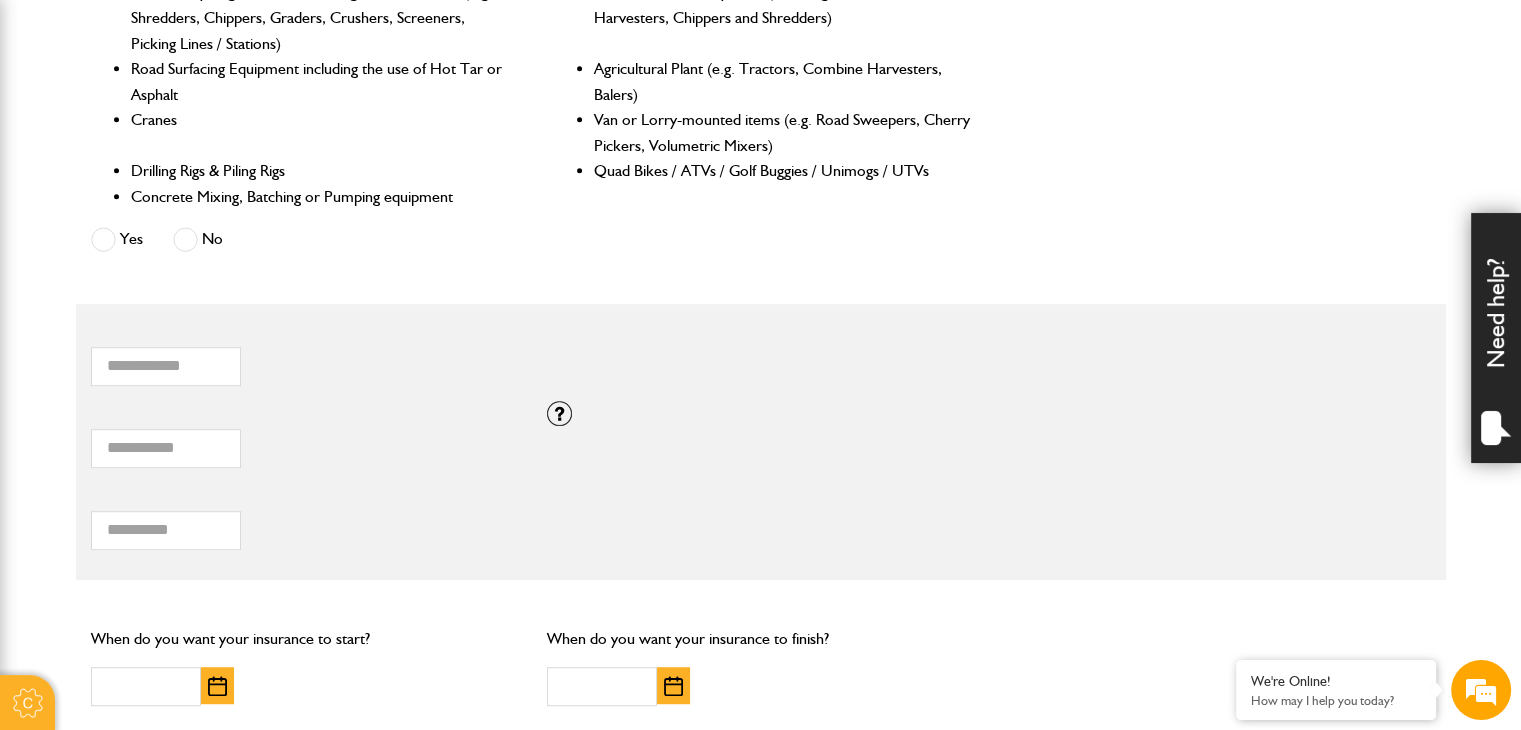 click on "Total hiring fees
Please enter a minimum value of 25 for total hiring fees." at bounding box center (304, 524) 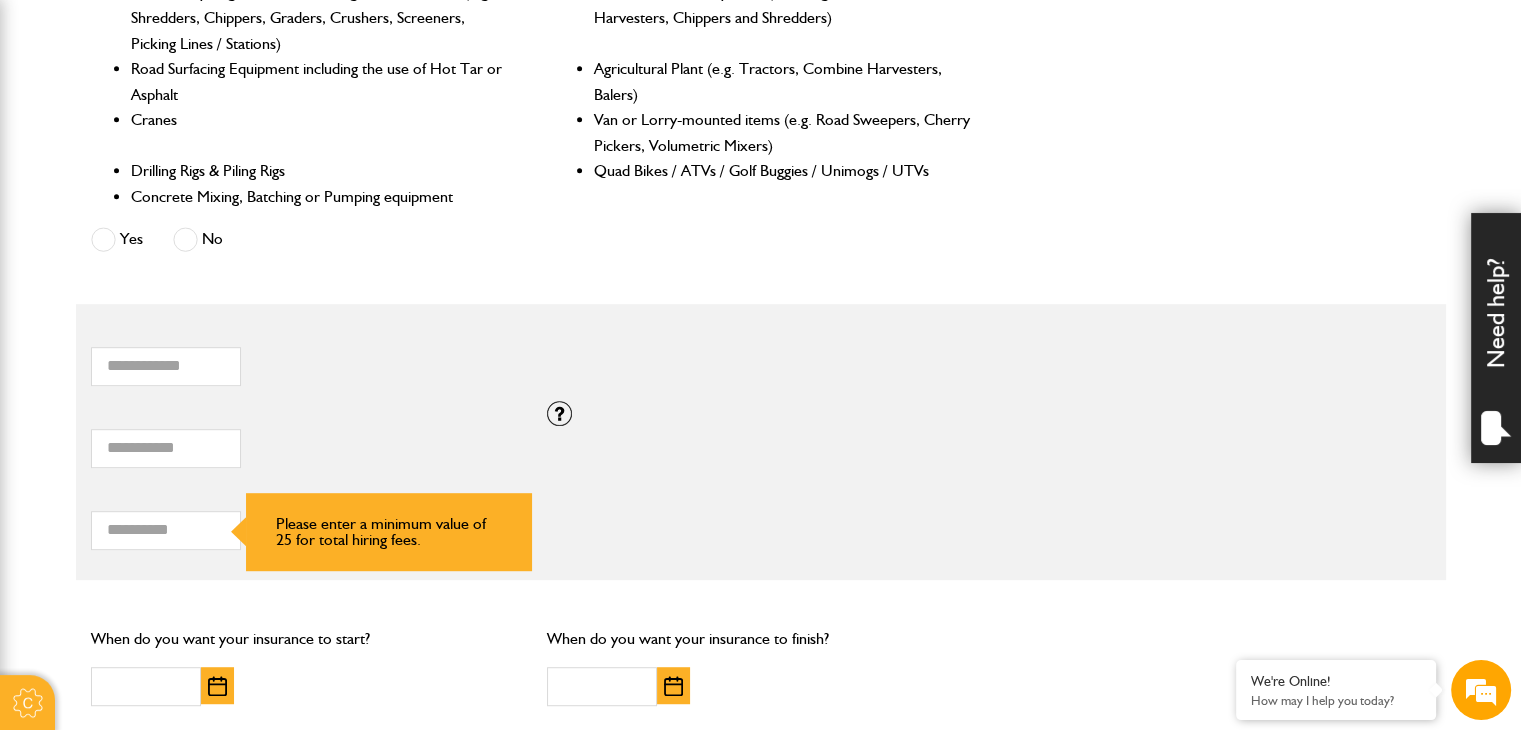 click on "Total hiring fees" at bounding box center [166, 530] 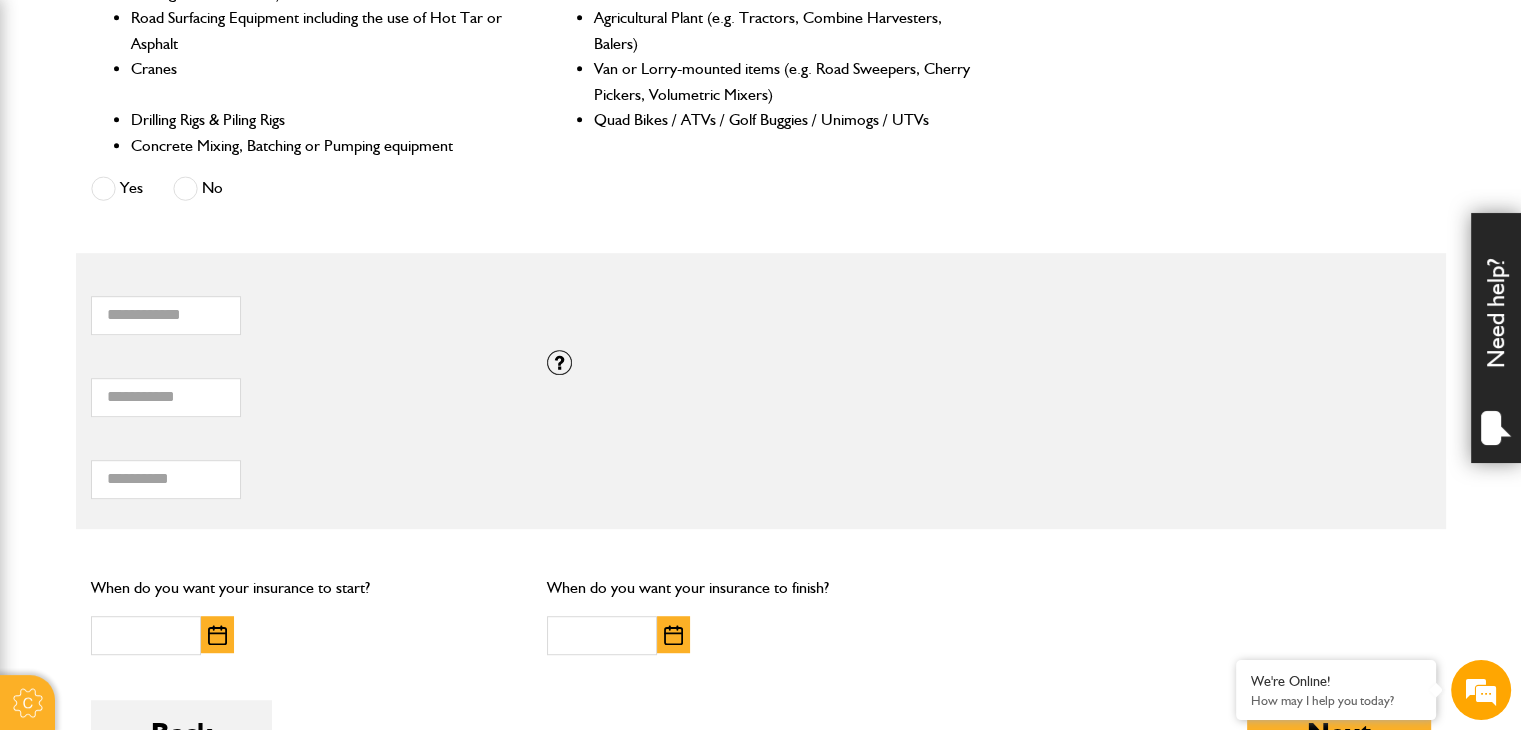 scroll, scrollTop: 1100, scrollLeft: 0, axis: vertical 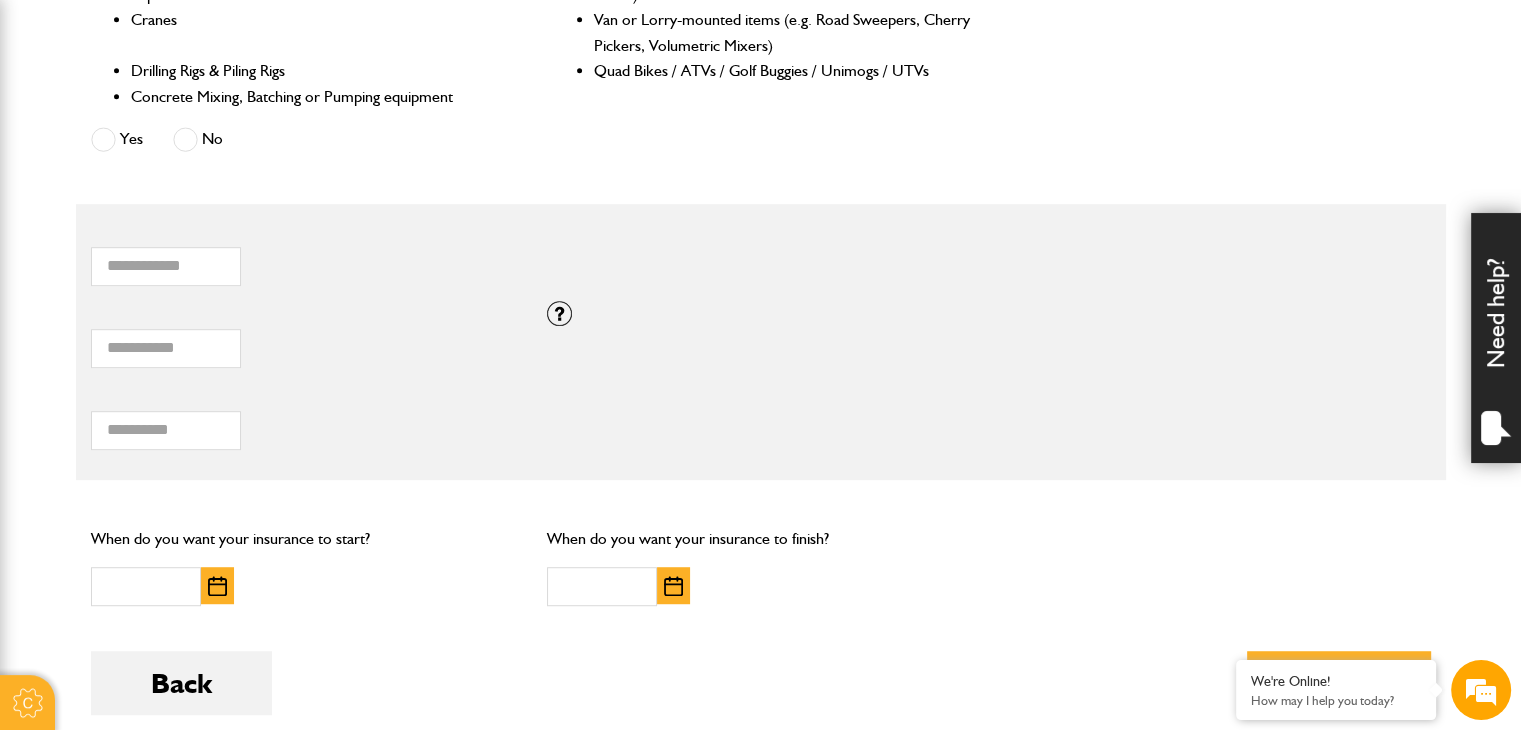 click at bounding box center (217, 586) 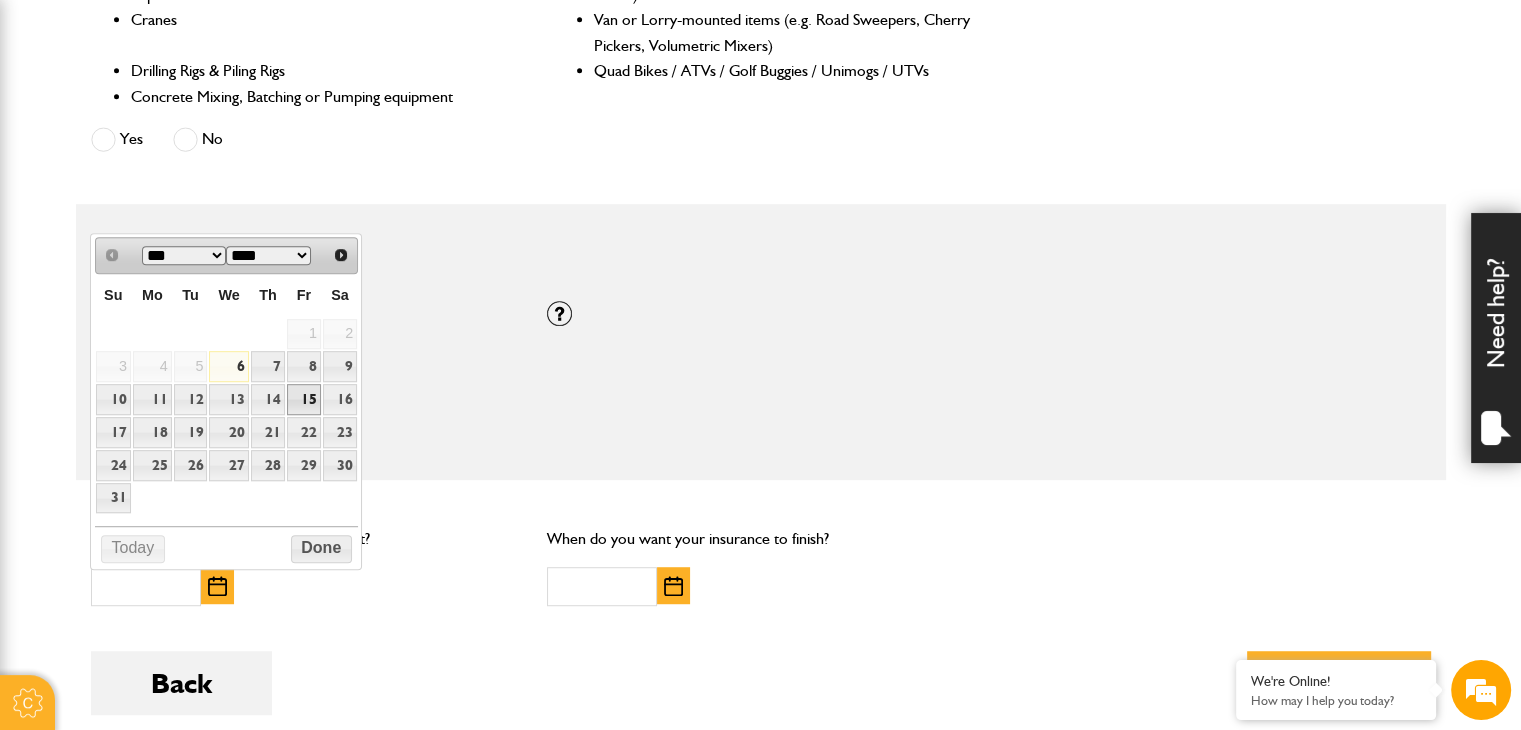 click on "15" at bounding box center (304, 399) 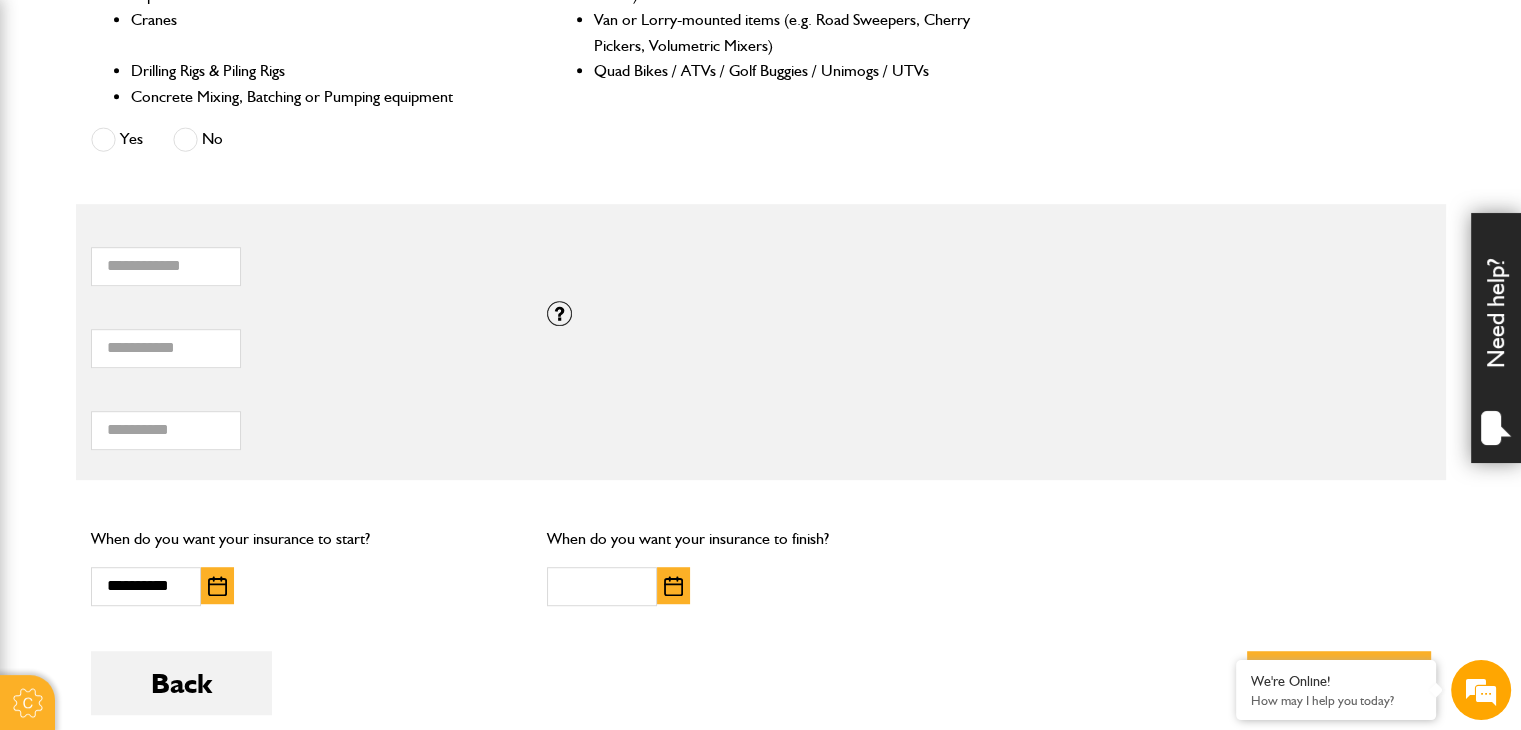 click at bounding box center (673, 585) 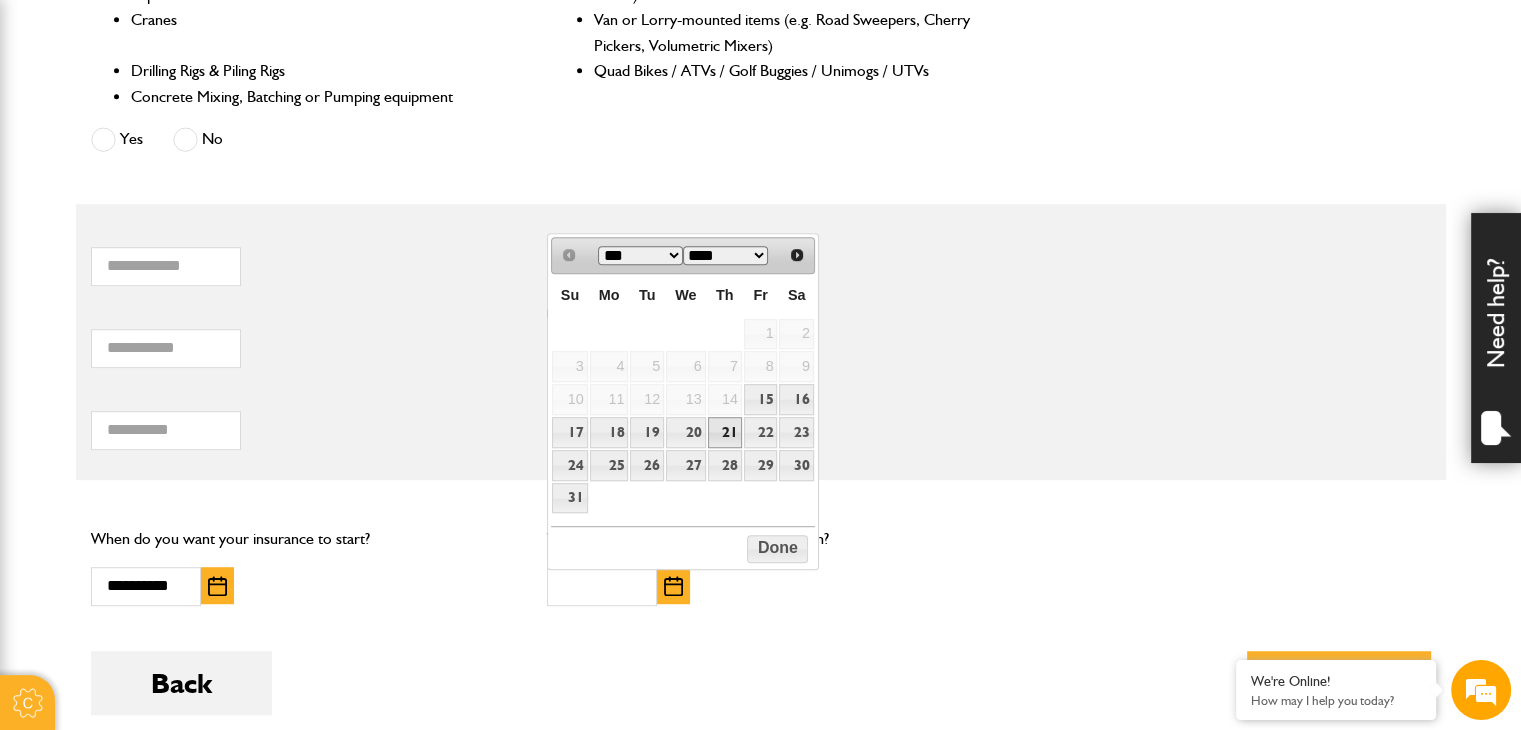 click on "21" at bounding box center (725, 432) 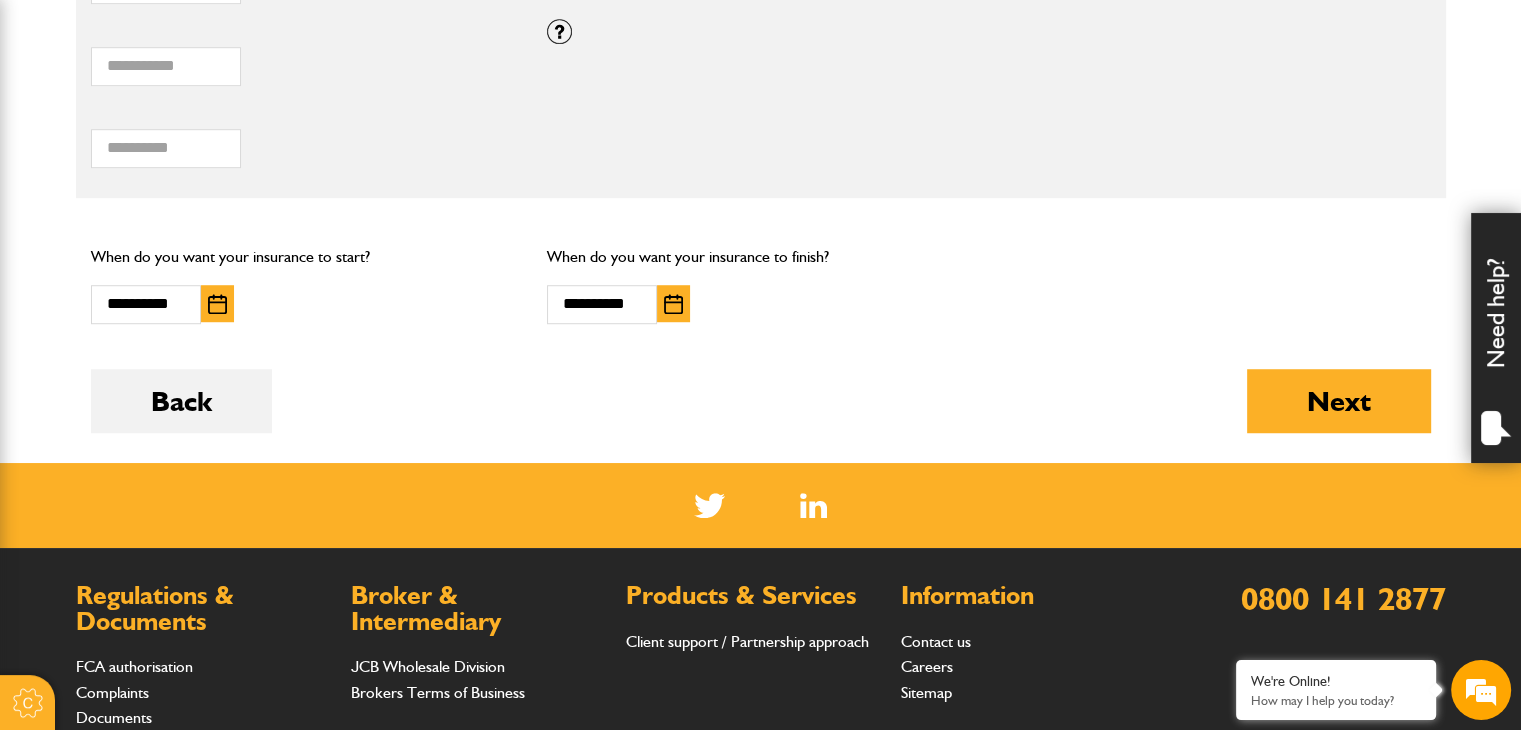 scroll, scrollTop: 1400, scrollLeft: 0, axis: vertical 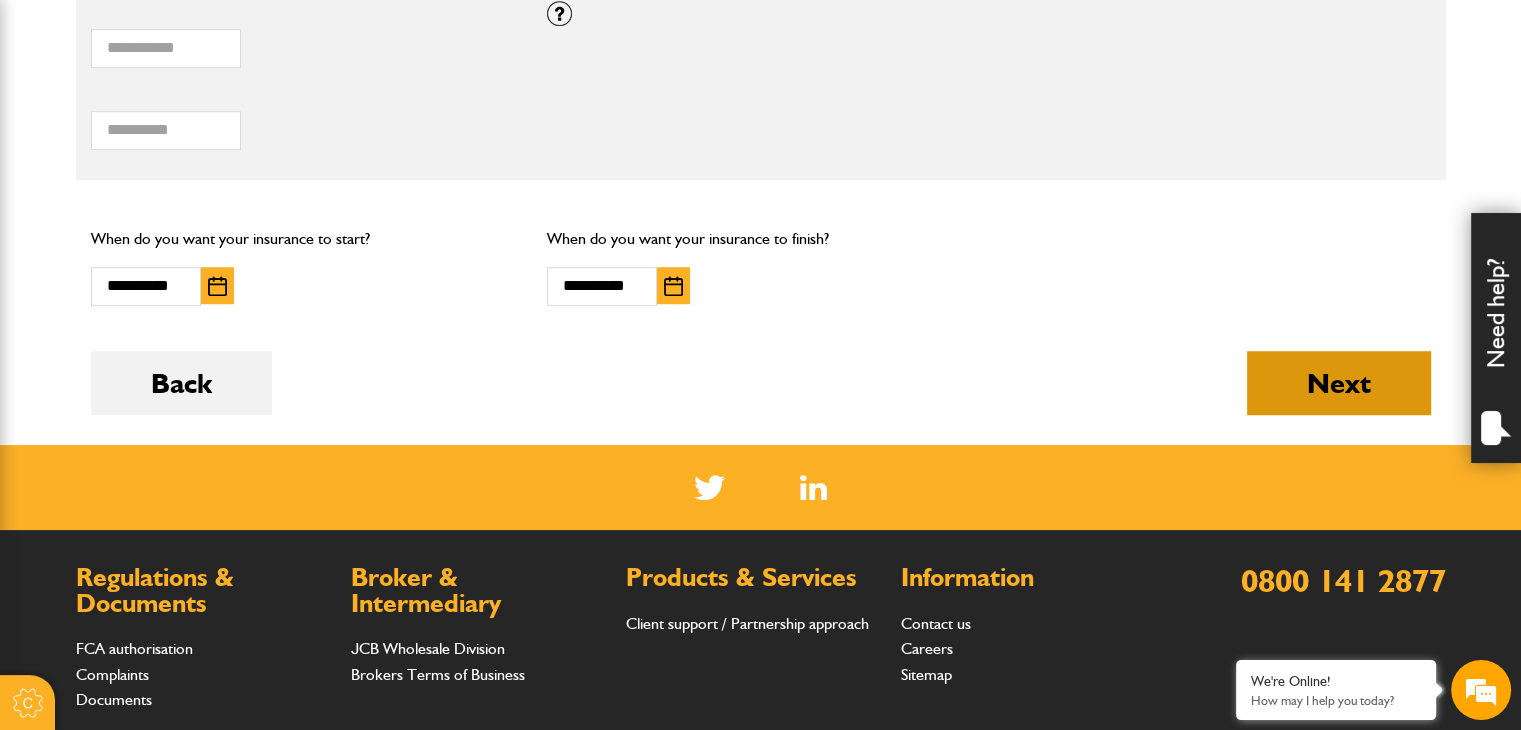 click on "Next" at bounding box center [1339, 383] 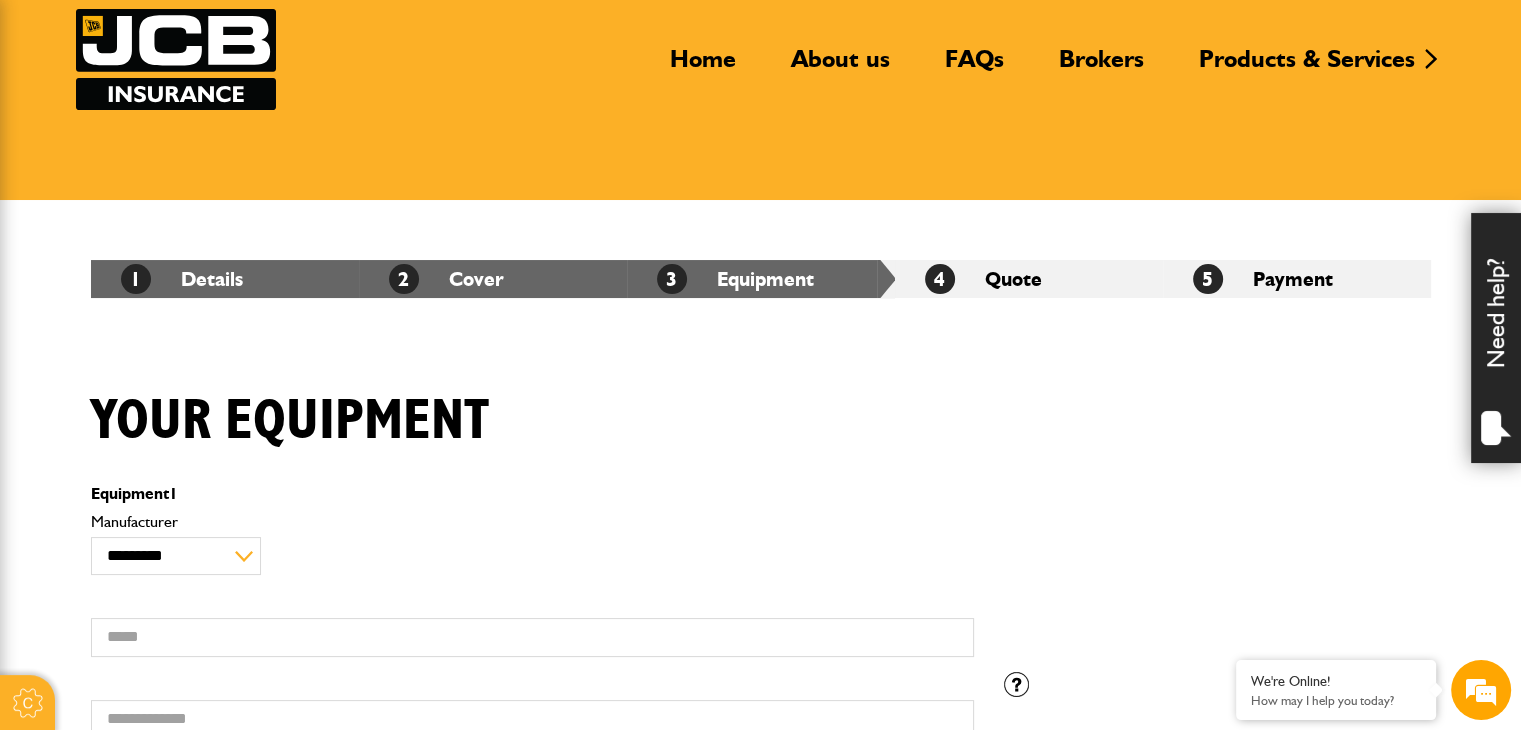 scroll, scrollTop: 300, scrollLeft: 0, axis: vertical 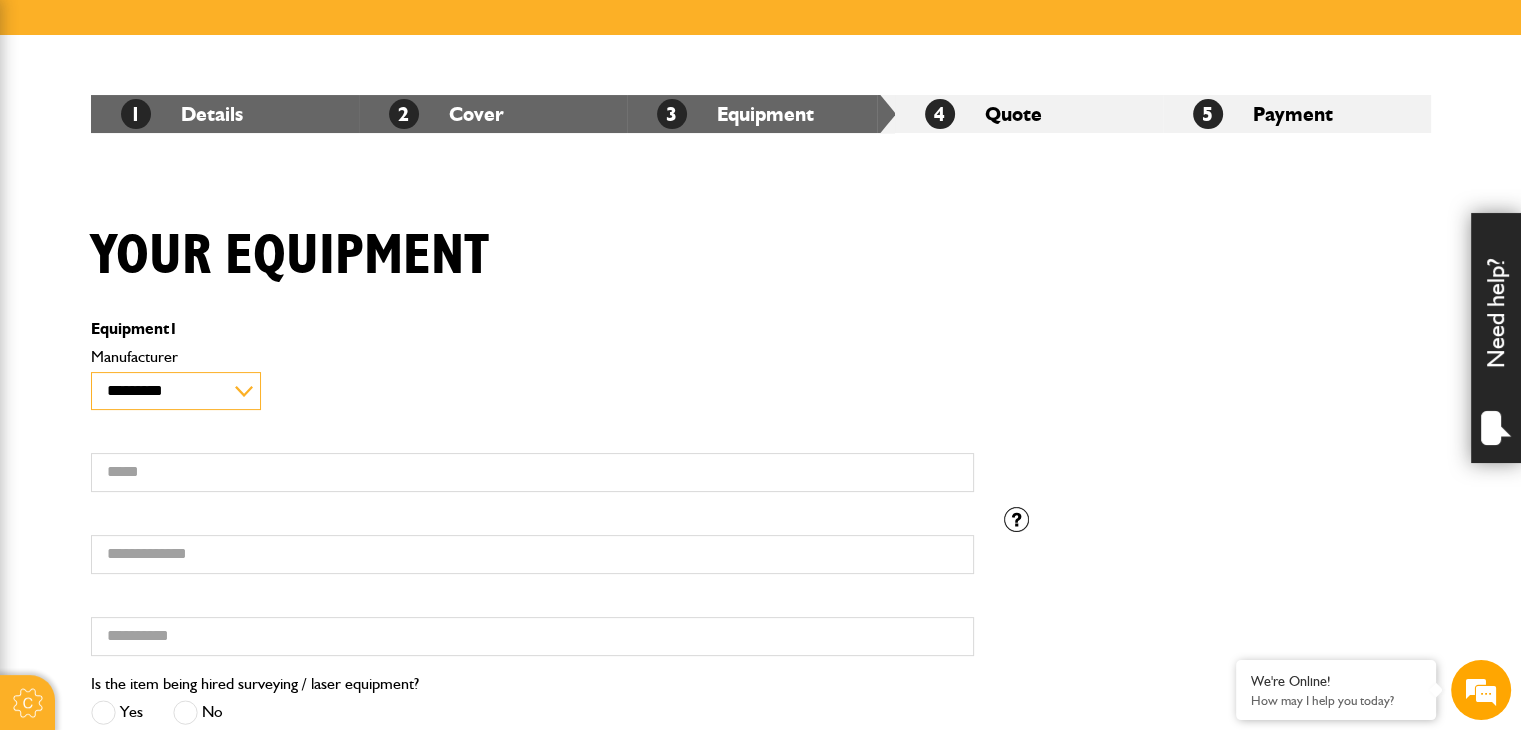 click on "**********" at bounding box center [176, 391] 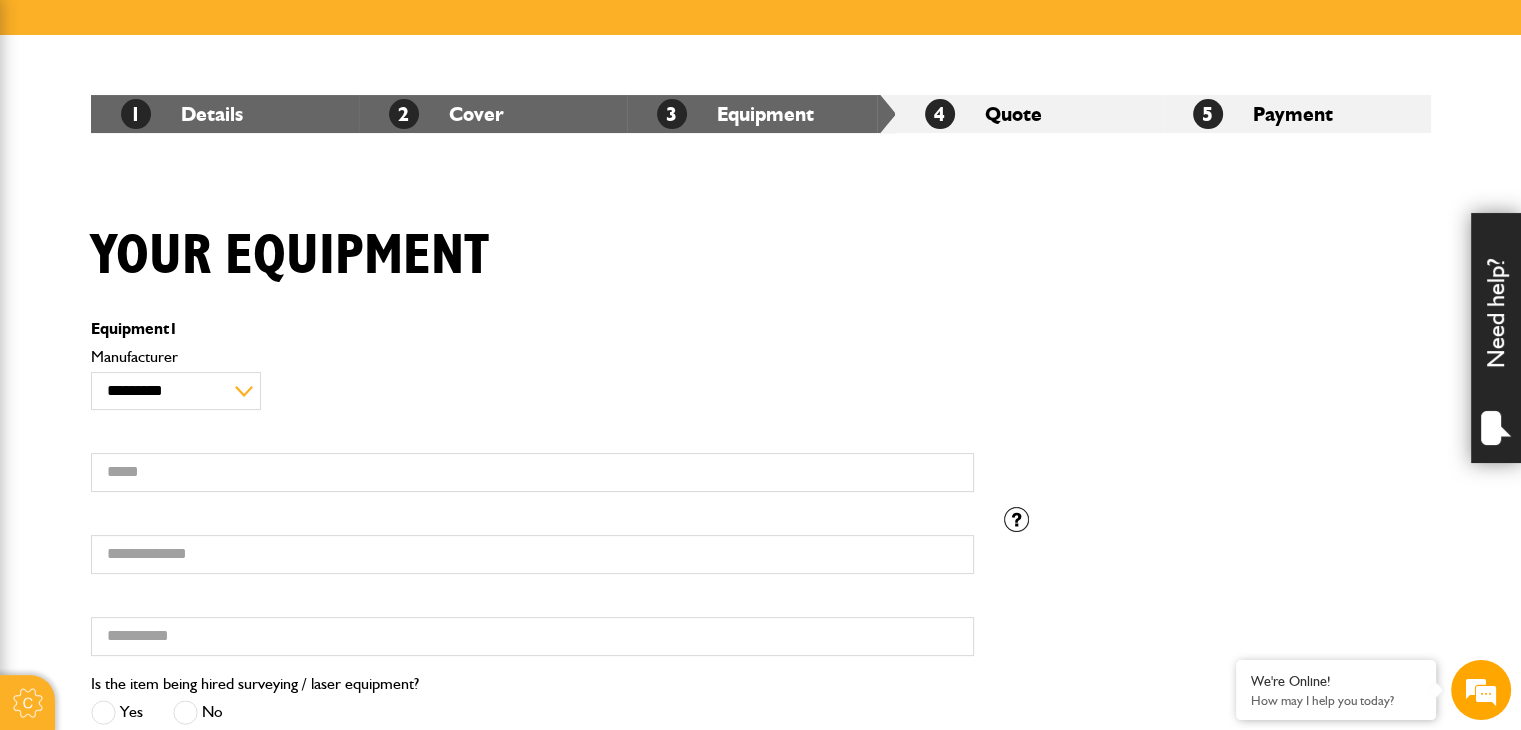 drag, startPoint x: 516, startPoint y: 194, endPoint x: 507, endPoint y: 186, distance: 12.0415945 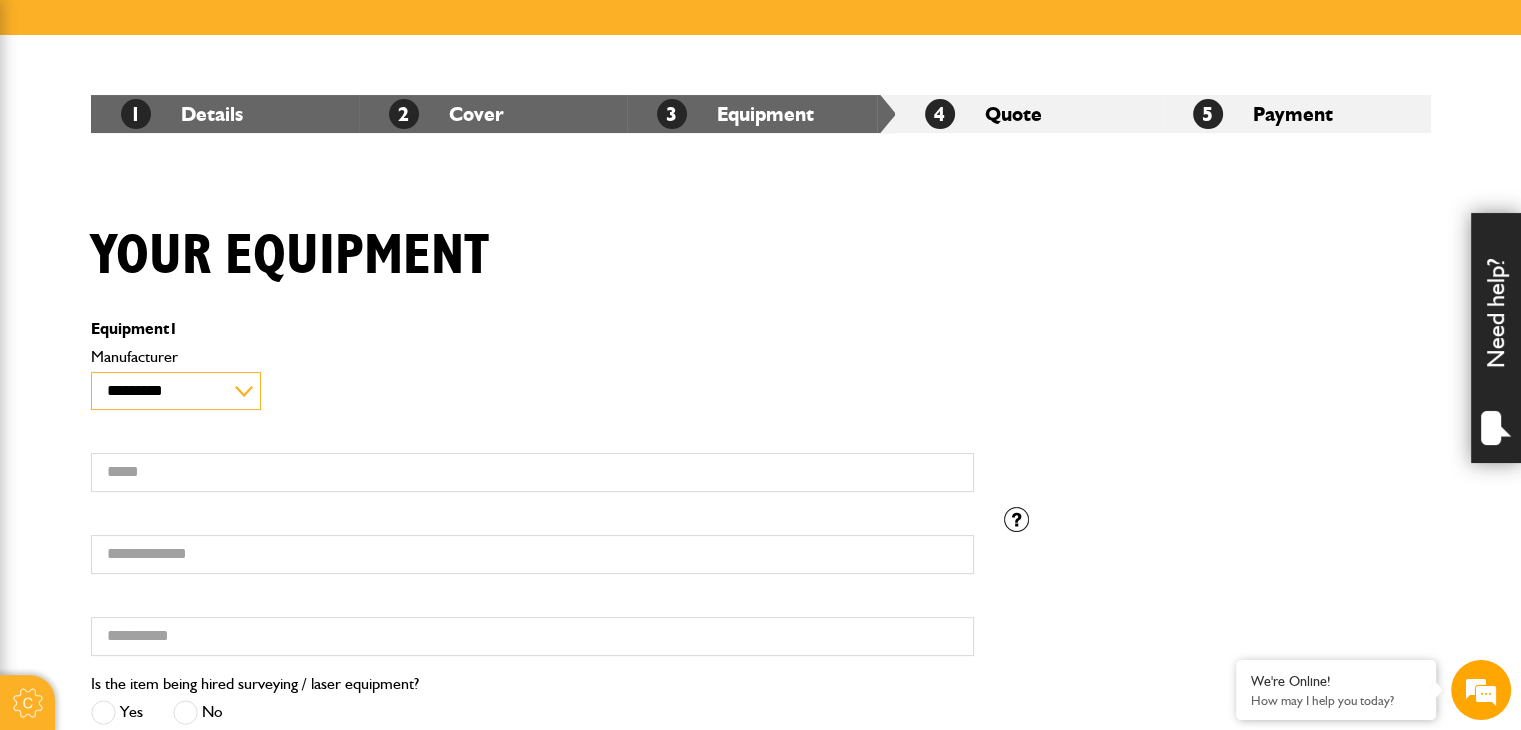 click on "**********" at bounding box center [176, 391] 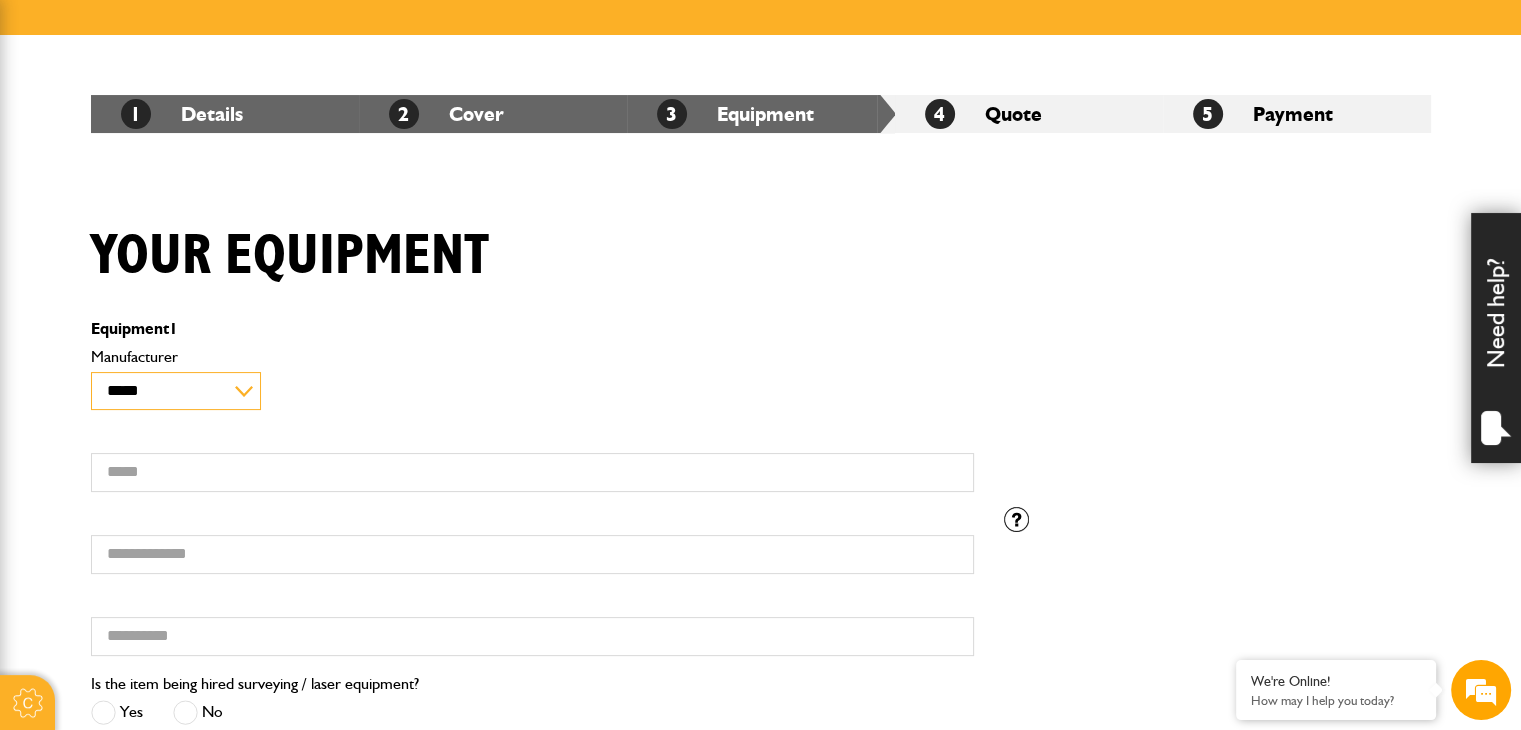 click on "**********" at bounding box center (176, 391) 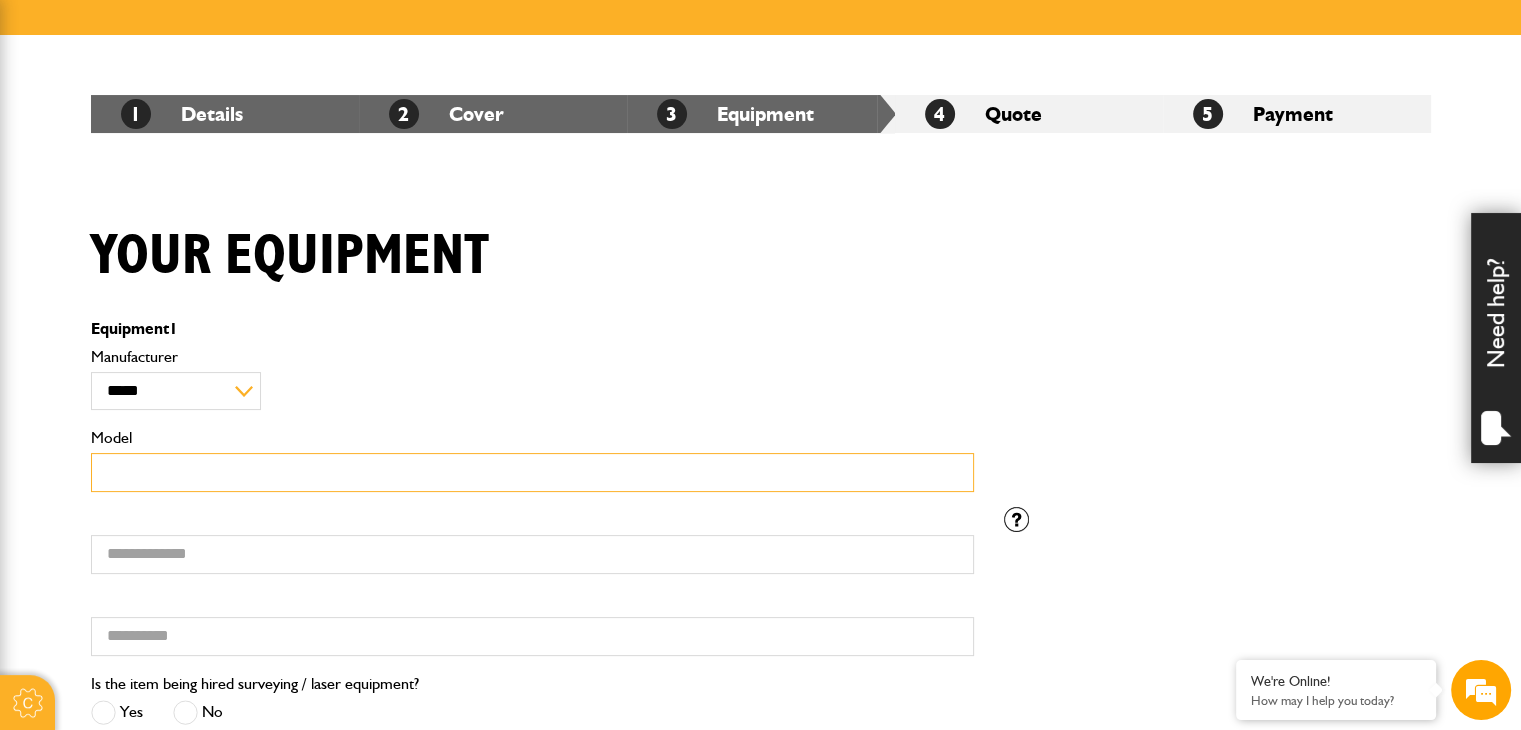 click on "Model" at bounding box center (532, 472) 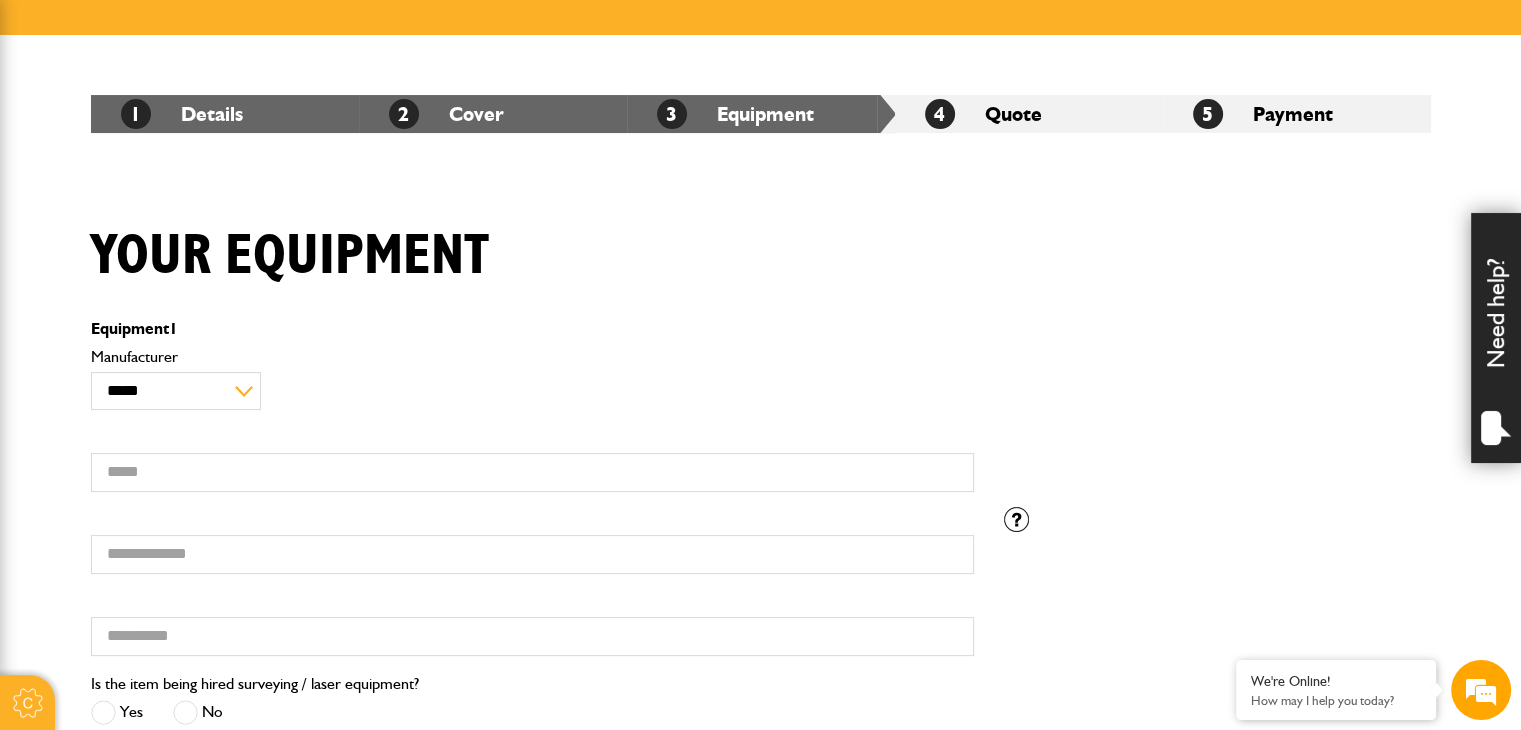 click on "Your equipment" at bounding box center (761, 271) 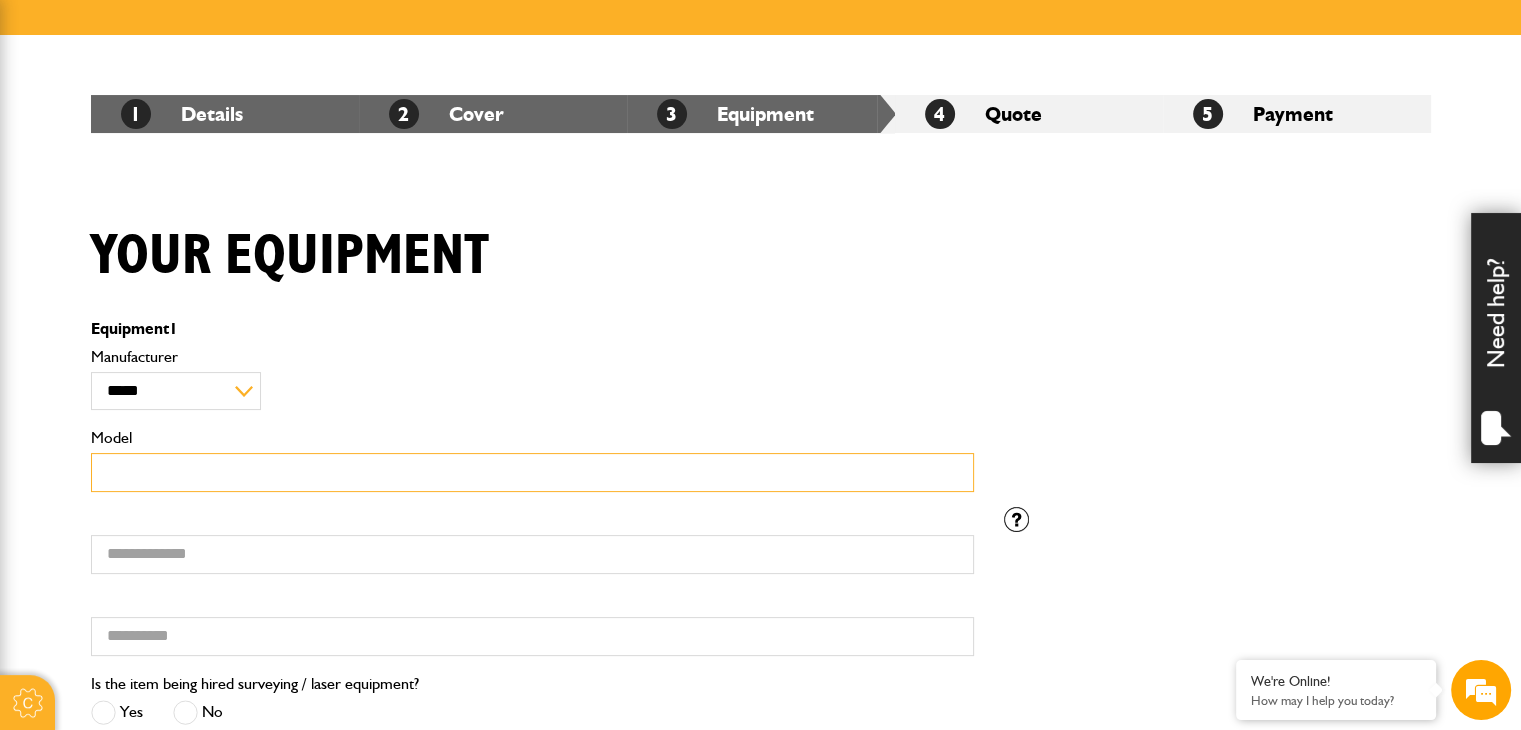 click on "Model" at bounding box center (532, 472) 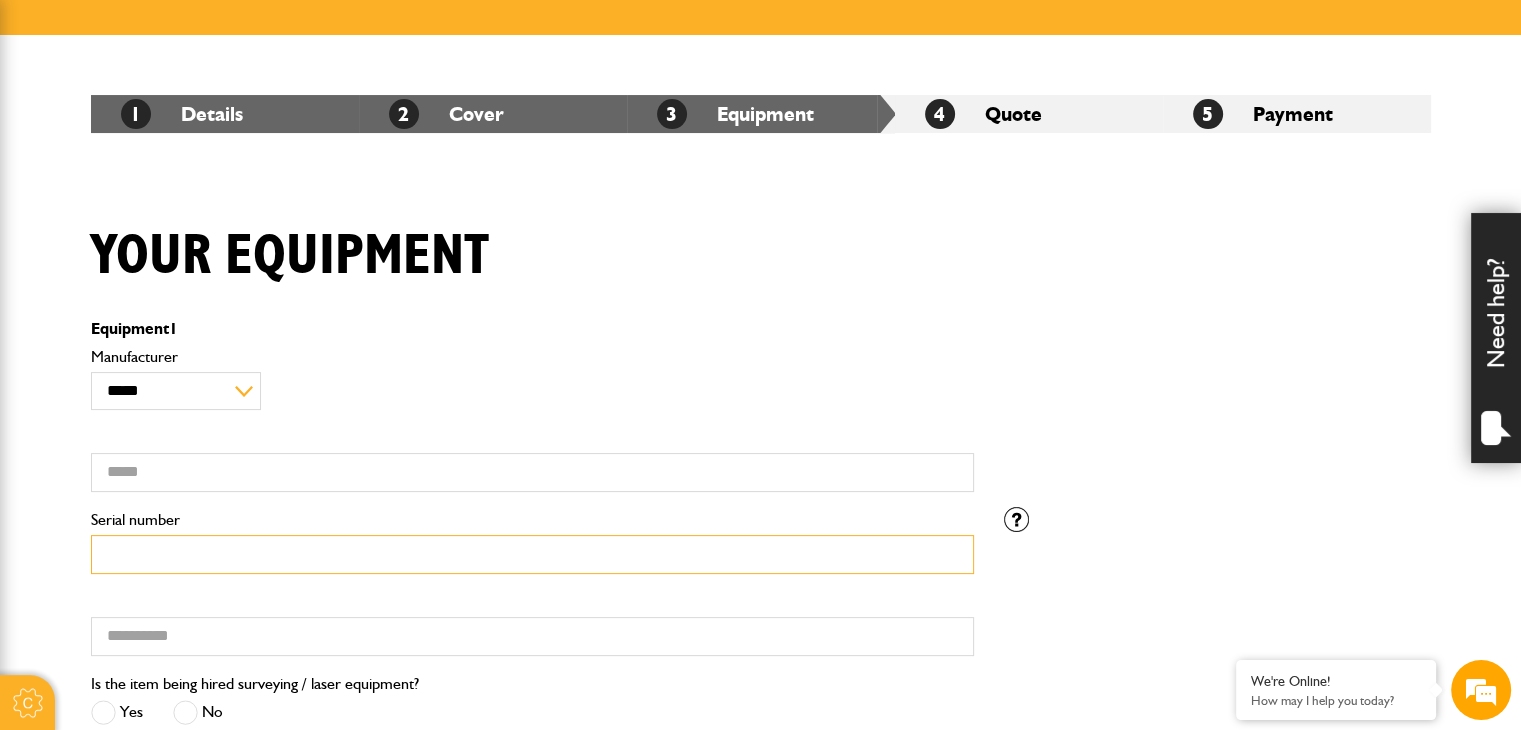 click on "Serial number" at bounding box center [532, 554] 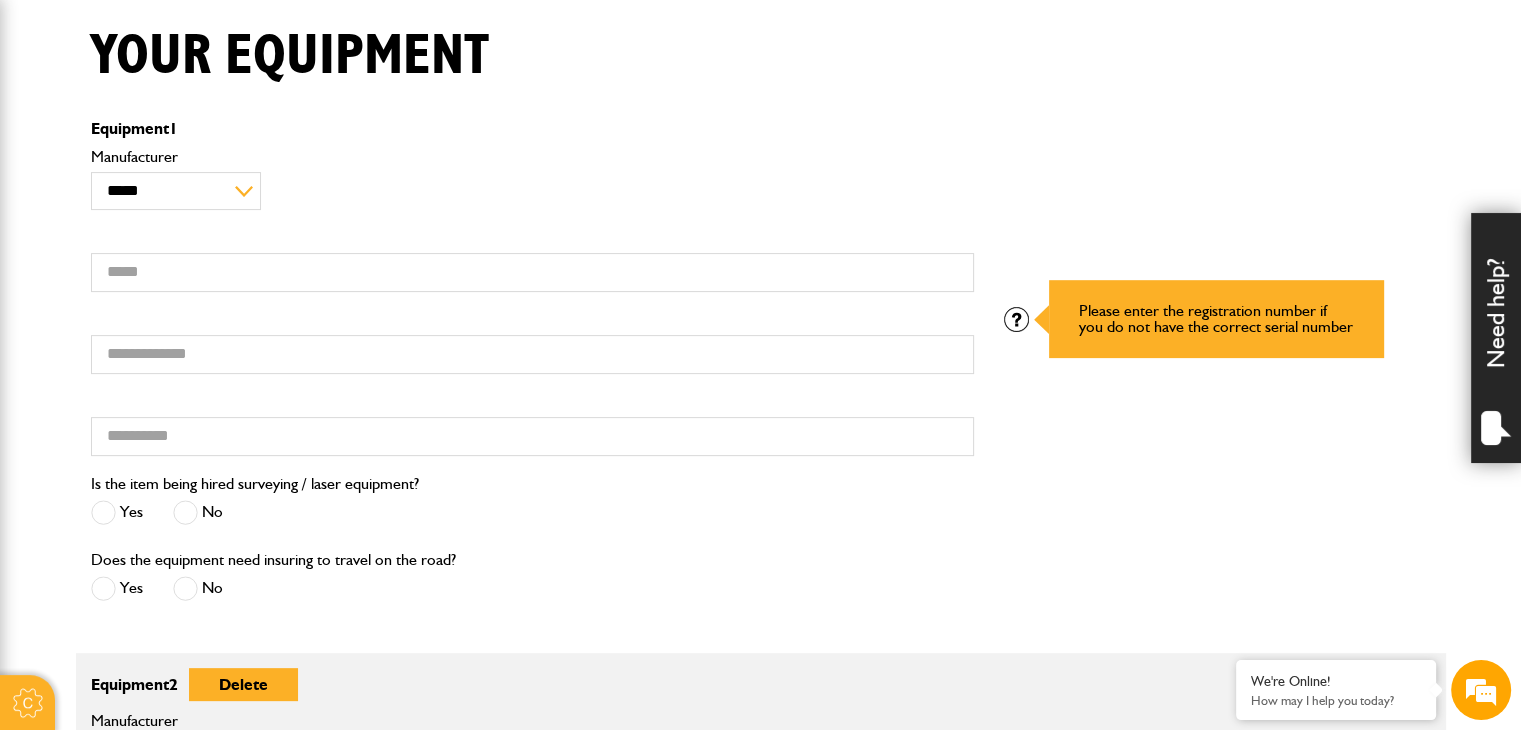 click at bounding box center [1016, 319] 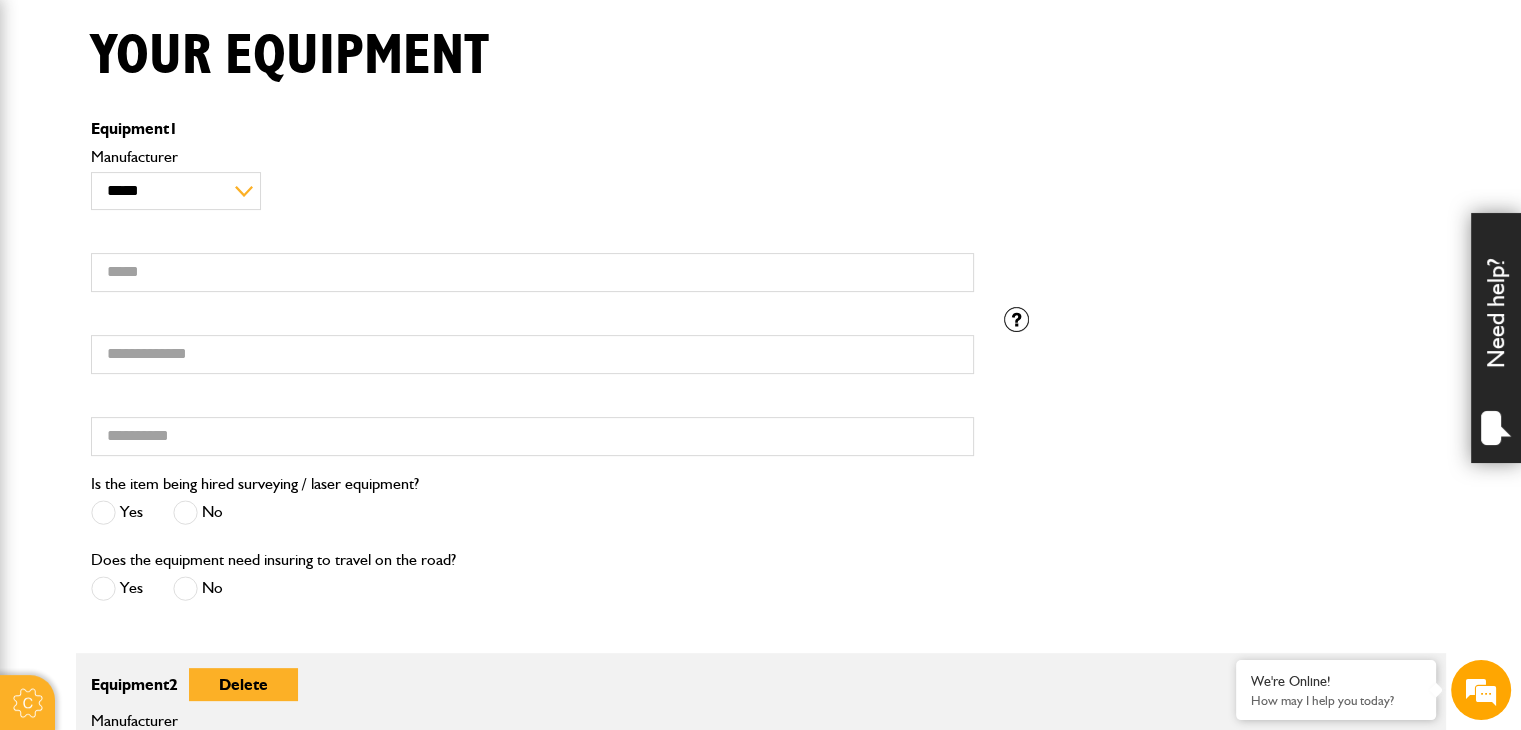 click on "Equipment  1" at bounding box center [761, 132] 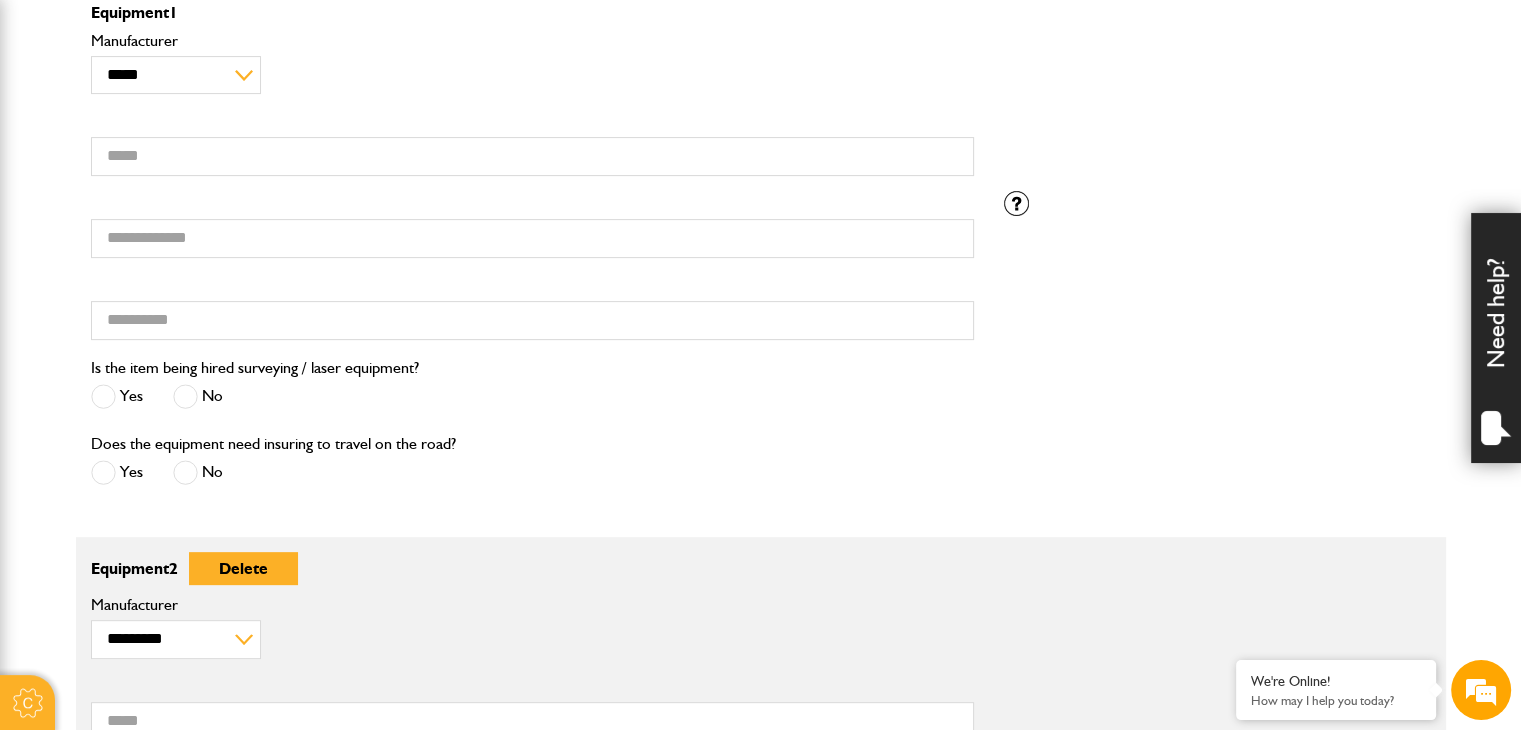 scroll, scrollTop: 800, scrollLeft: 0, axis: vertical 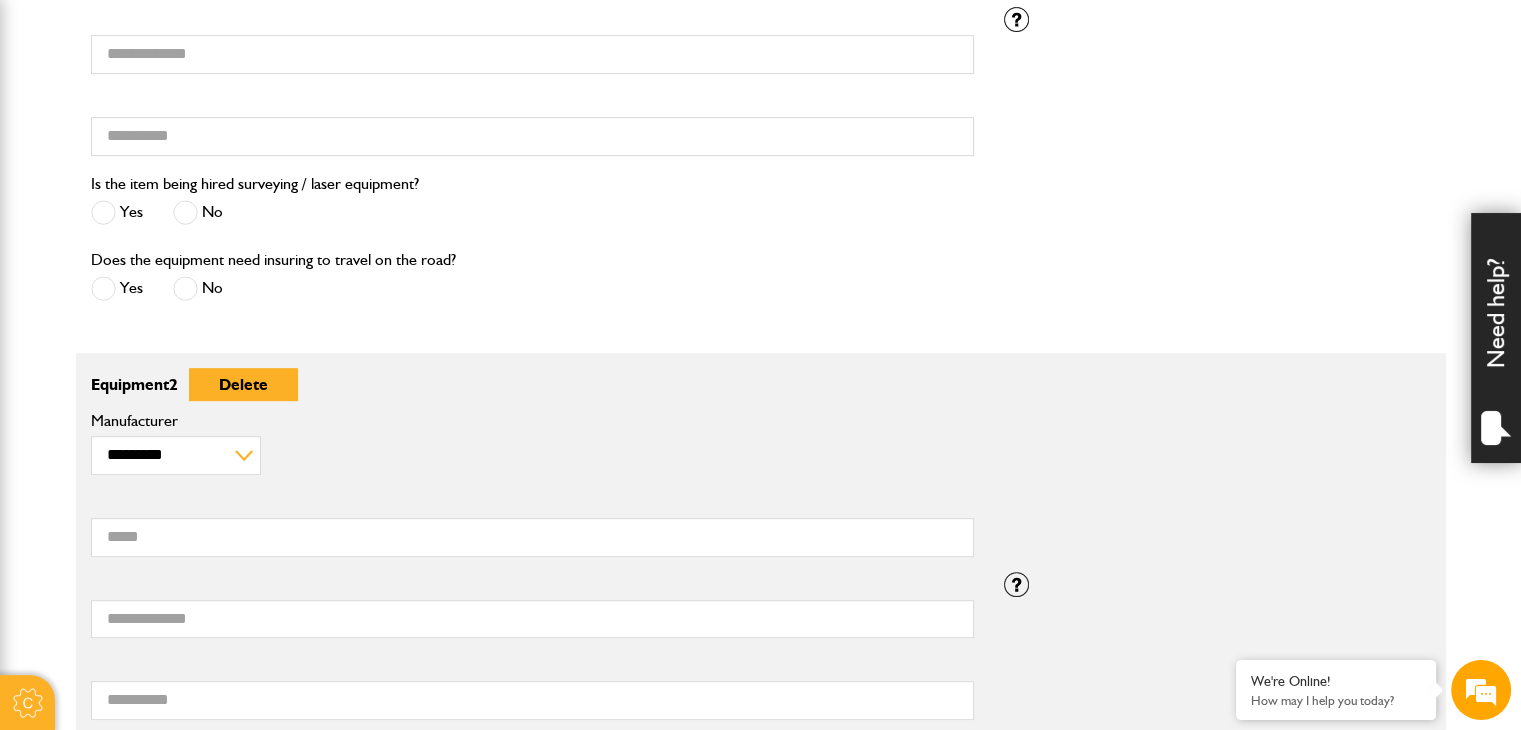 click at bounding box center (185, 288) 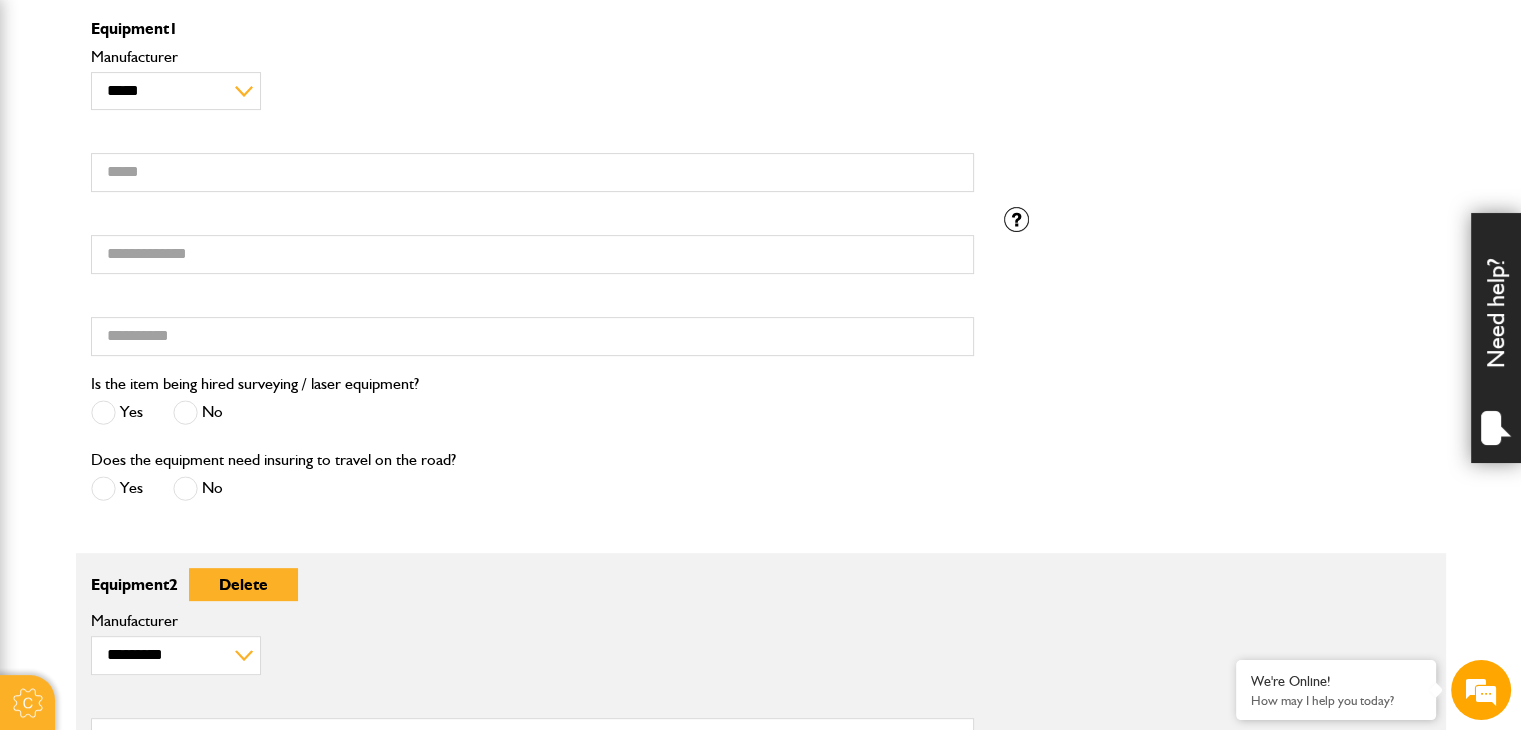 scroll, scrollTop: 400, scrollLeft: 0, axis: vertical 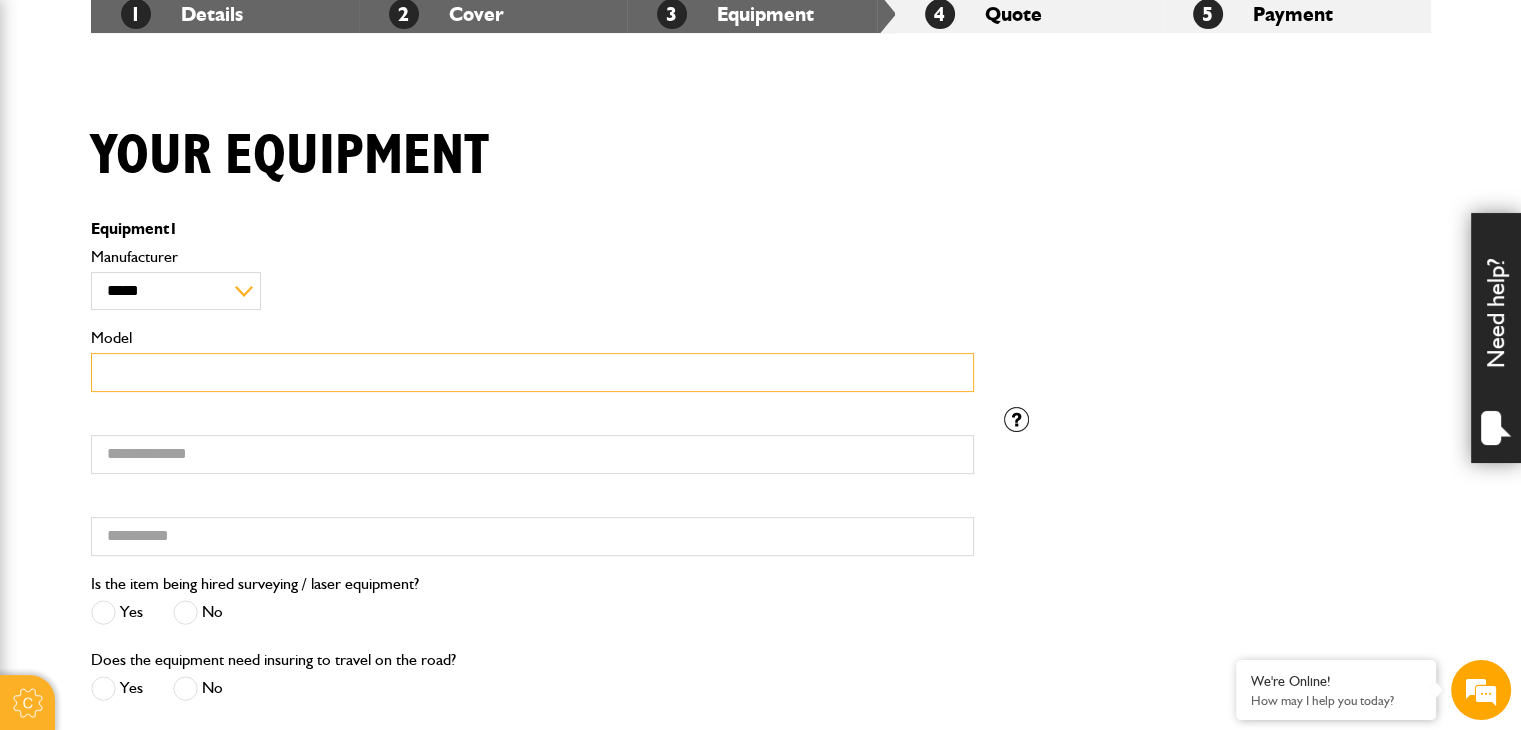 click on "Model" at bounding box center [532, 372] 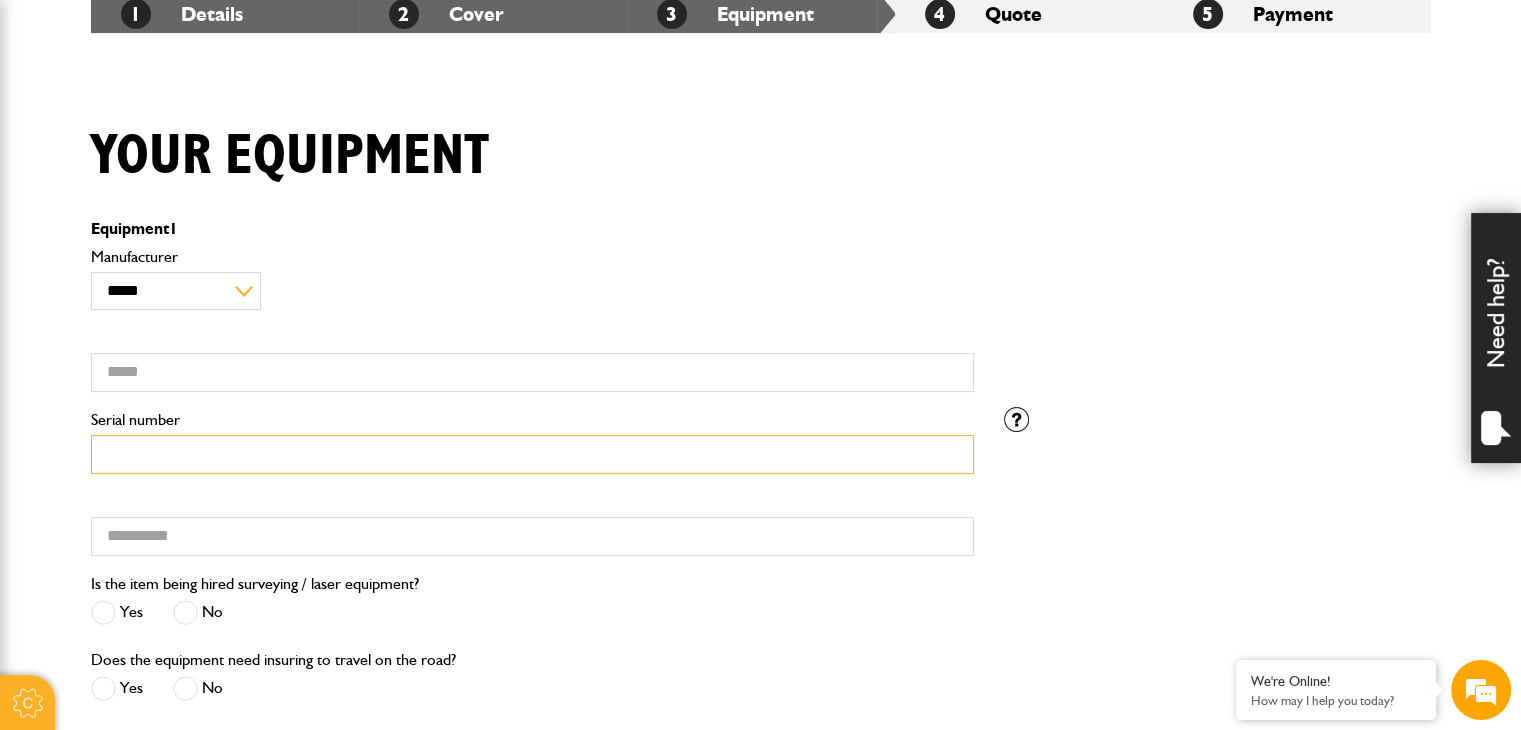 click on "Serial number" at bounding box center (532, 454) 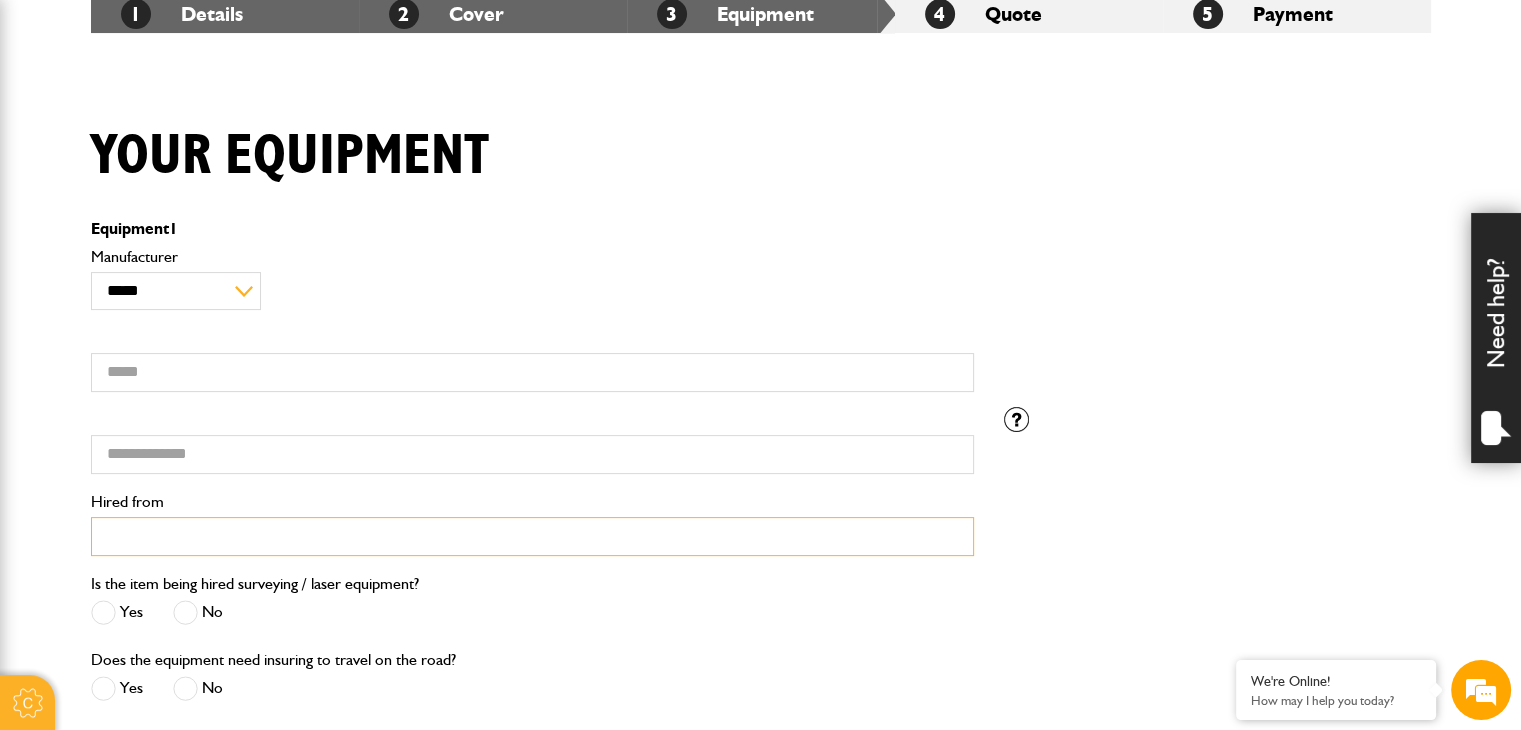 click on "Hired from" at bounding box center [532, 536] 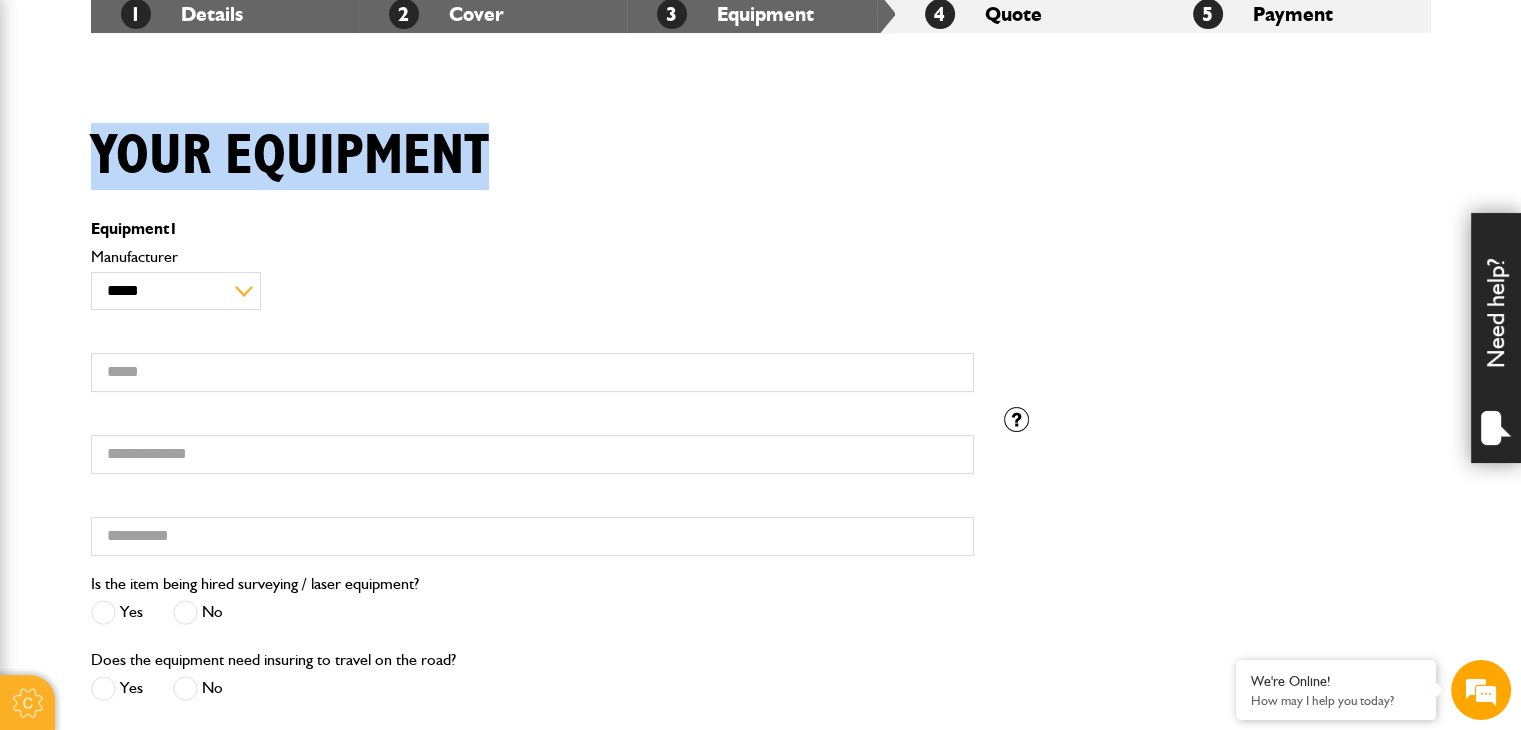 drag, startPoint x: 101, startPoint y: 145, endPoint x: 659, endPoint y: 171, distance: 558.6054 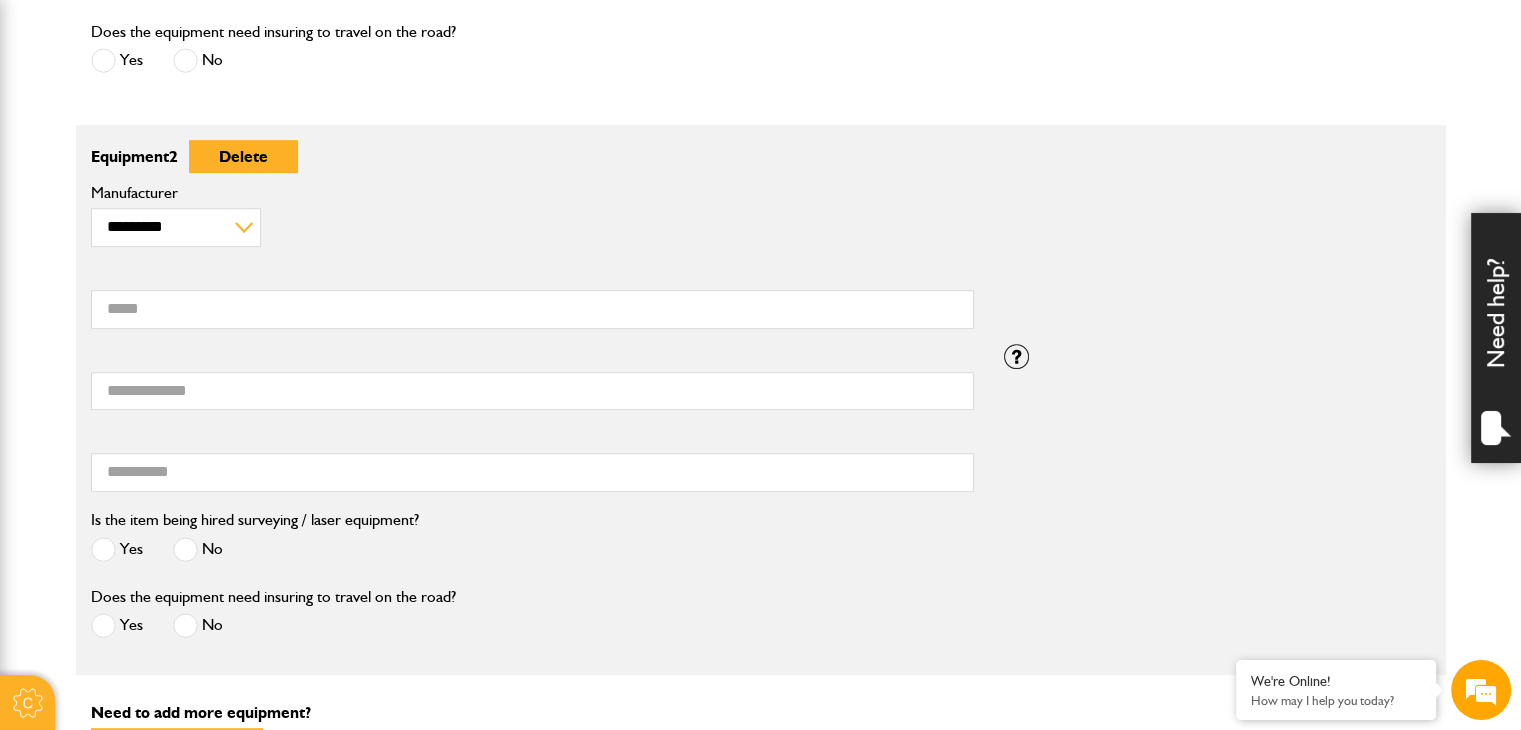 scroll, scrollTop: 1300, scrollLeft: 0, axis: vertical 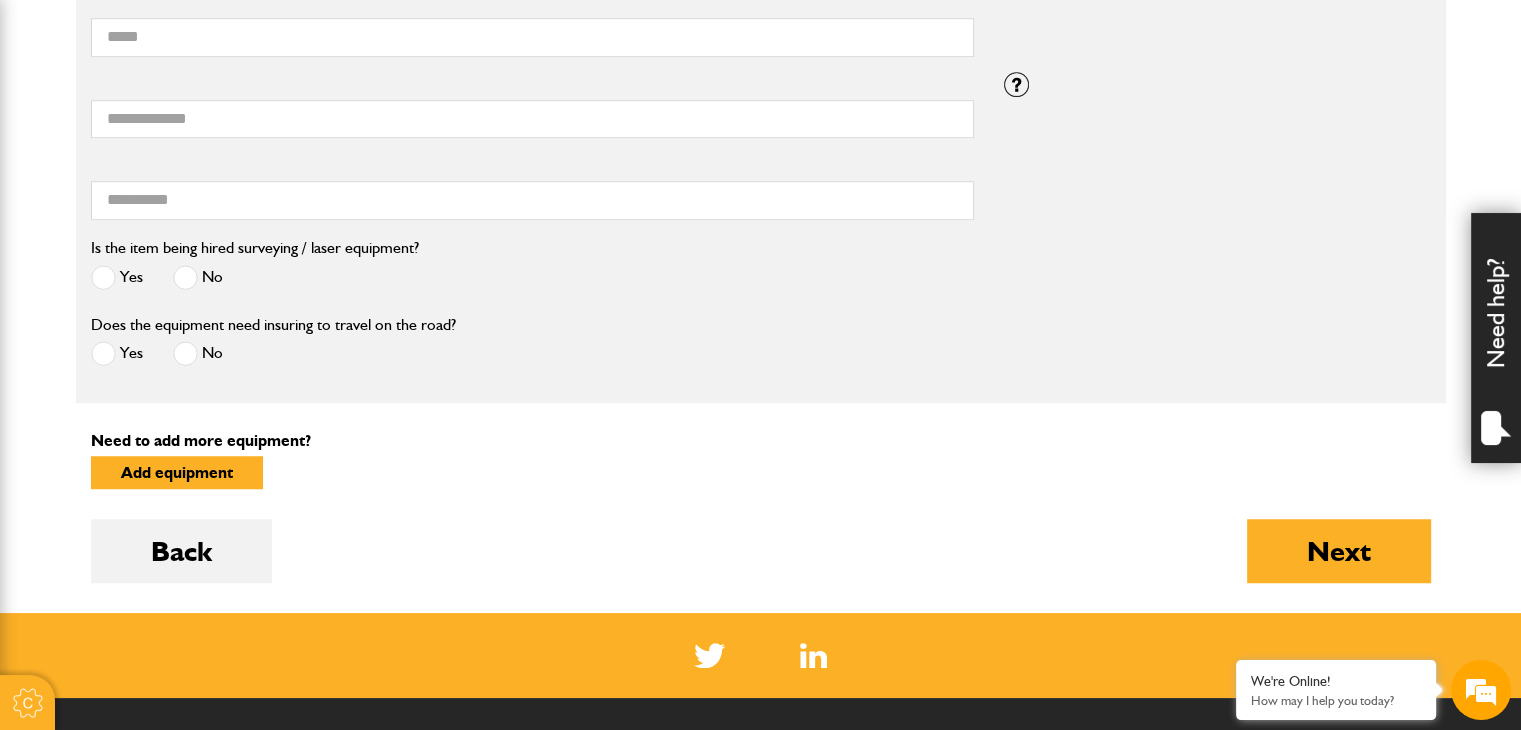 click at bounding box center [185, 277] 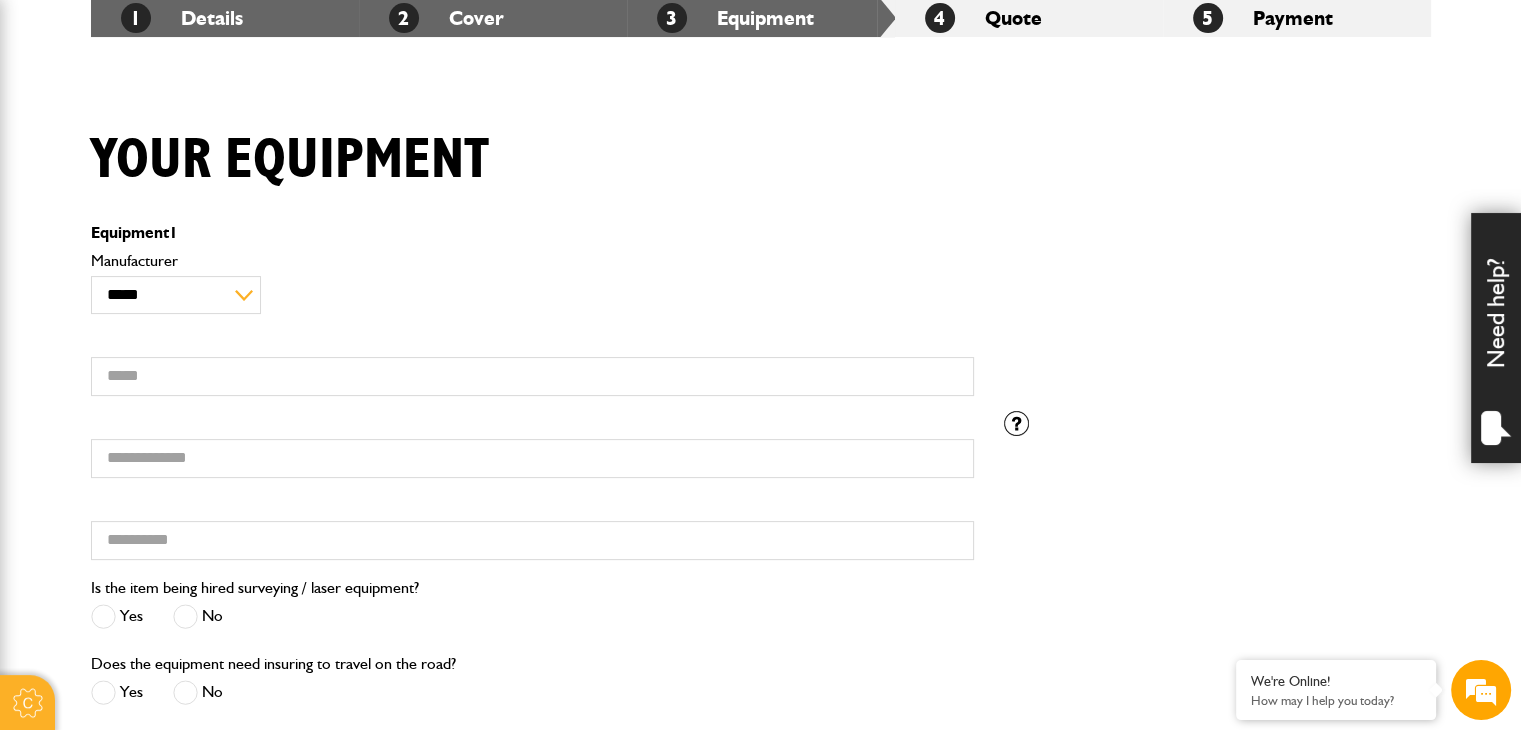 scroll, scrollTop: 100, scrollLeft: 0, axis: vertical 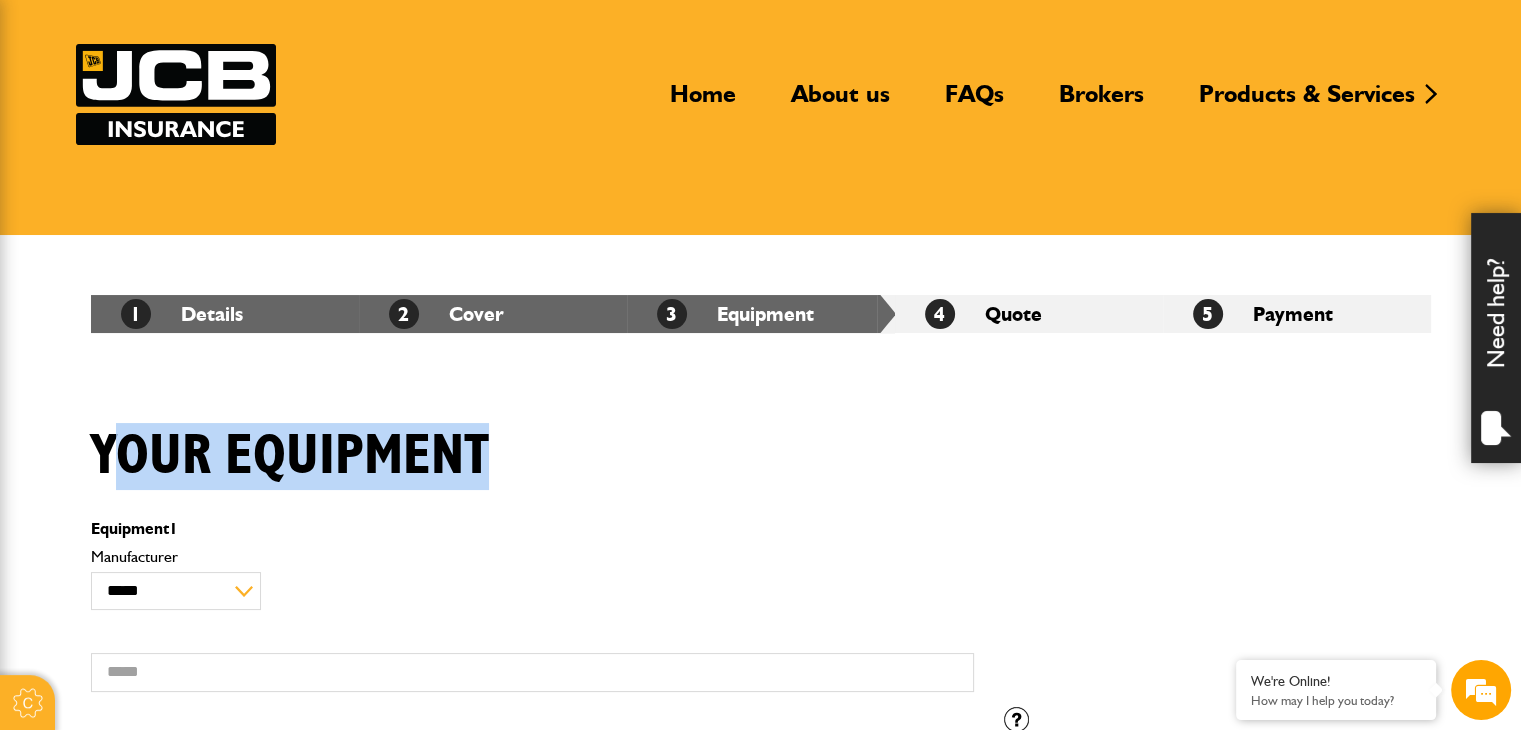 drag, startPoint x: 104, startPoint y: 439, endPoint x: 484, endPoint y: 437, distance: 380.00525 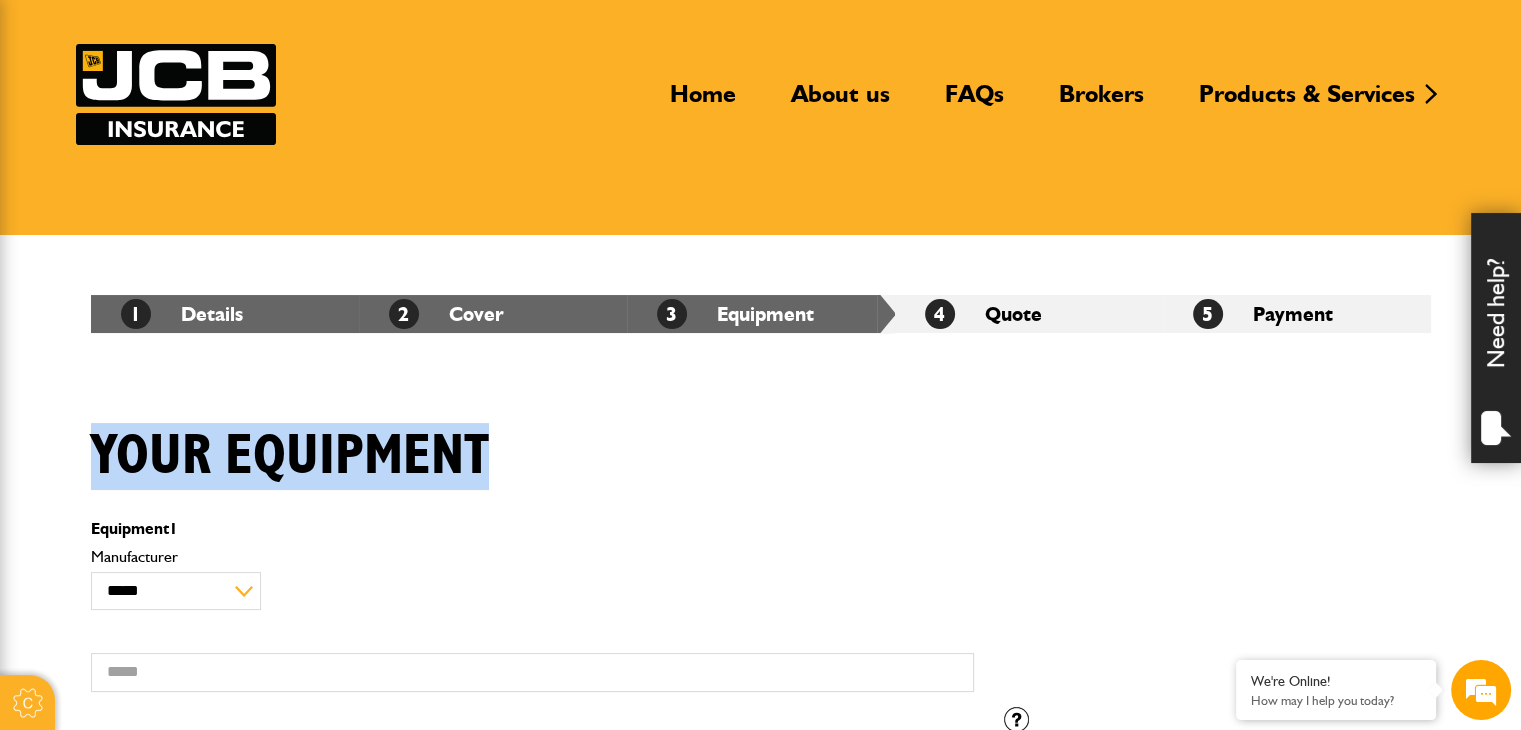 drag, startPoint x: 89, startPoint y: 448, endPoint x: 506, endPoint y: 452, distance: 417.0192 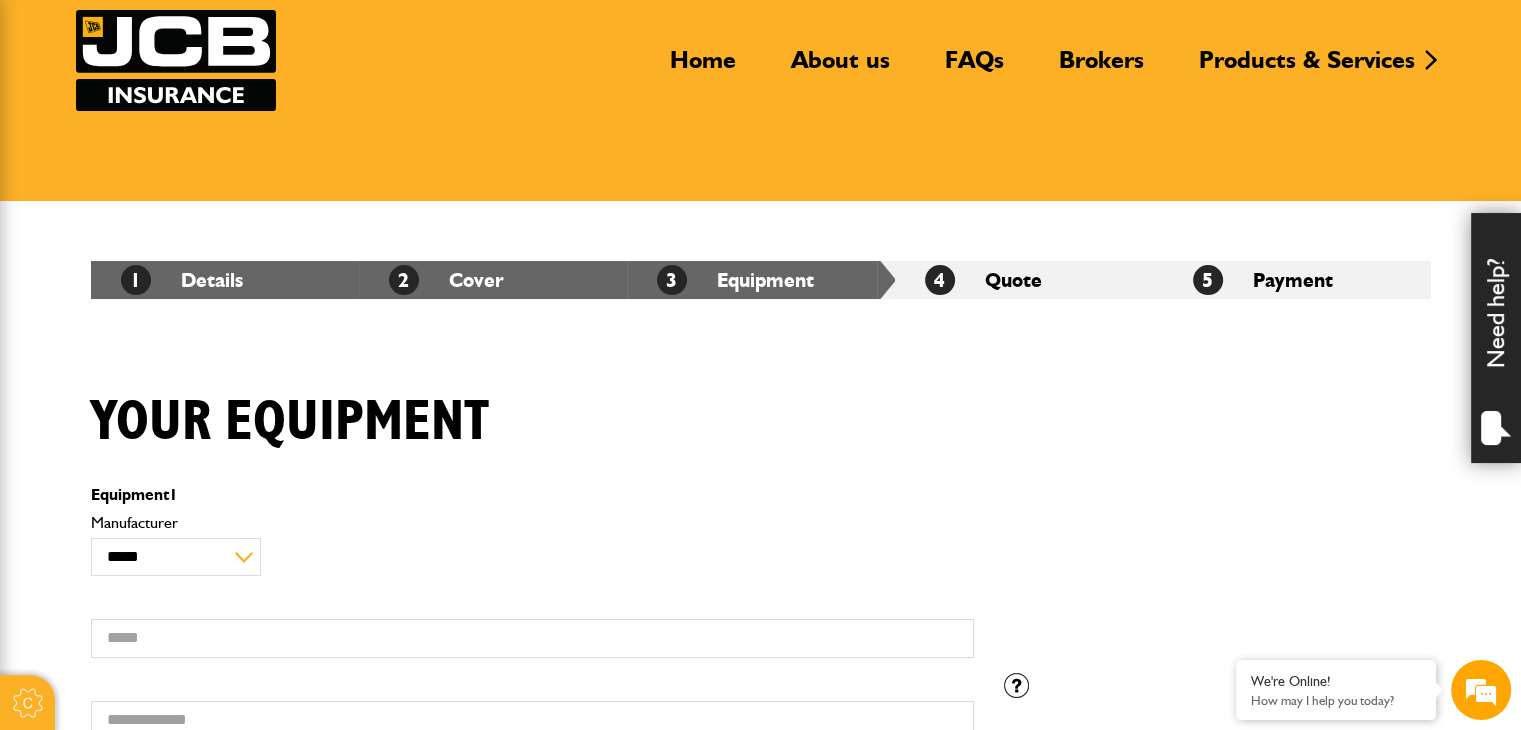 scroll, scrollTop: 100, scrollLeft: 0, axis: vertical 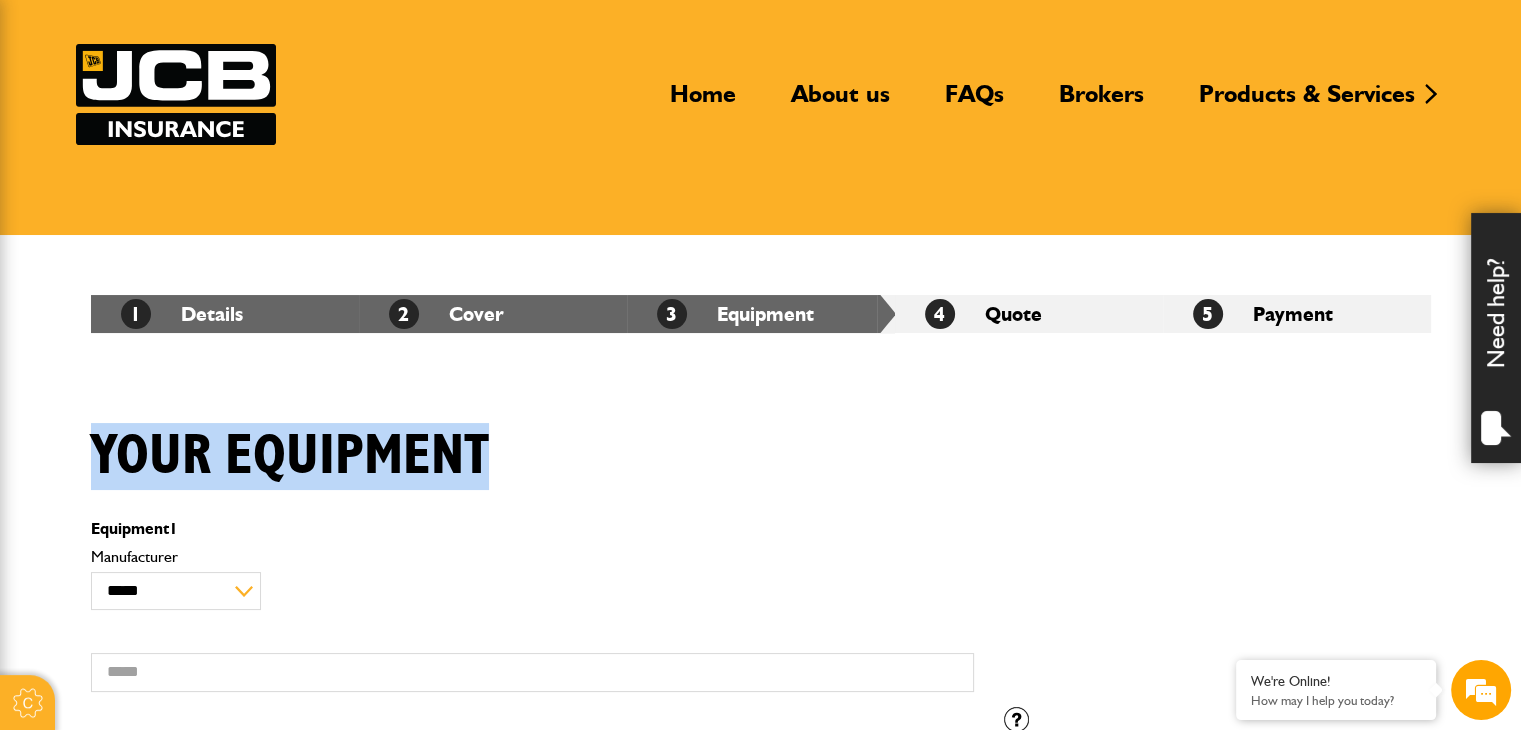 drag, startPoint x: 99, startPoint y: 453, endPoint x: 556, endPoint y: 466, distance: 457.18488 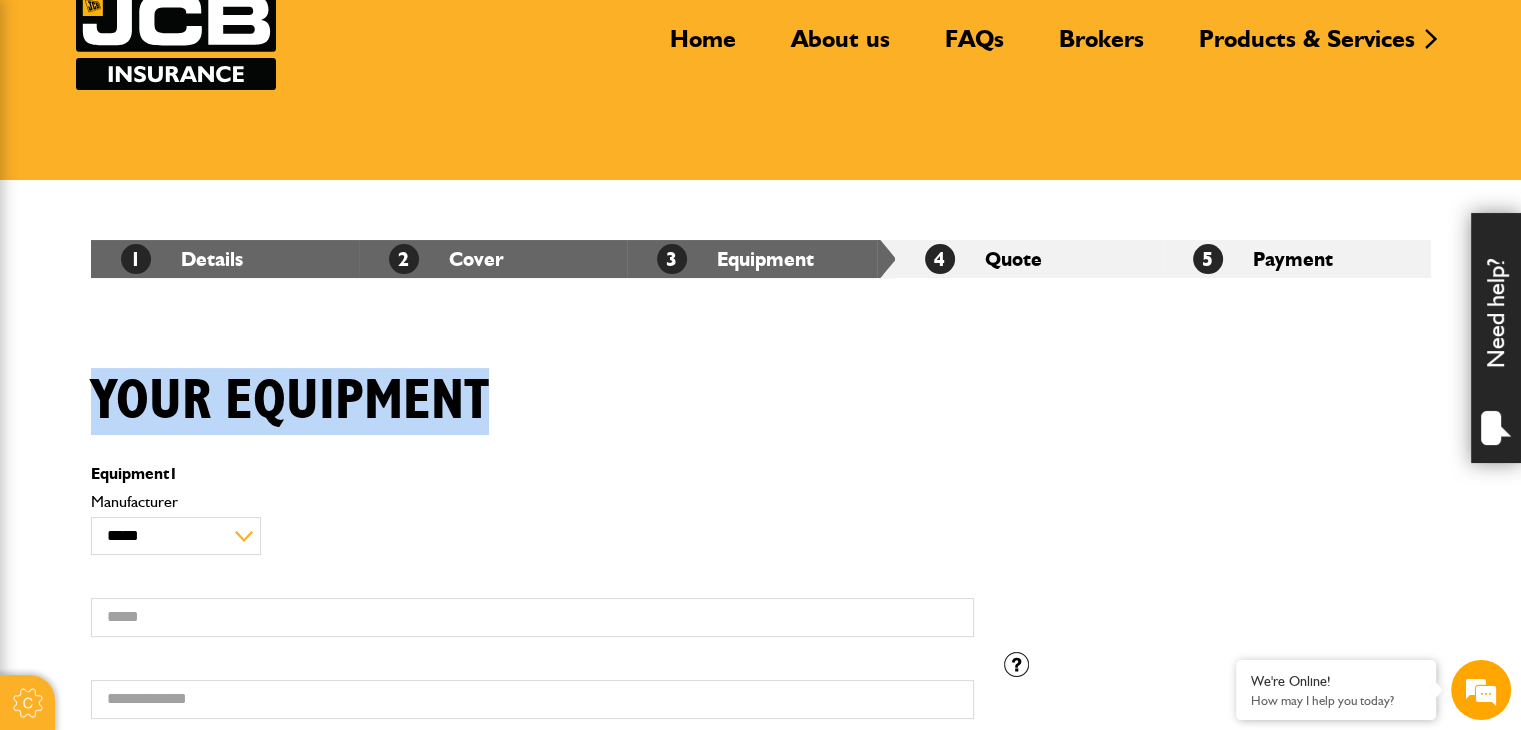 scroll, scrollTop: 200, scrollLeft: 0, axis: vertical 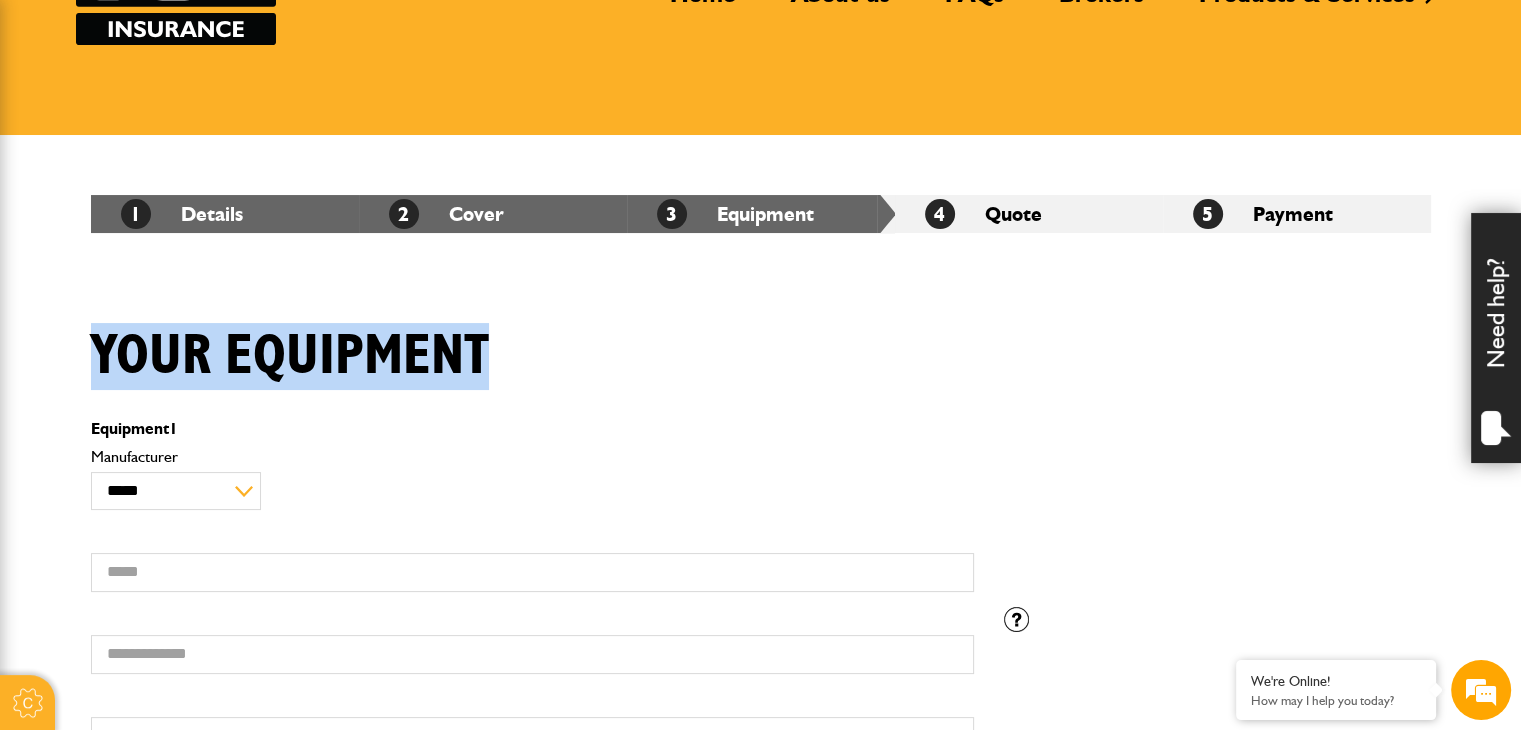 click on "Your equipment" at bounding box center [290, 356] 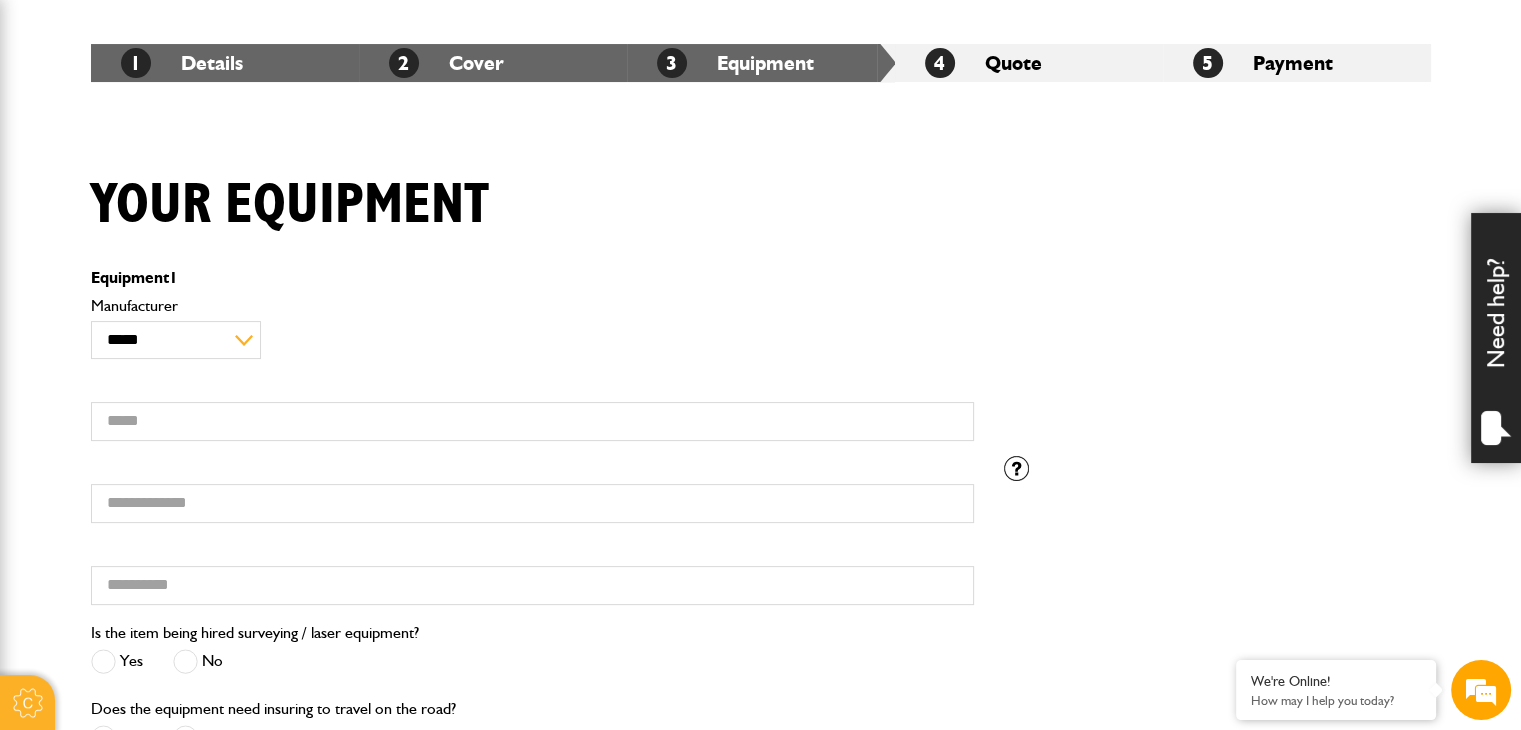 scroll, scrollTop: 500, scrollLeft: 0, axis: vertical 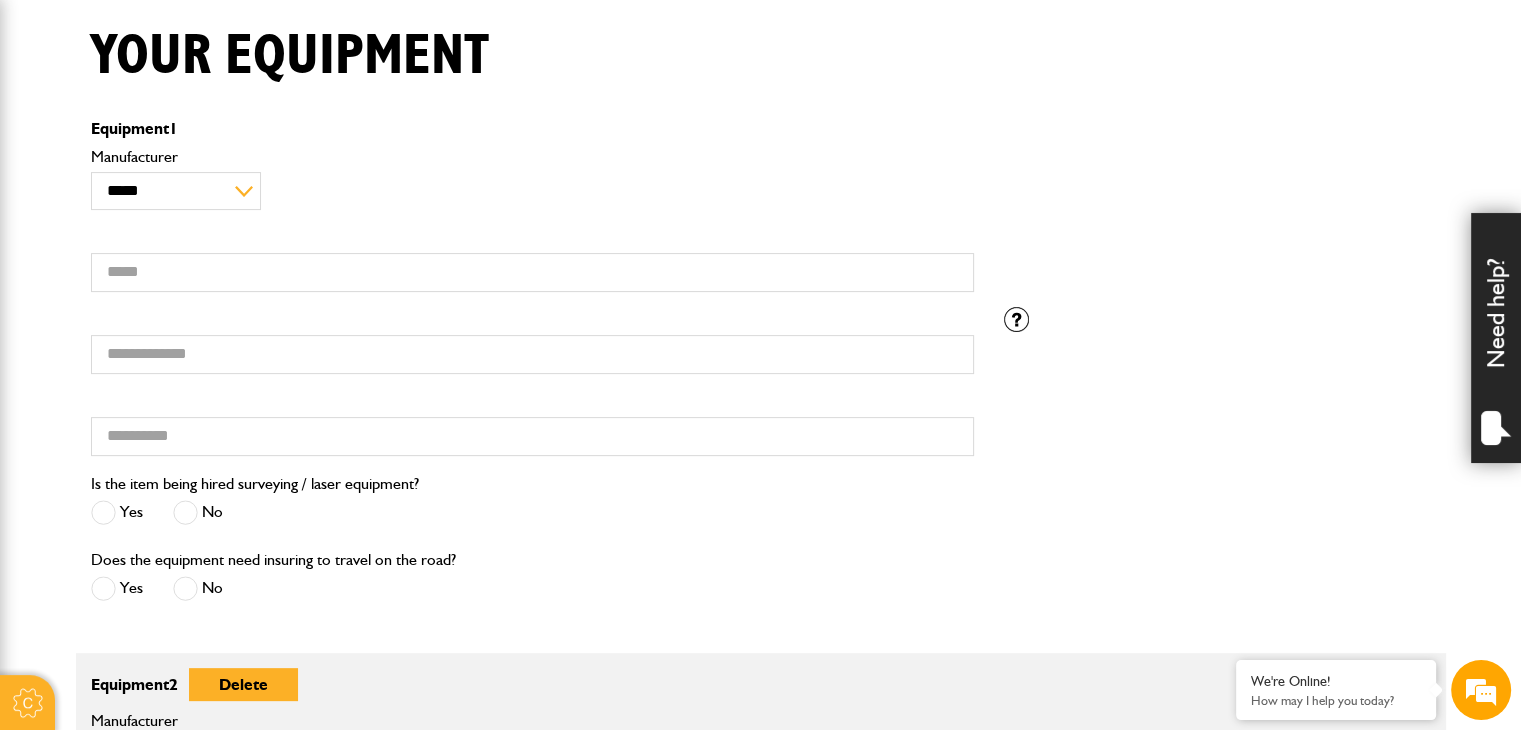 click on "Your equipment" at bounding box center [290, 56] 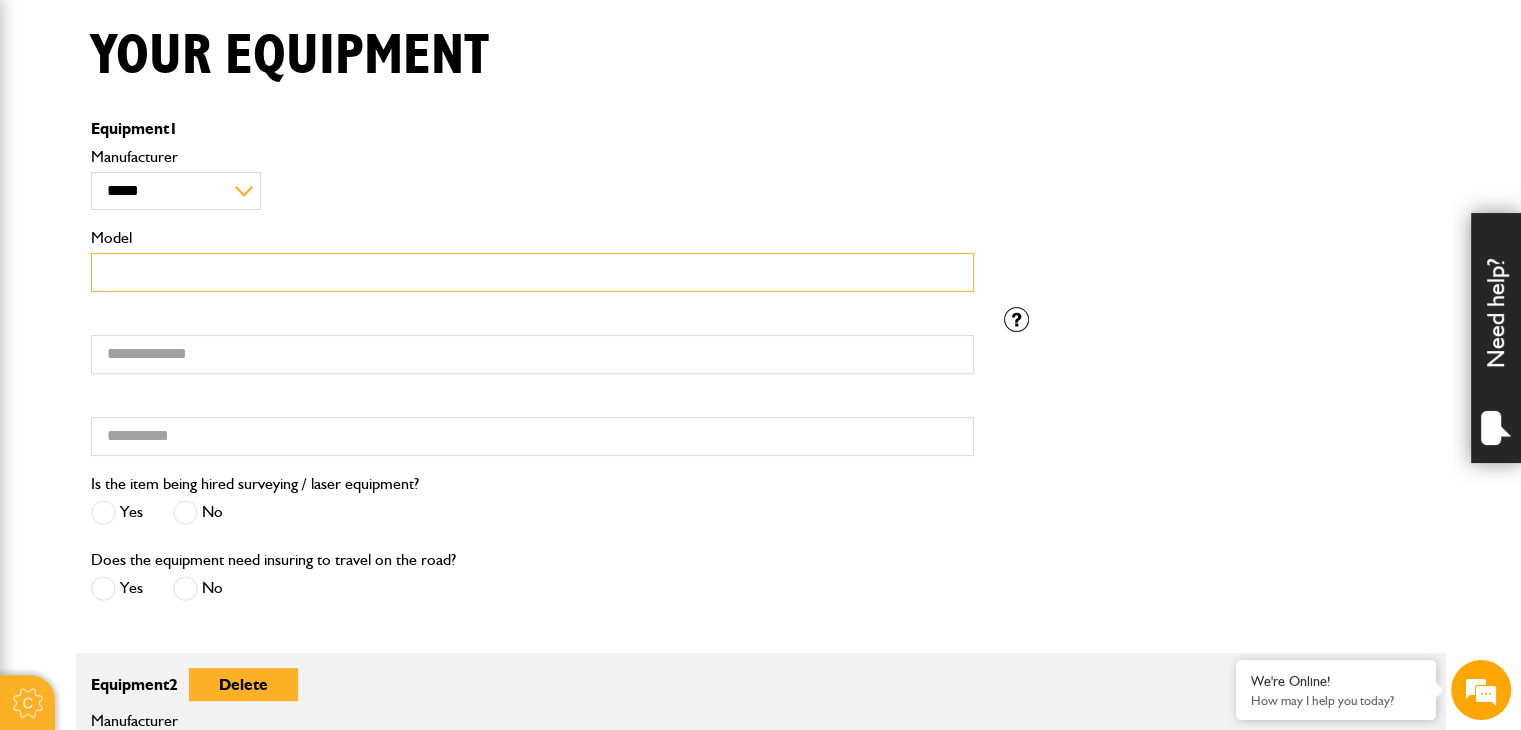 click on "Model" at bounding box center (532, 272) 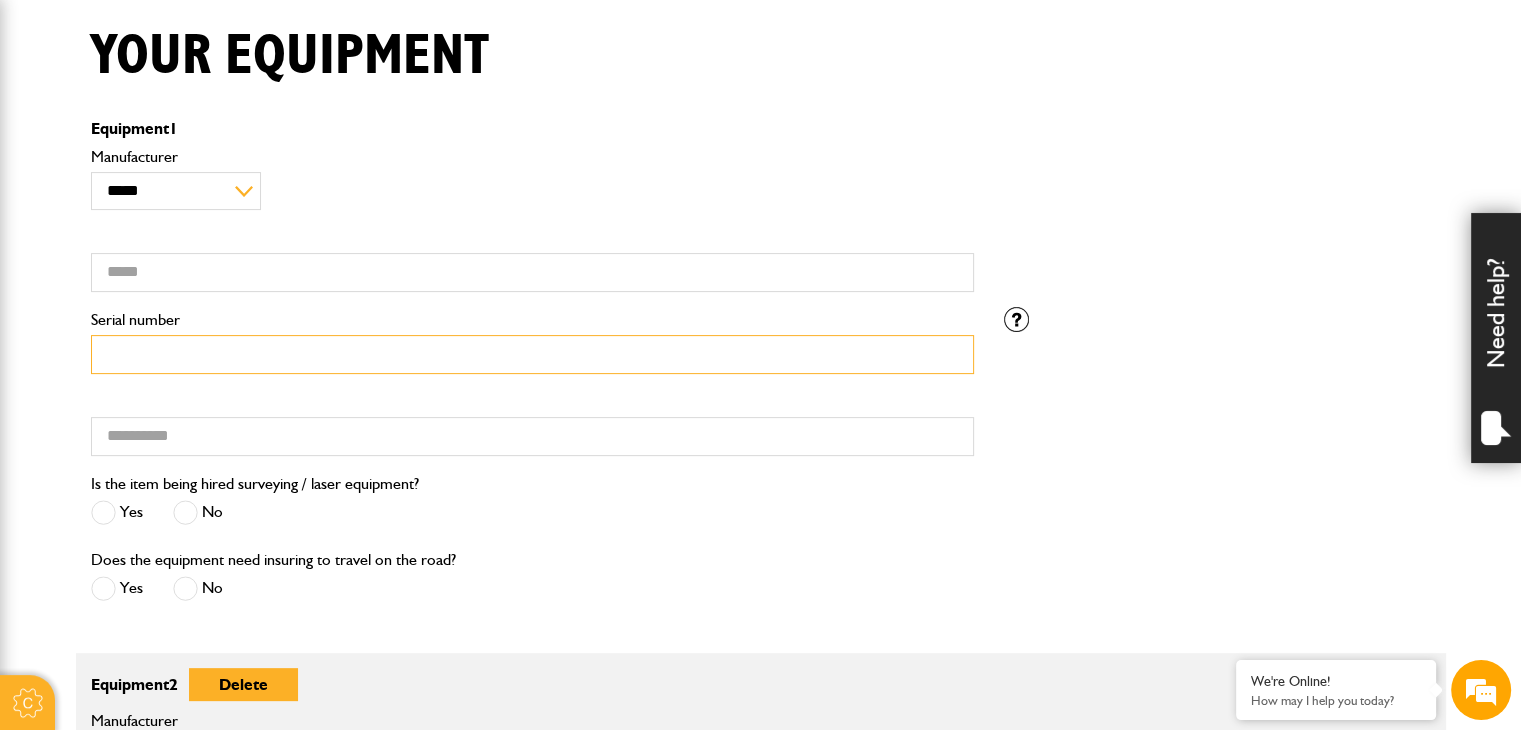 click on "Serial number" at bounding box center [532, 354] 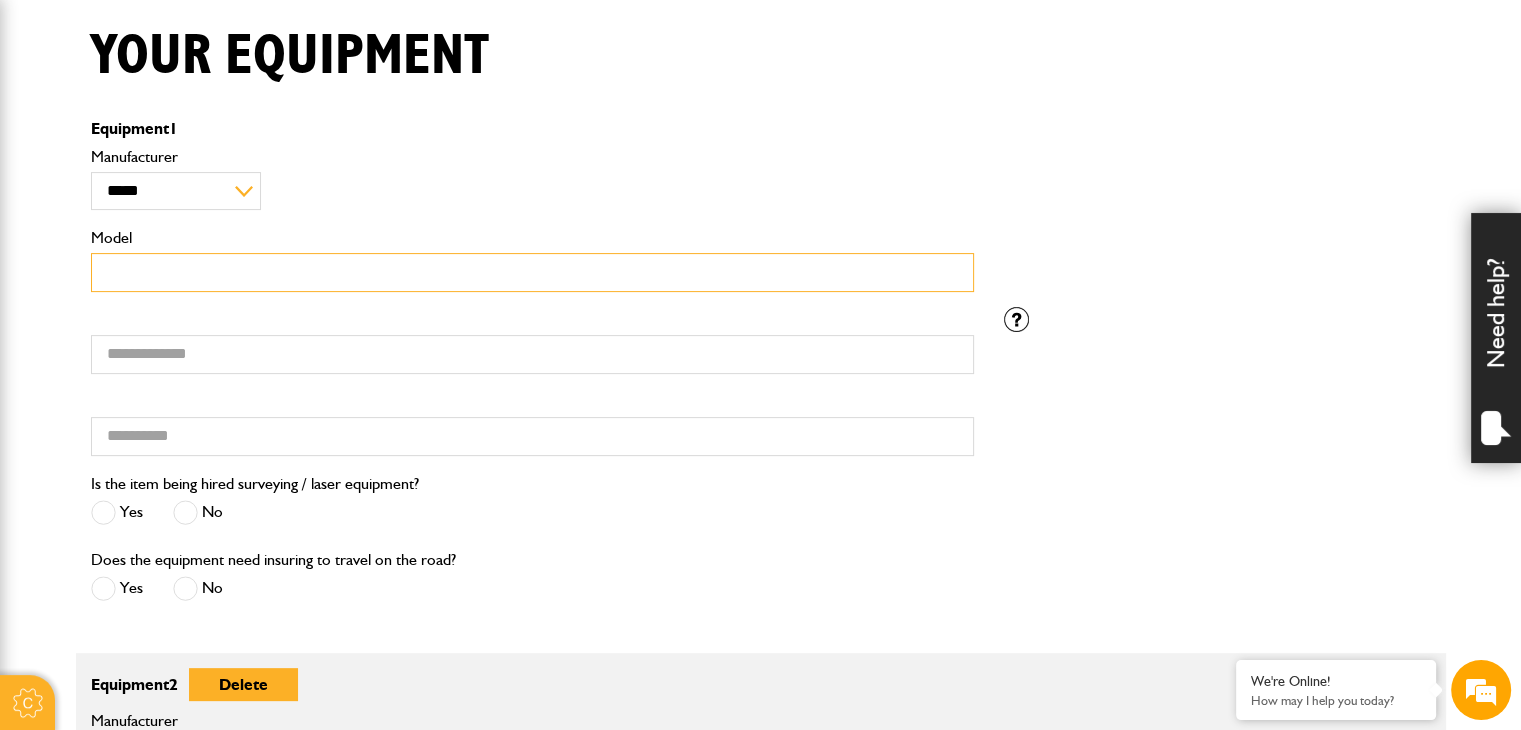 click on "Model" at bounding box center [532, 272] 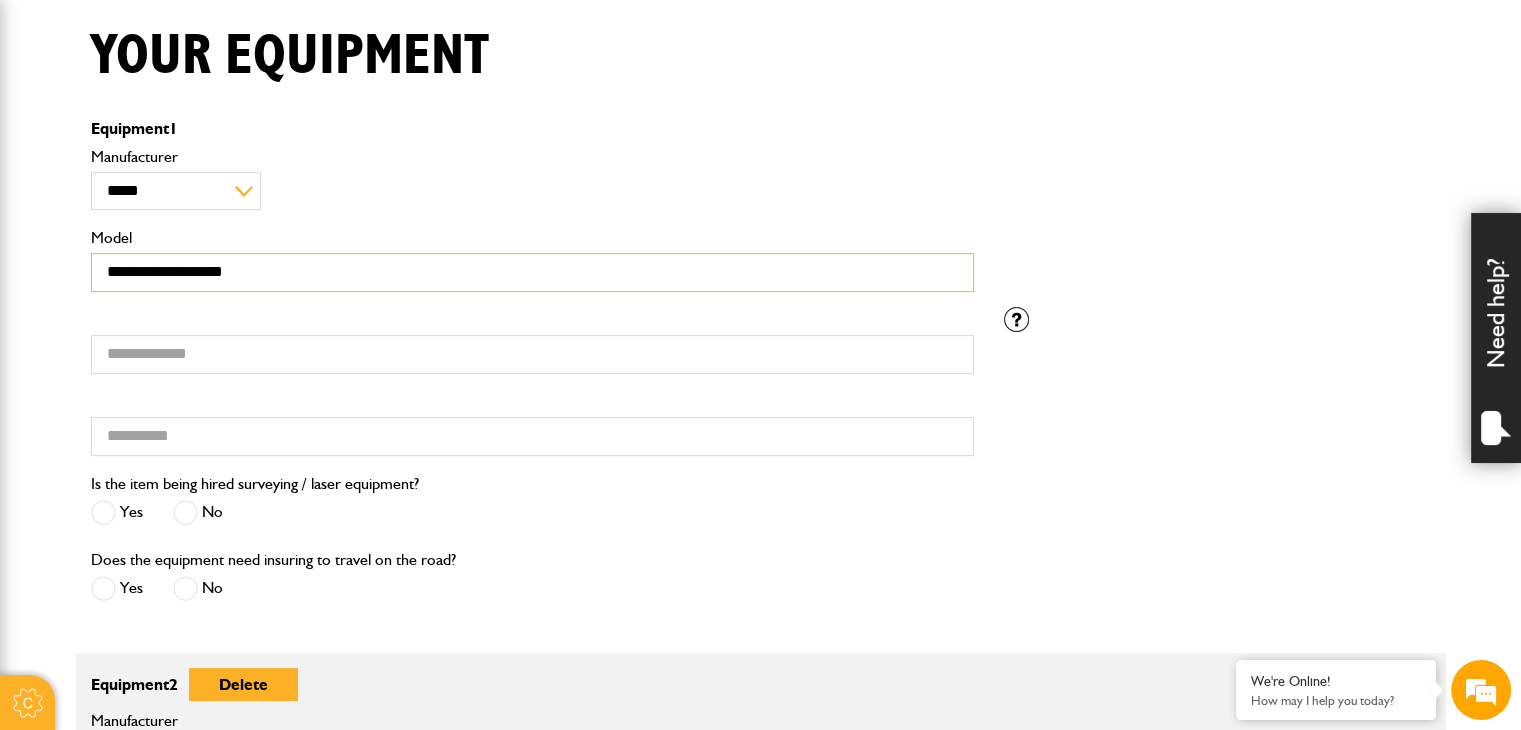 type on "**********" 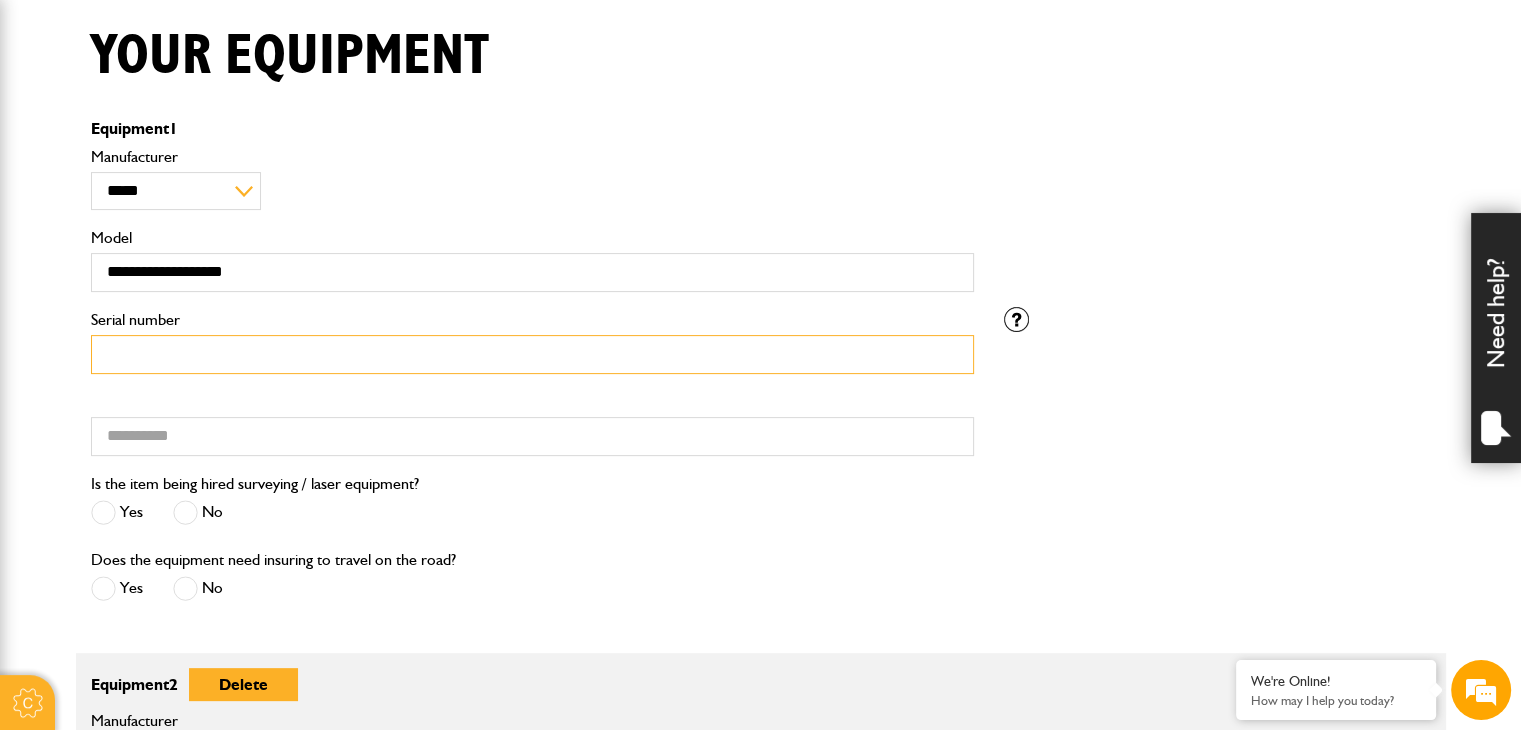 paste on "******" 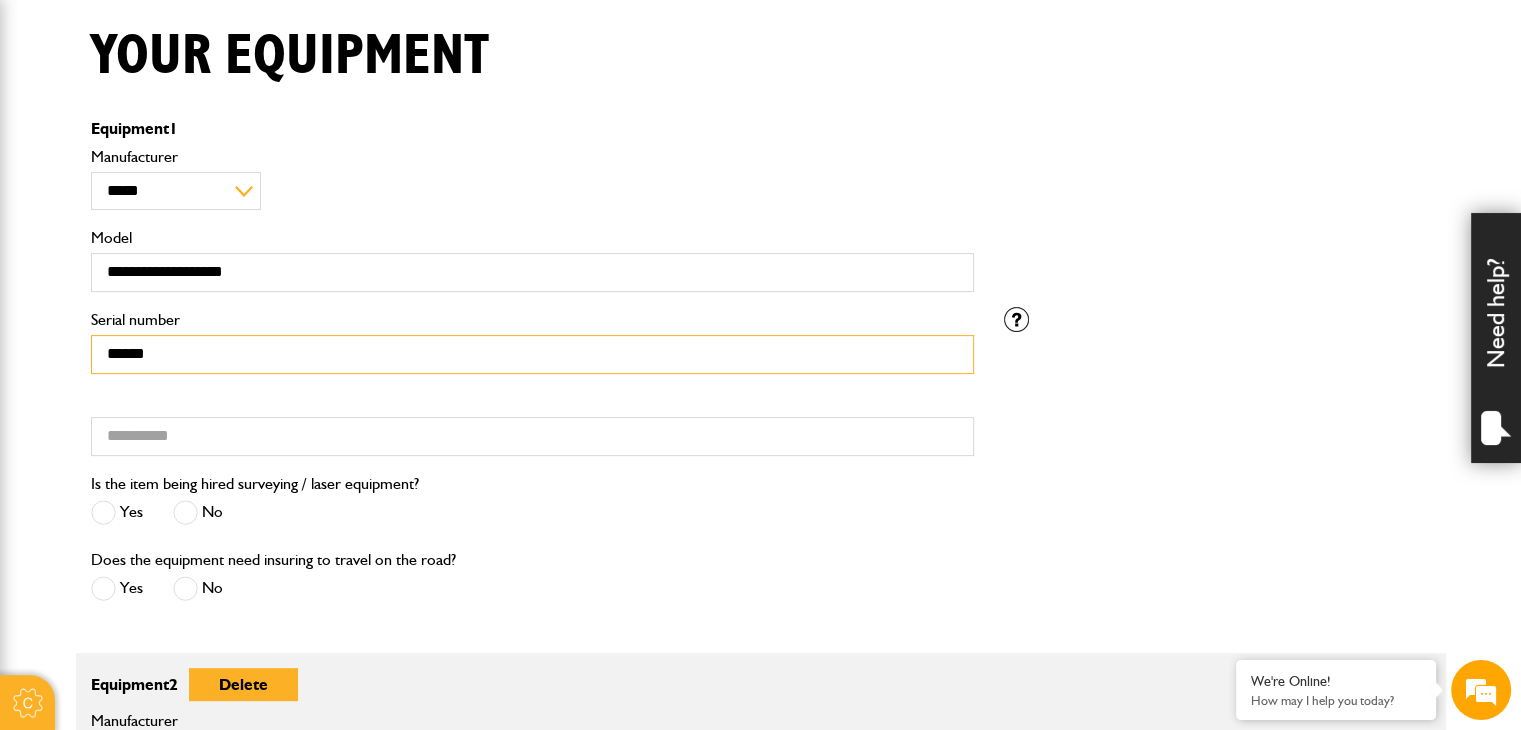 type on "******" 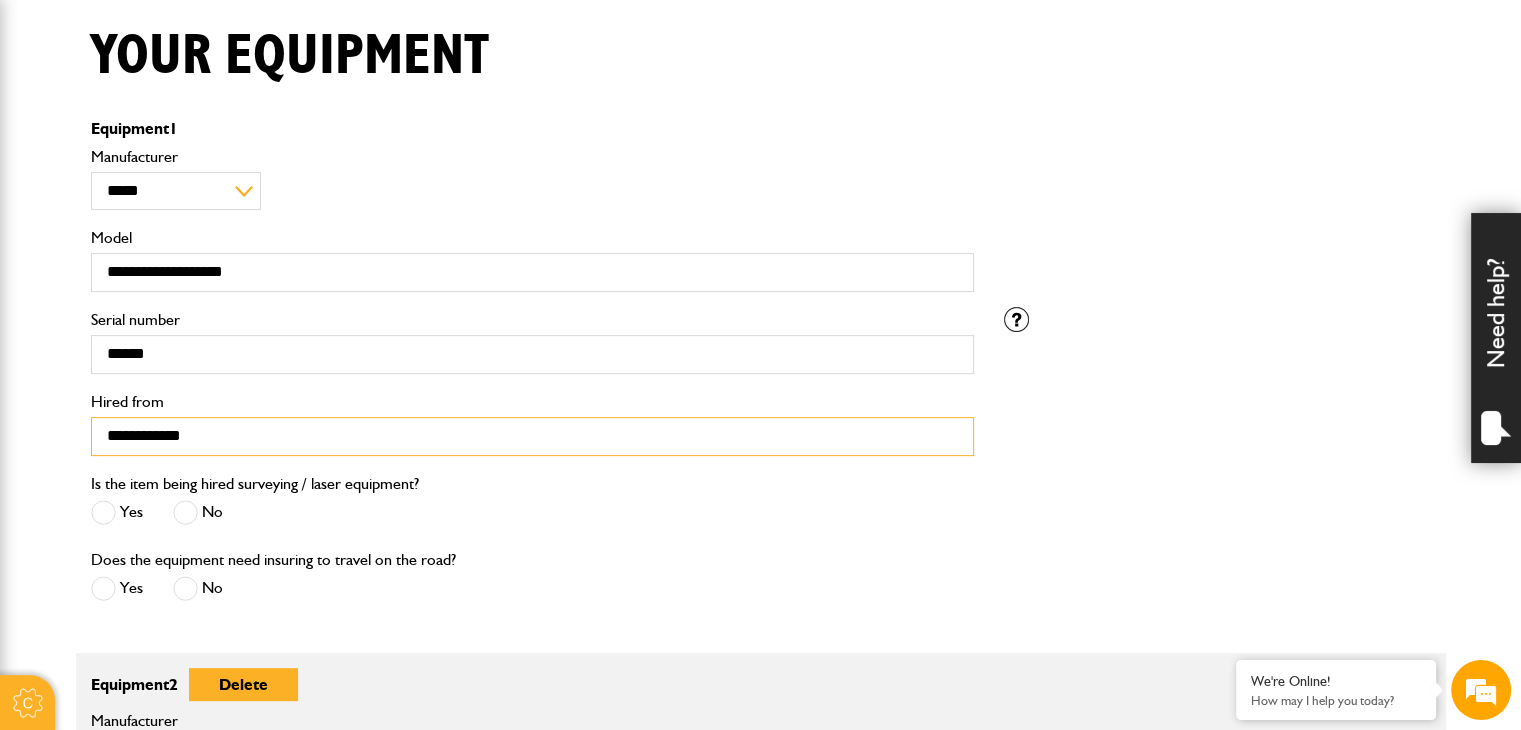 type on "**********" 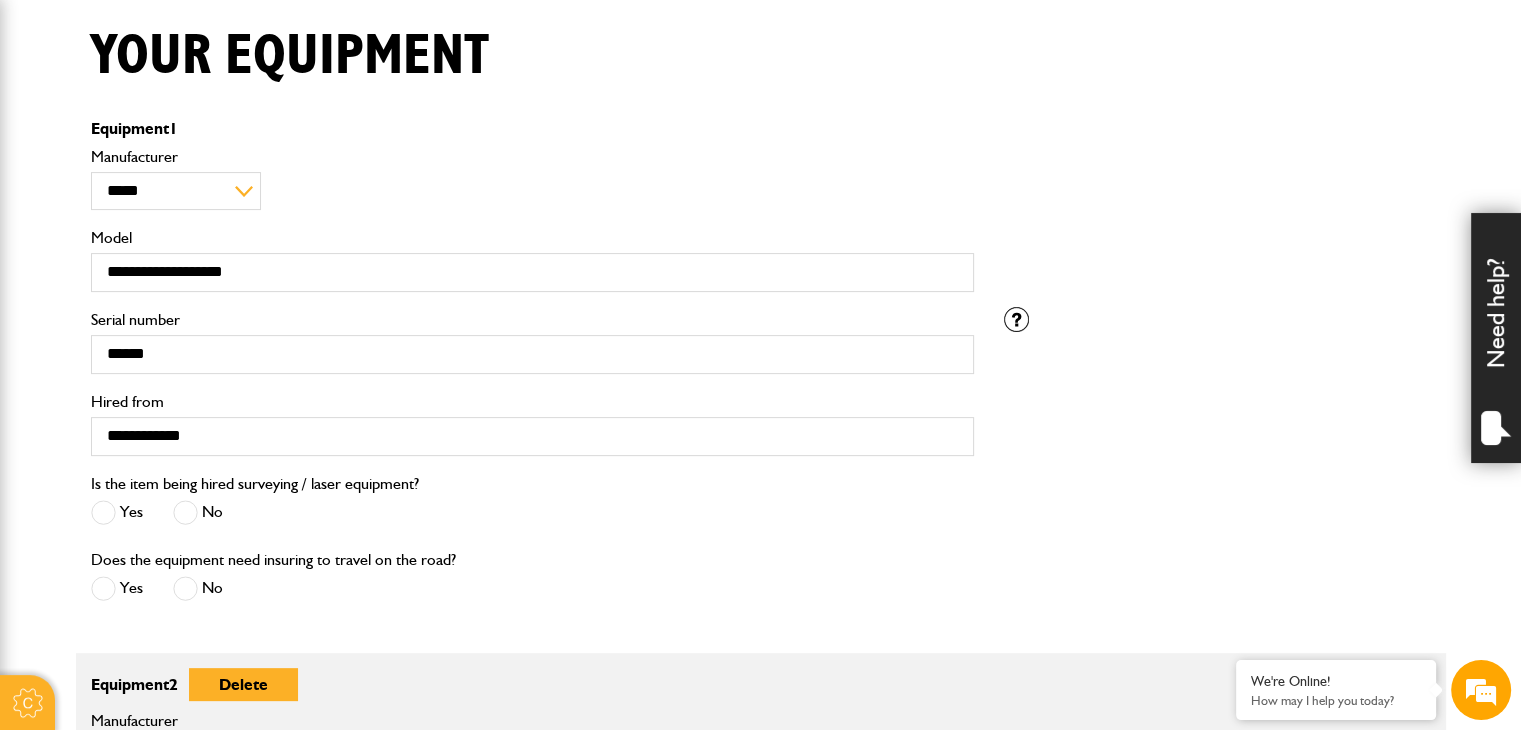 click on "Does the equipment need insuring to travel on the road?" at bounding box center (273, 560) 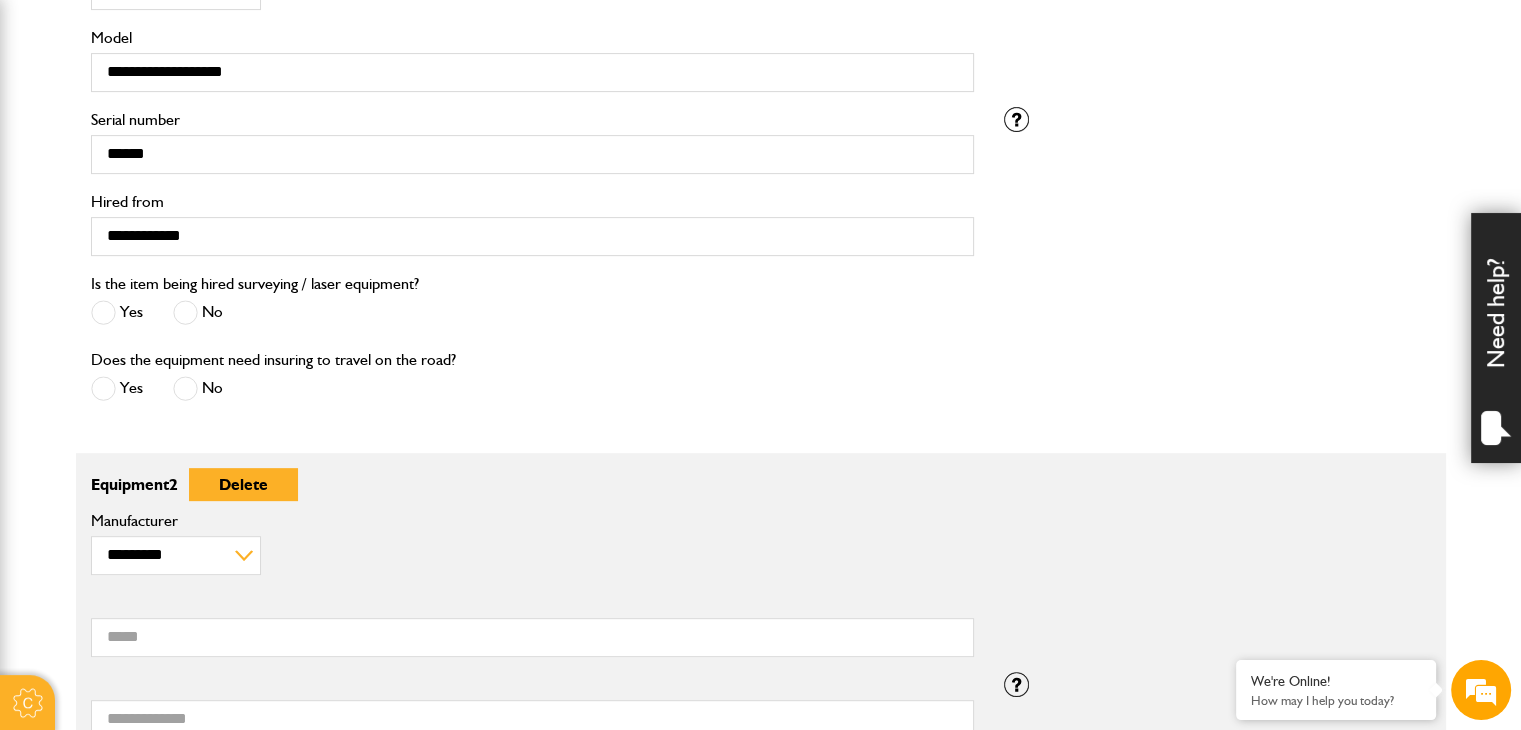 scroll, scrollTop: 740, scrollLeft: 0, axis: vertical 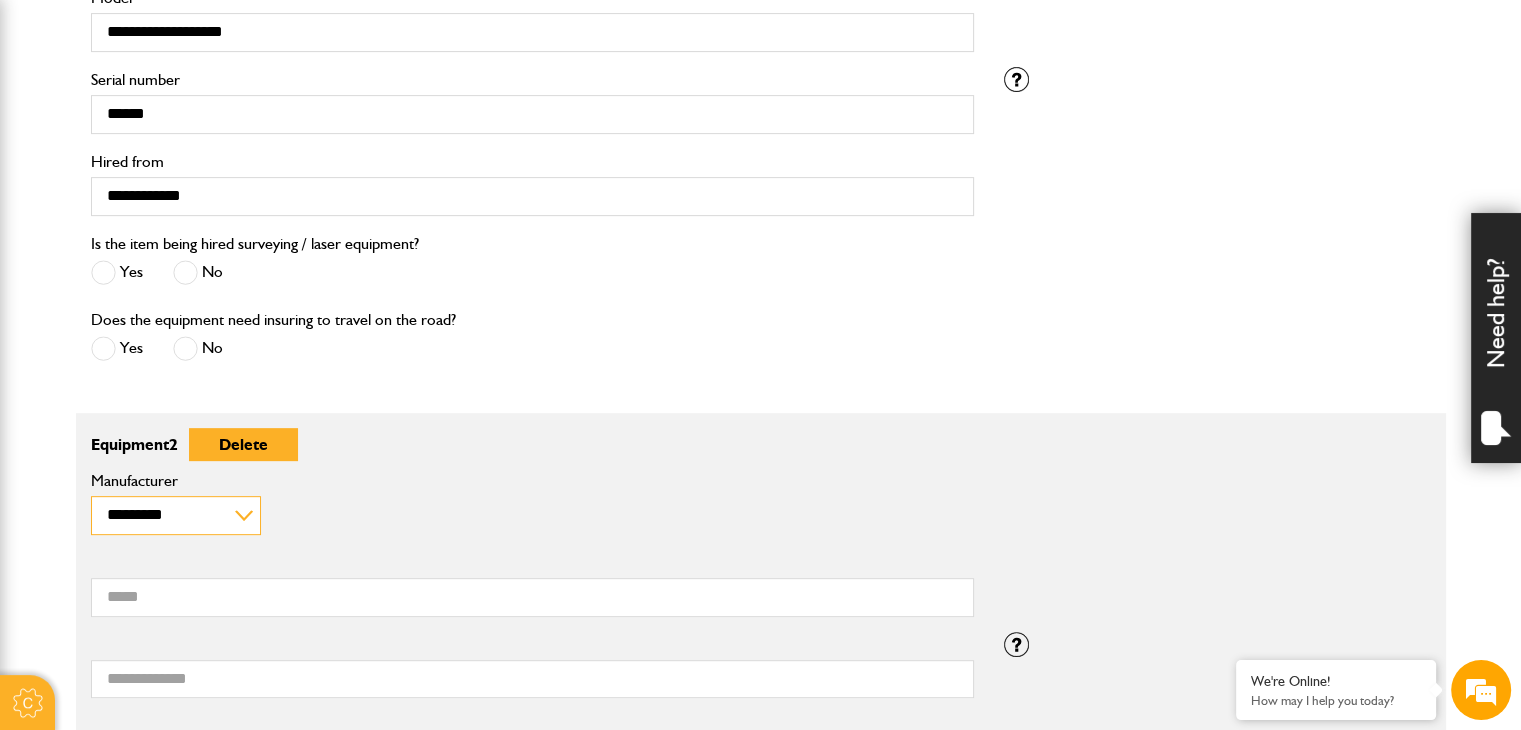click on "**********" at bounding box center [176, 515] 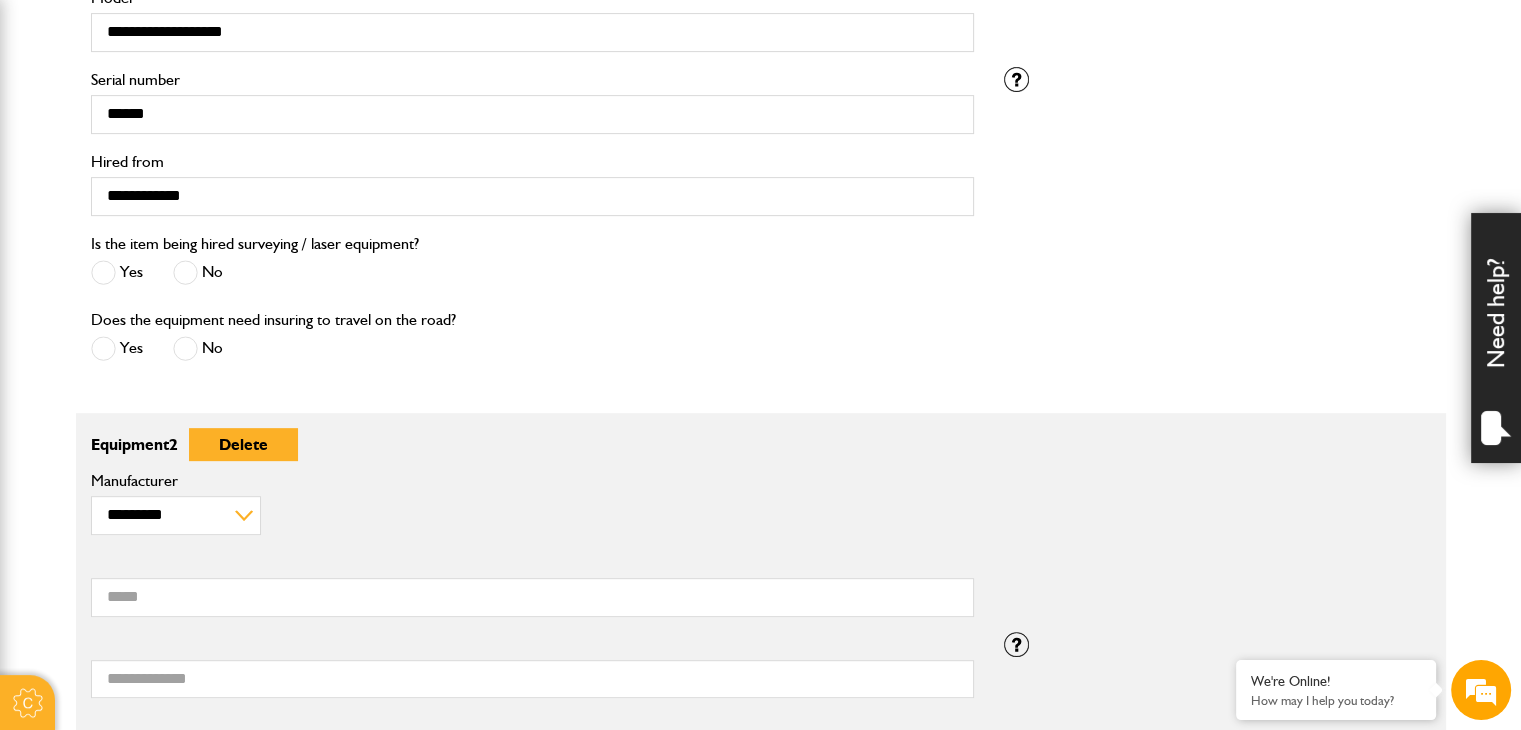 click on "**********" at bounding box center [761, 149] 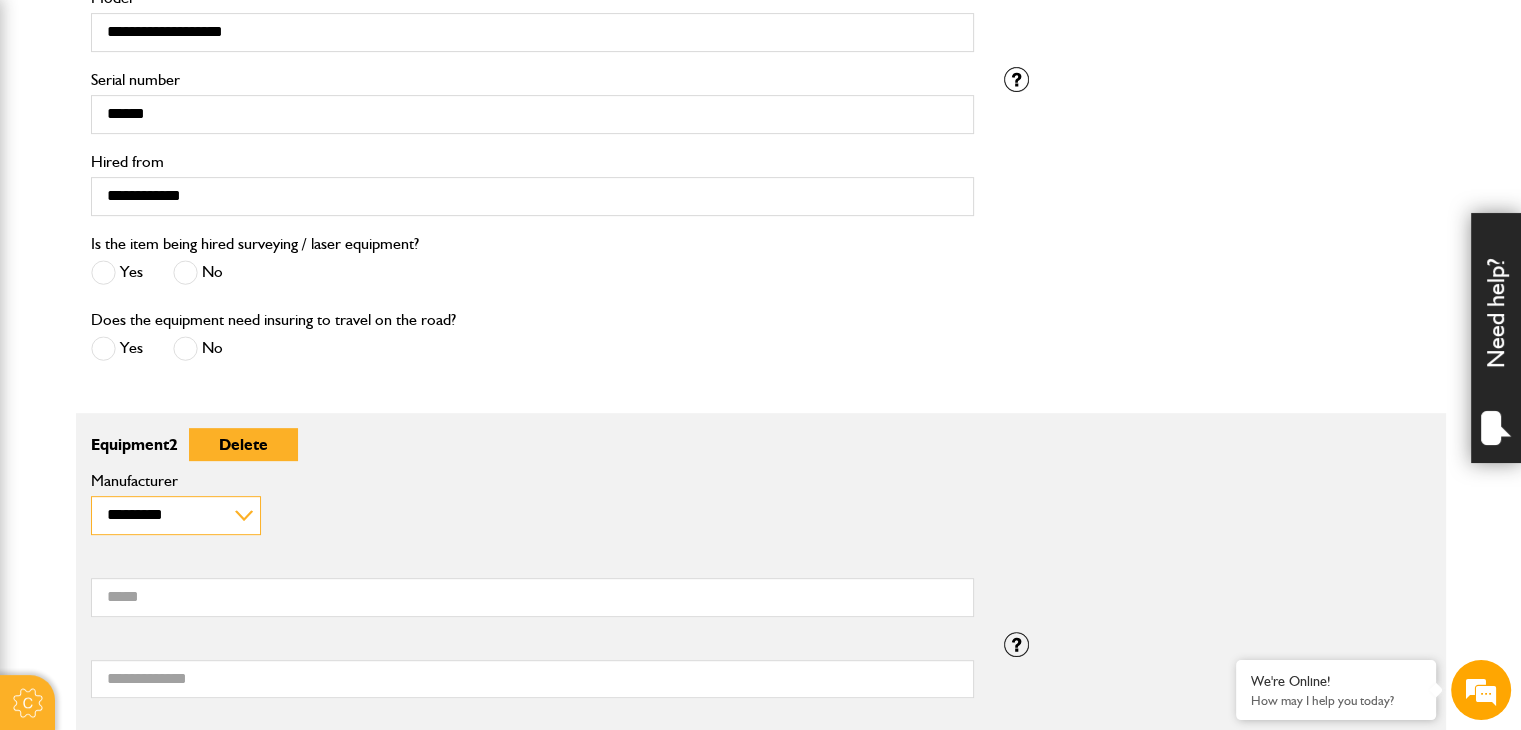 click on "**********" at bounding box center (176, 515) 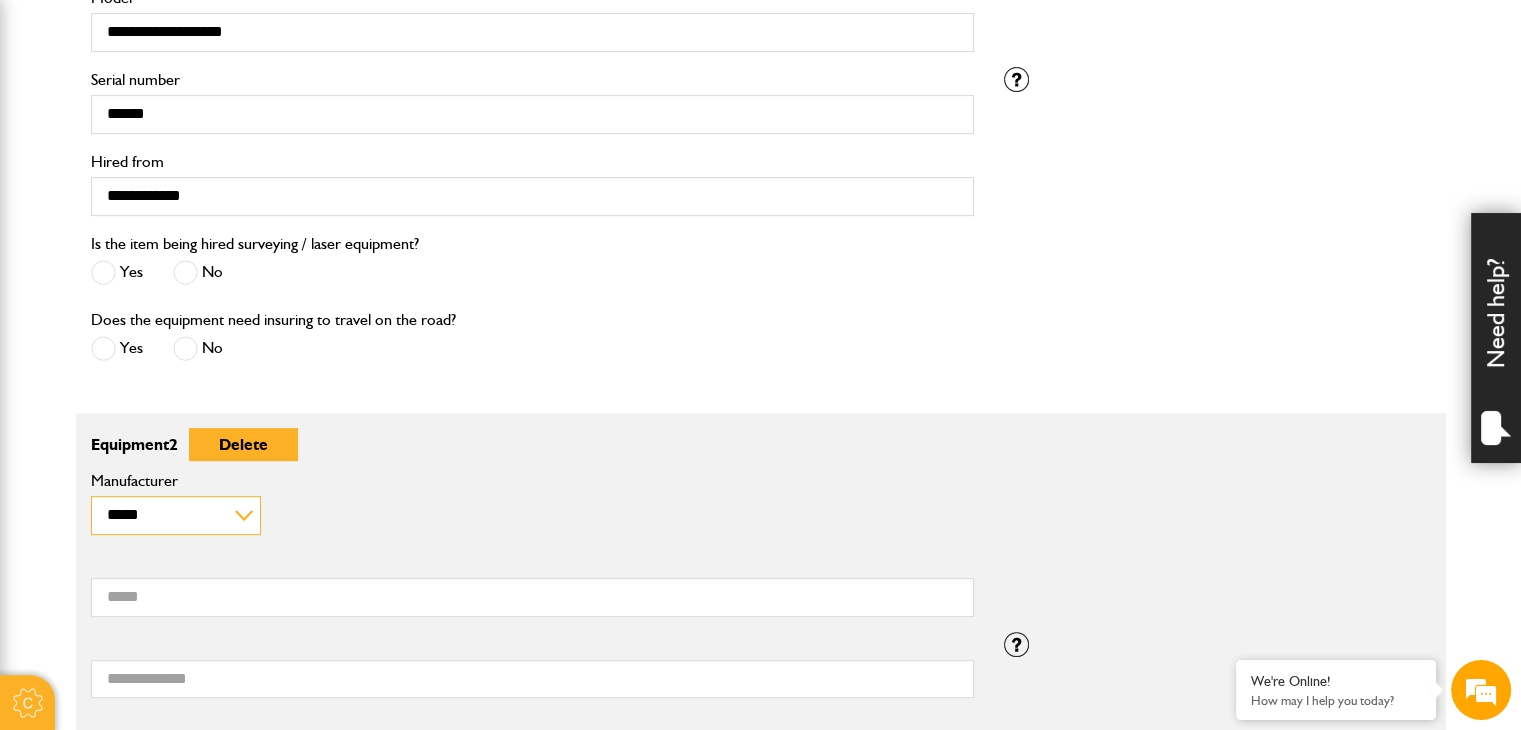 click on "**********" at bounding box center (176, 515) 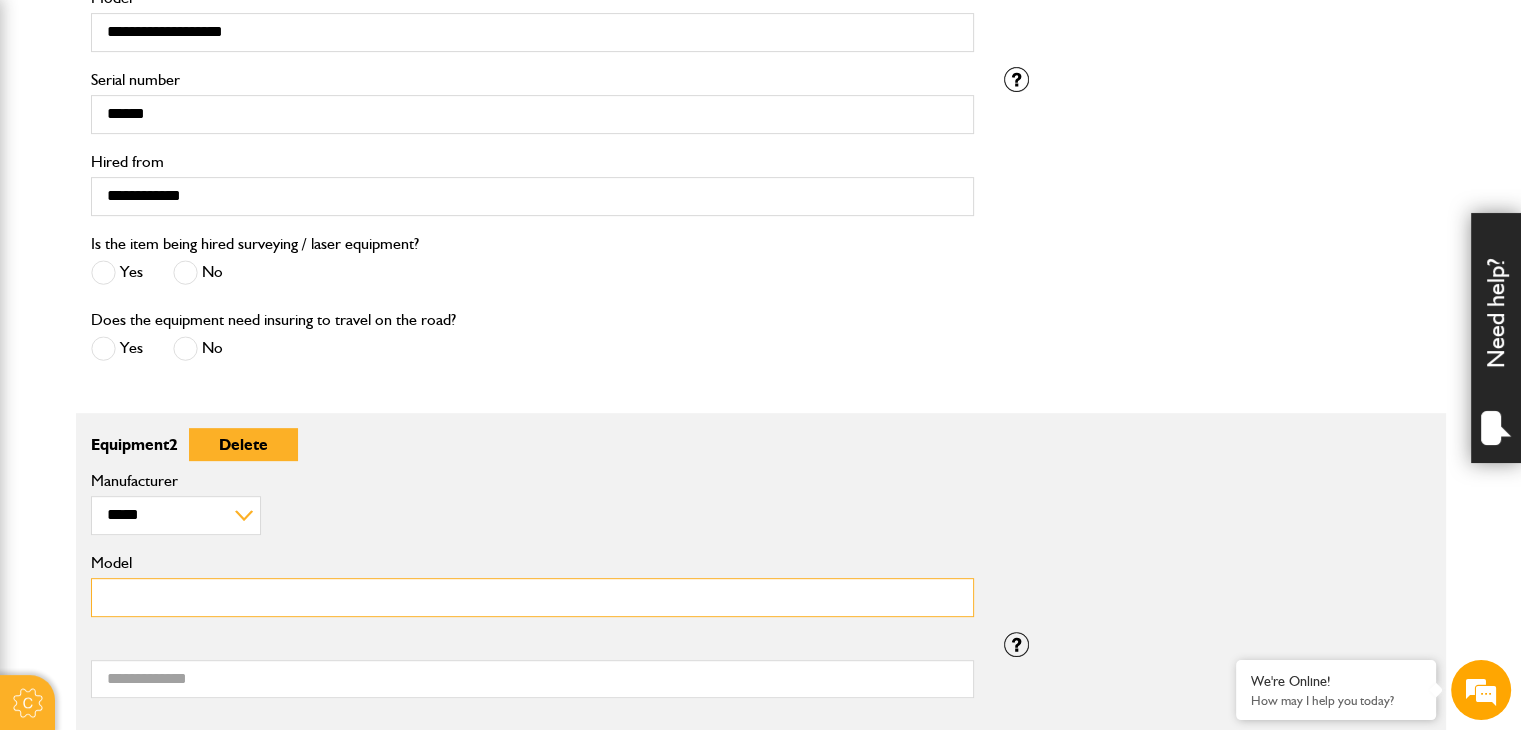 click on "Model" at bounding box center [532, 597] 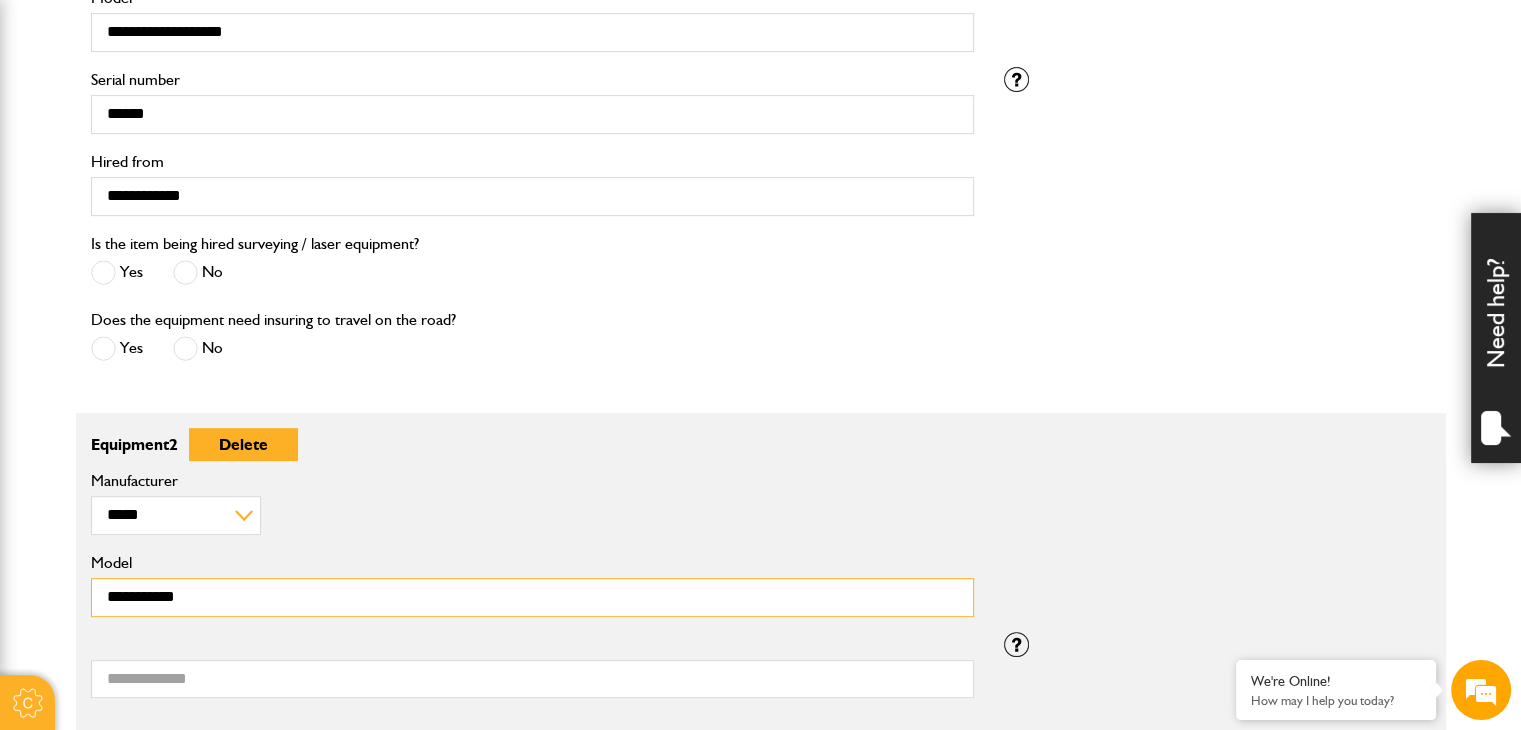type on "**********" 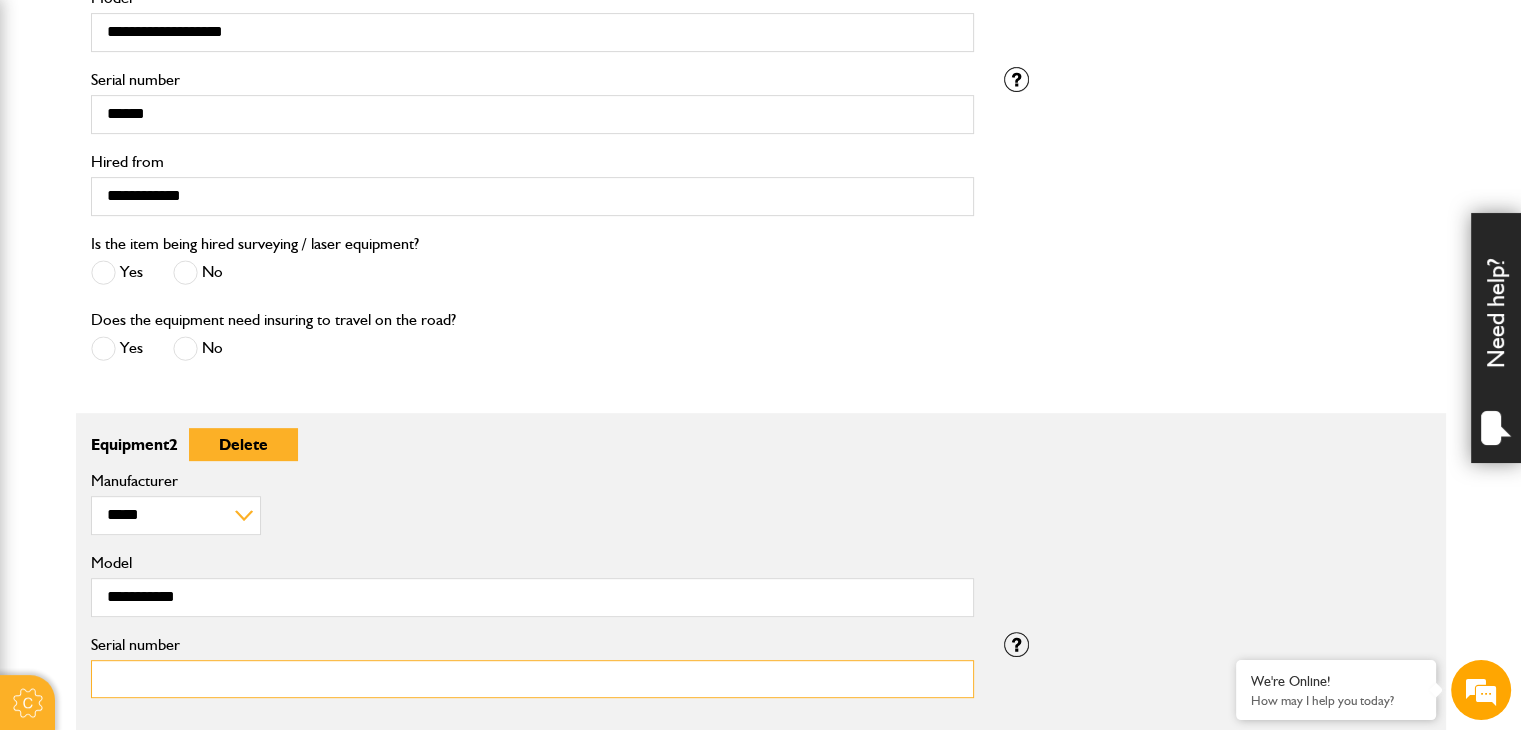 click on "Serial number" at bounding box center [532, 679] 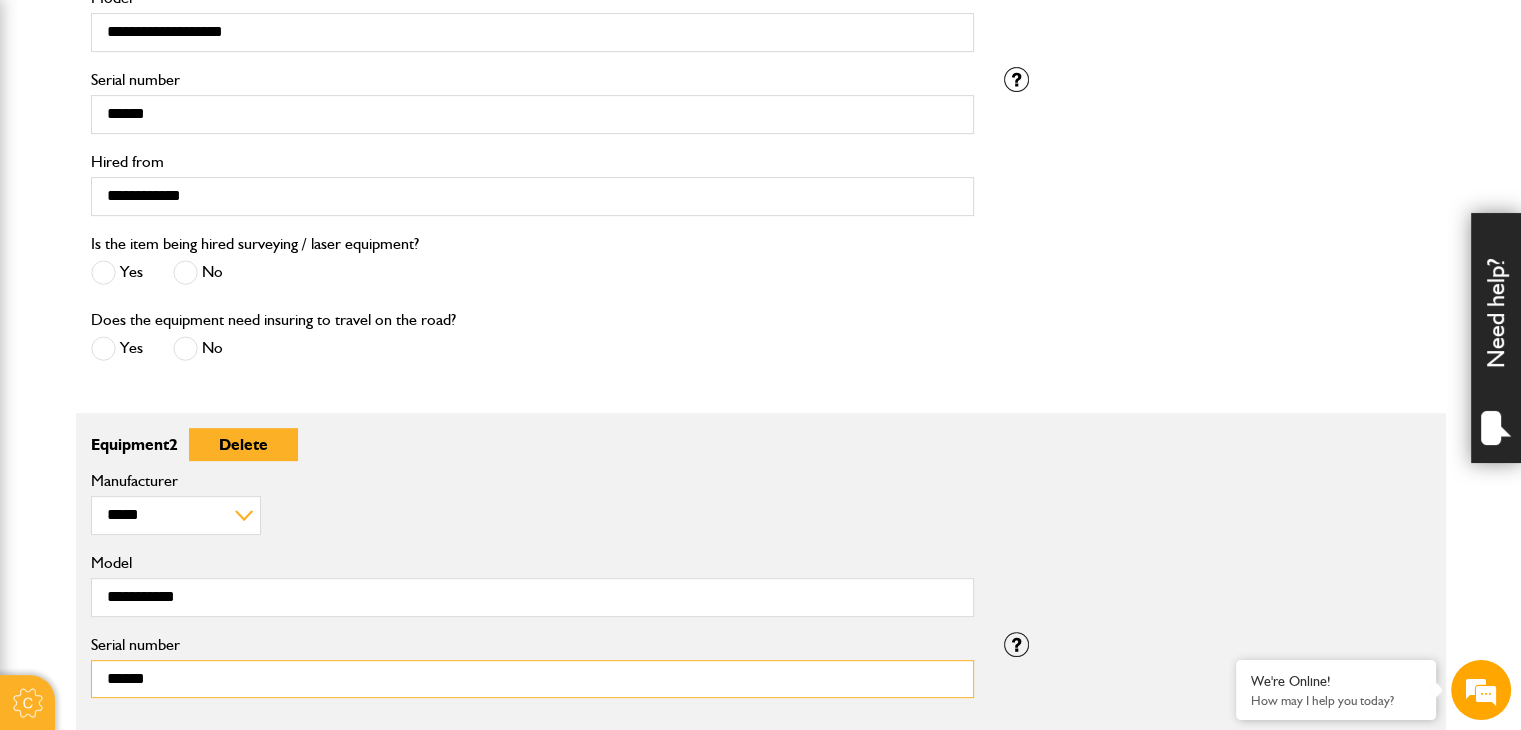 type on "******" 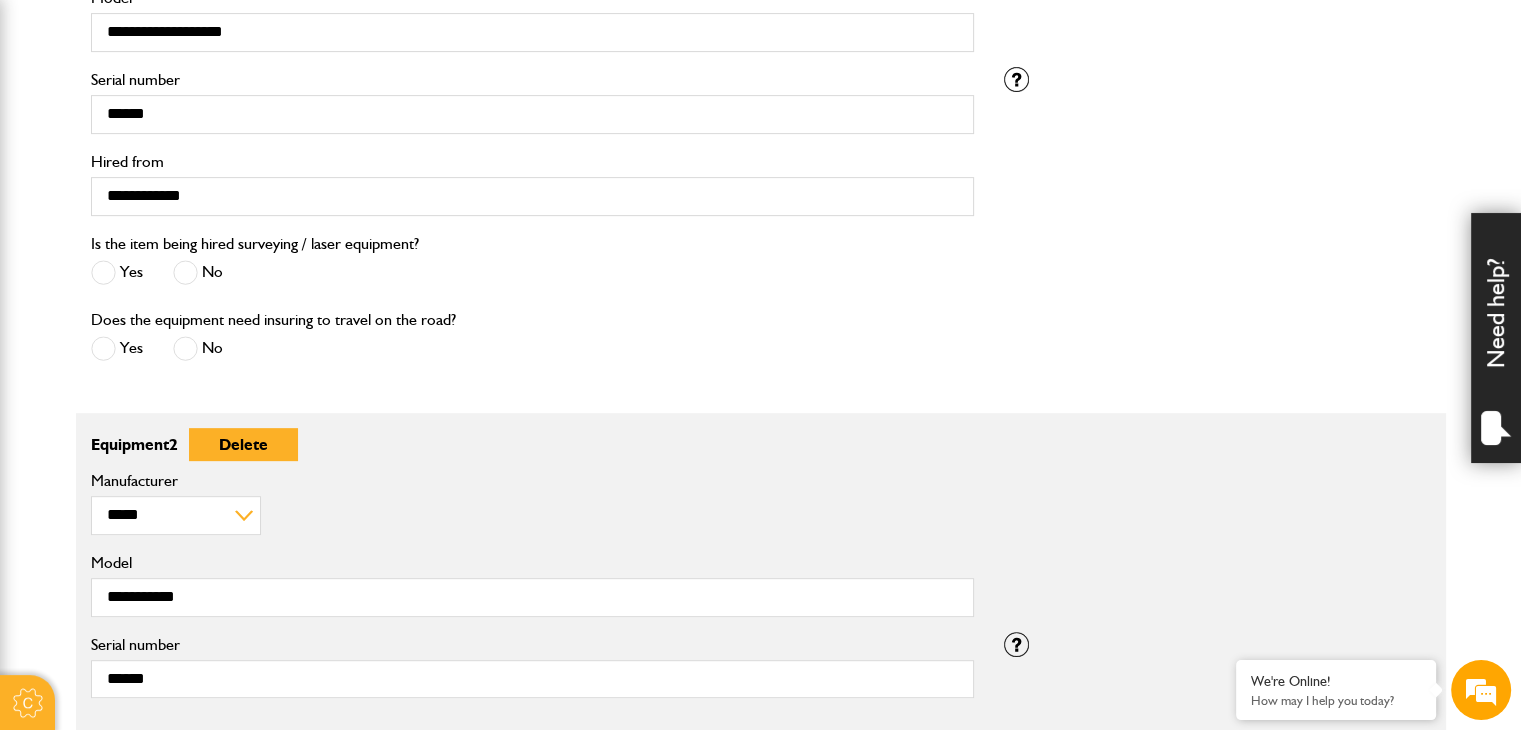 click on "**********" at bounding box center (761, 549) 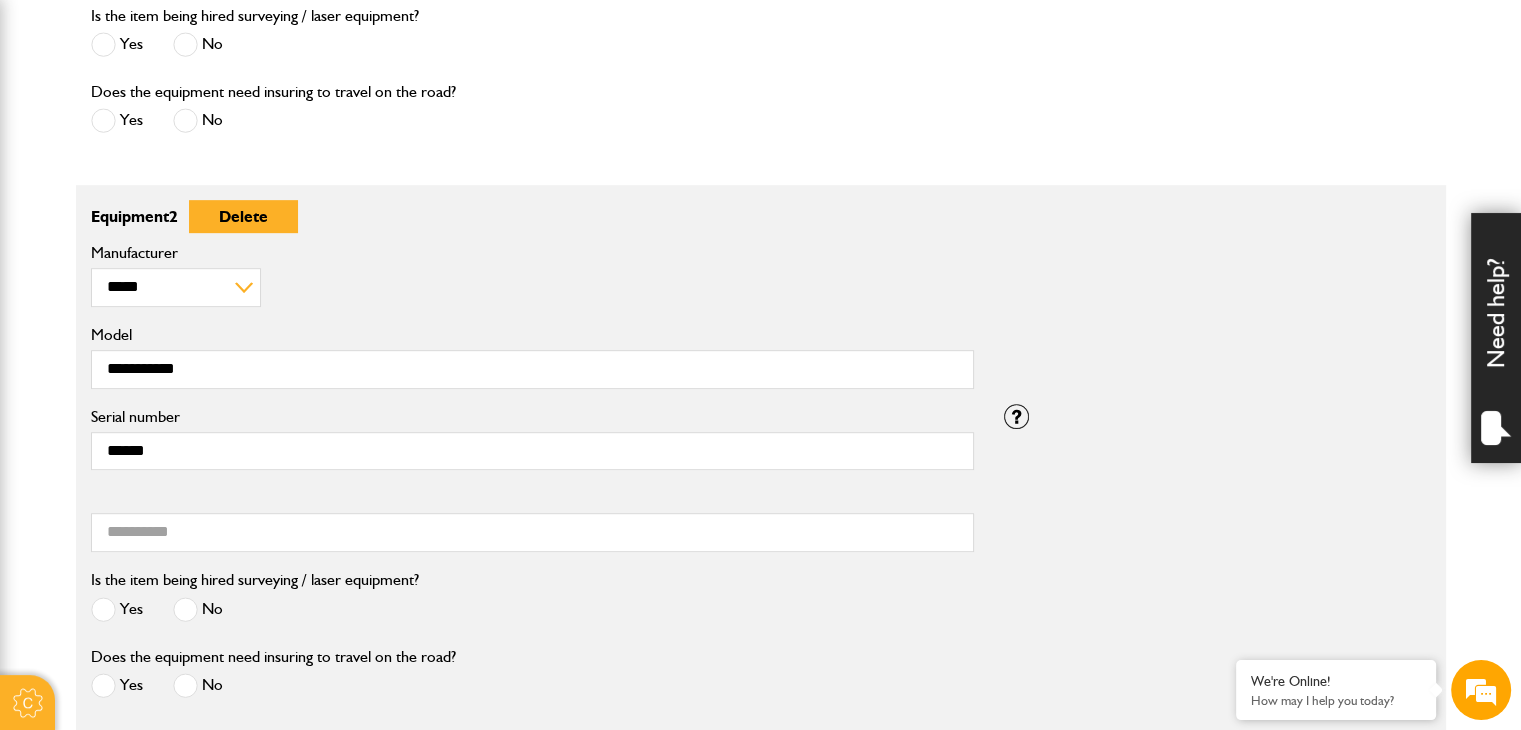 scroll, scrollTop: 992, scrollLeft: 0, axis: vertical 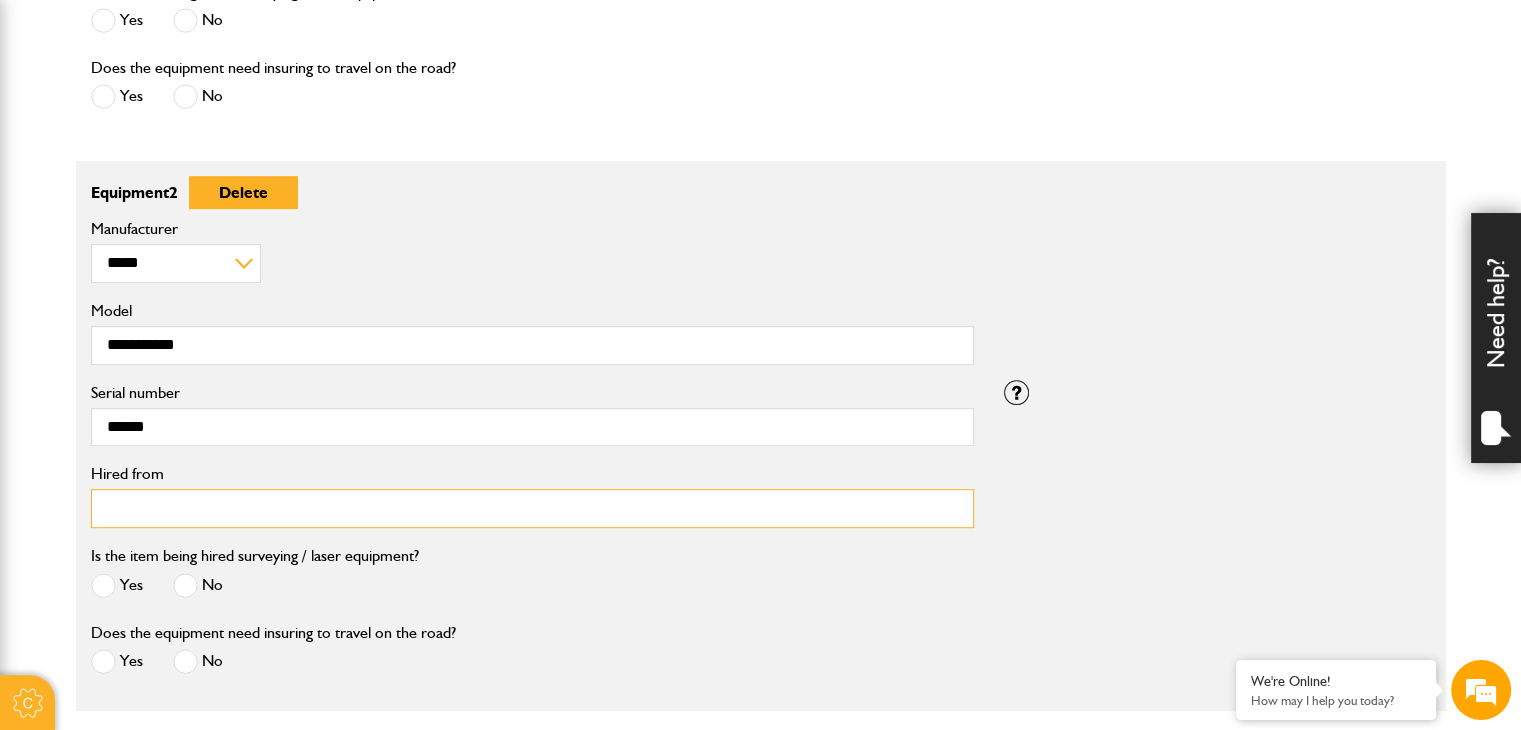 click on "Hired from" at bounding box center (532, 508) 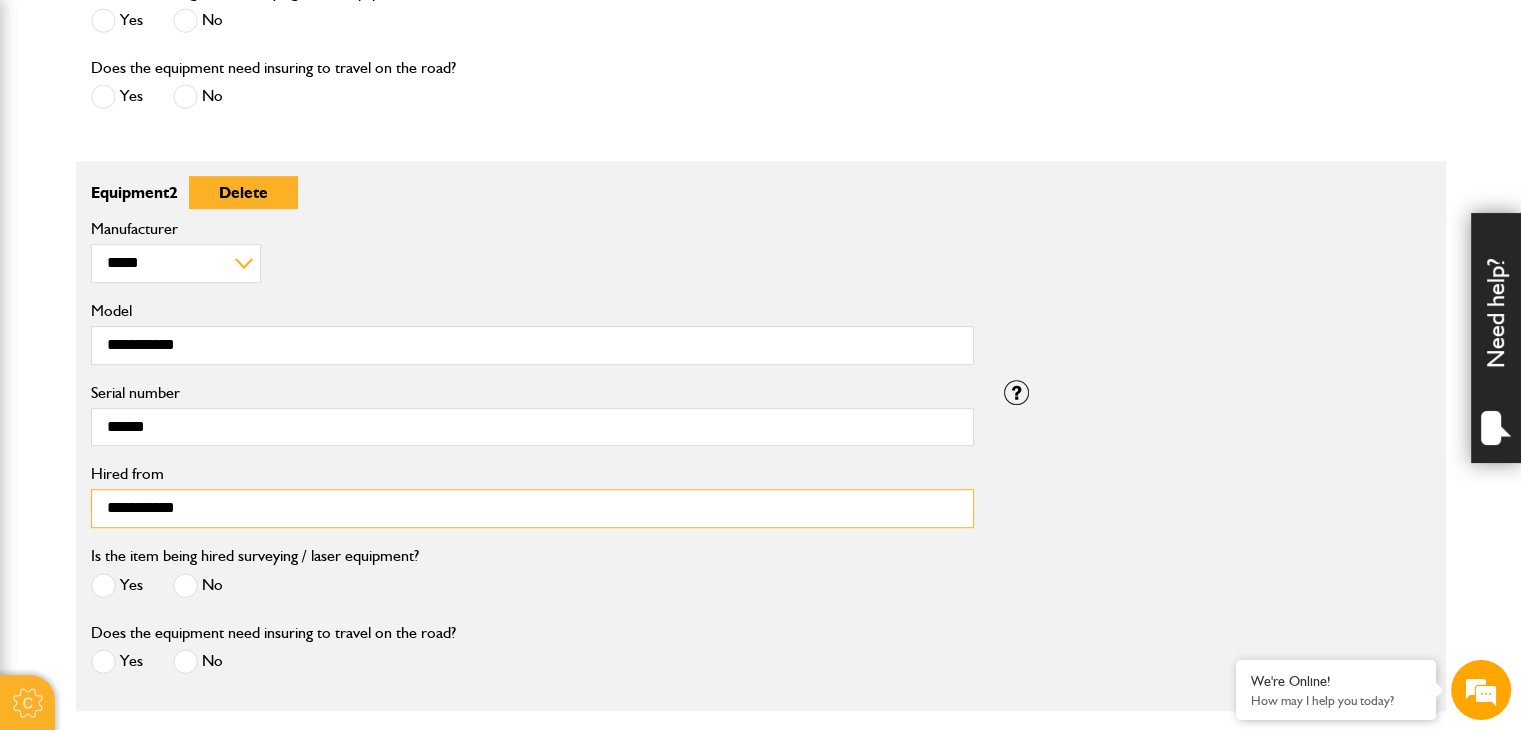 type on "**********" 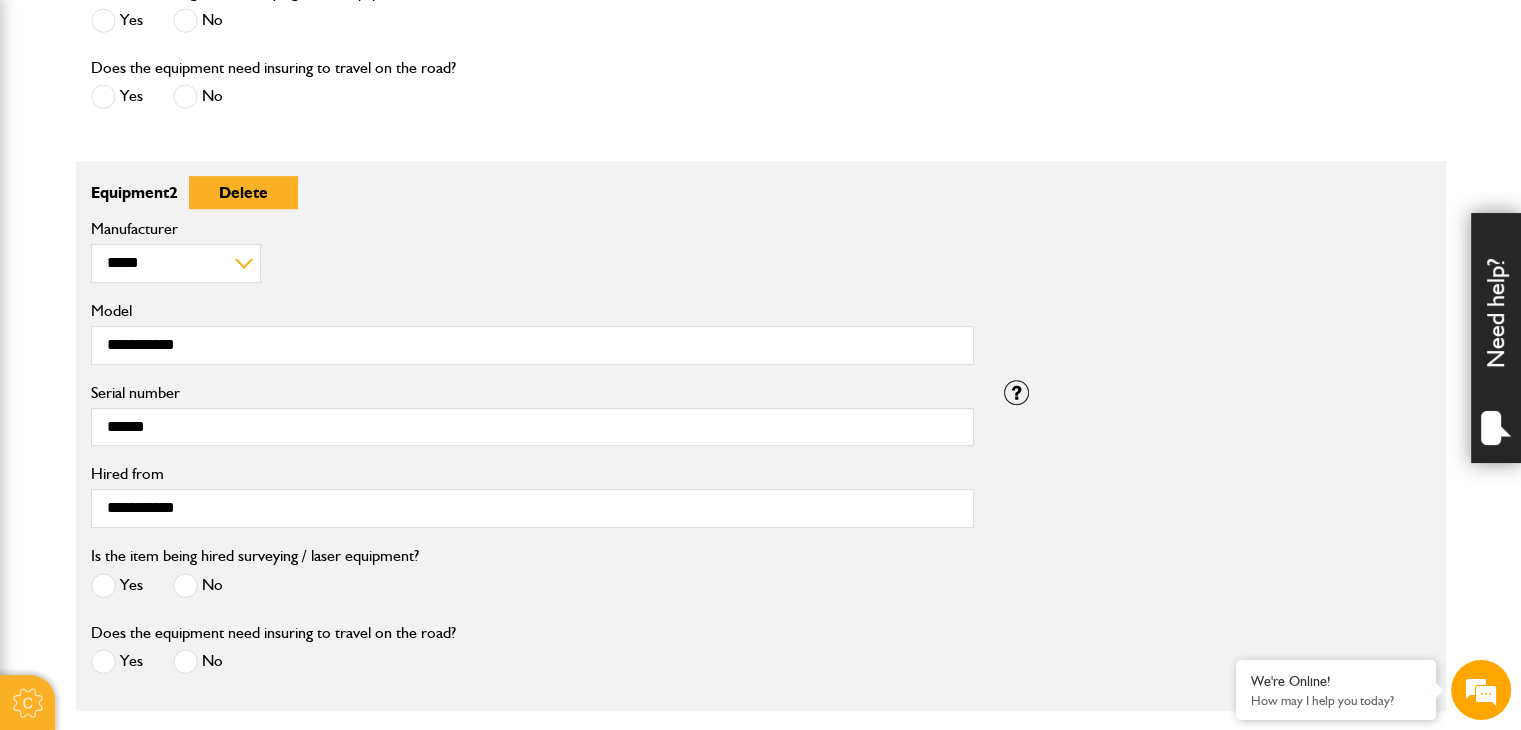click on "Is the item being hired surveying / laser equipment?
Yes
No" at bounding box center [532, 581] 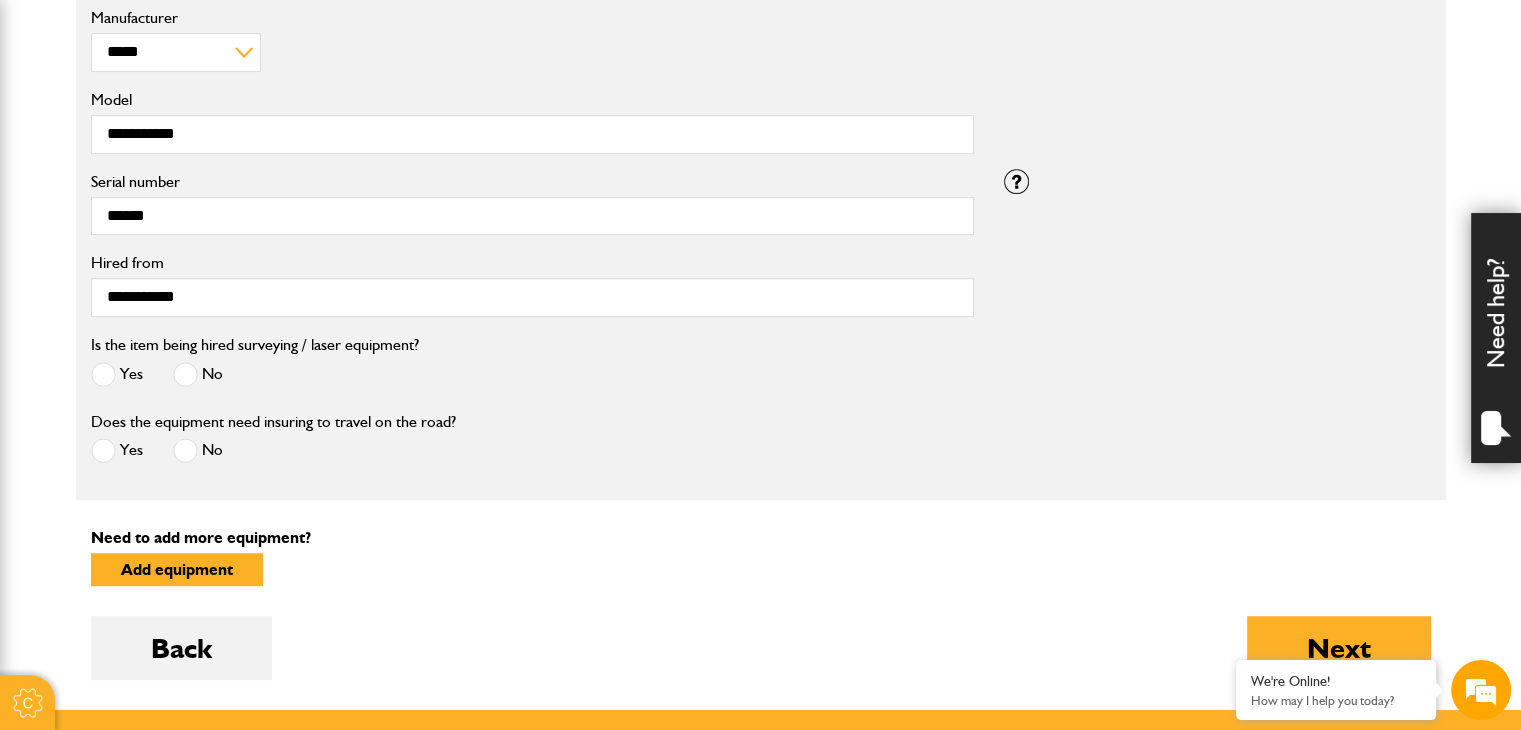 scroll, scrollTop: 1223, scrollLeft: 0, axis: vertical 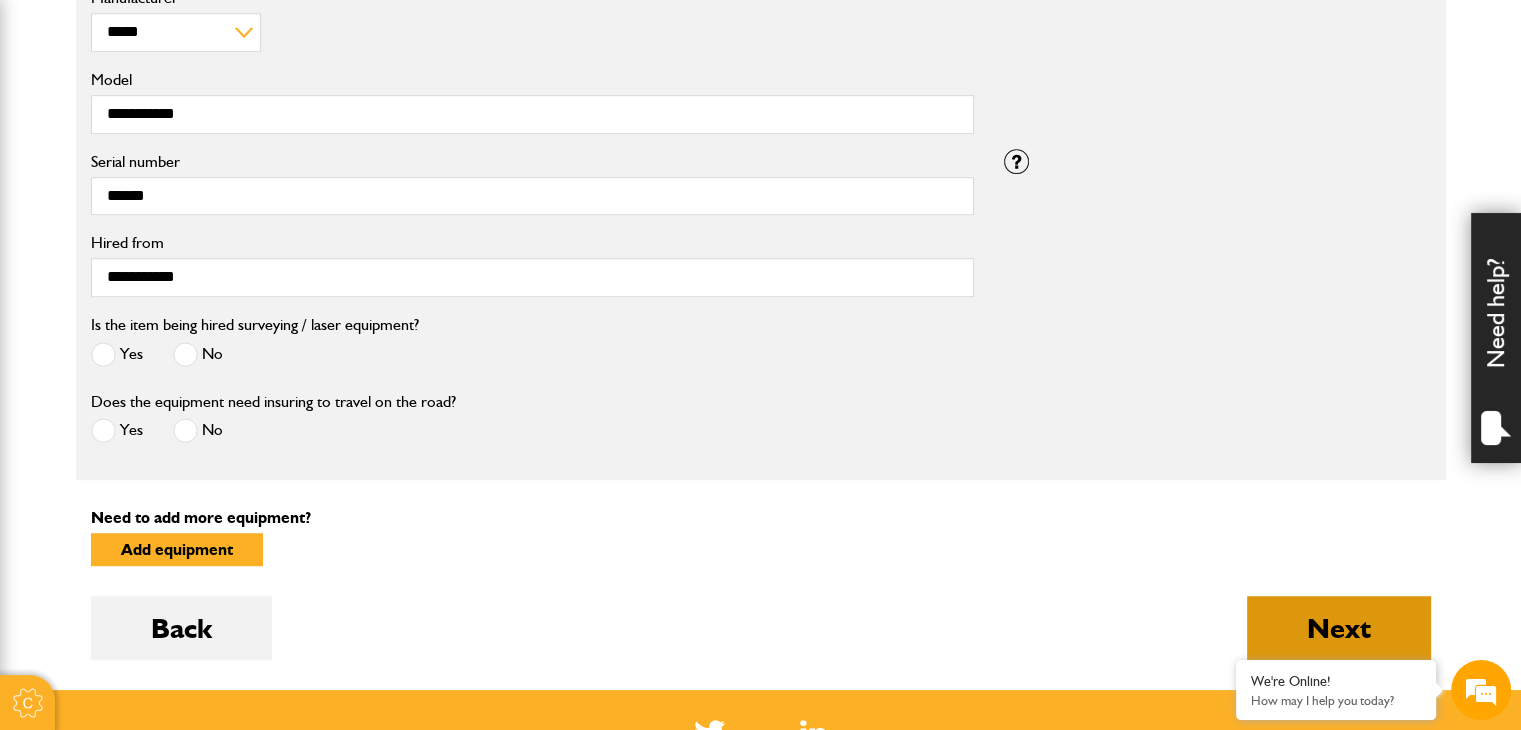 click on "Next" at bounding box center [1339, 628] 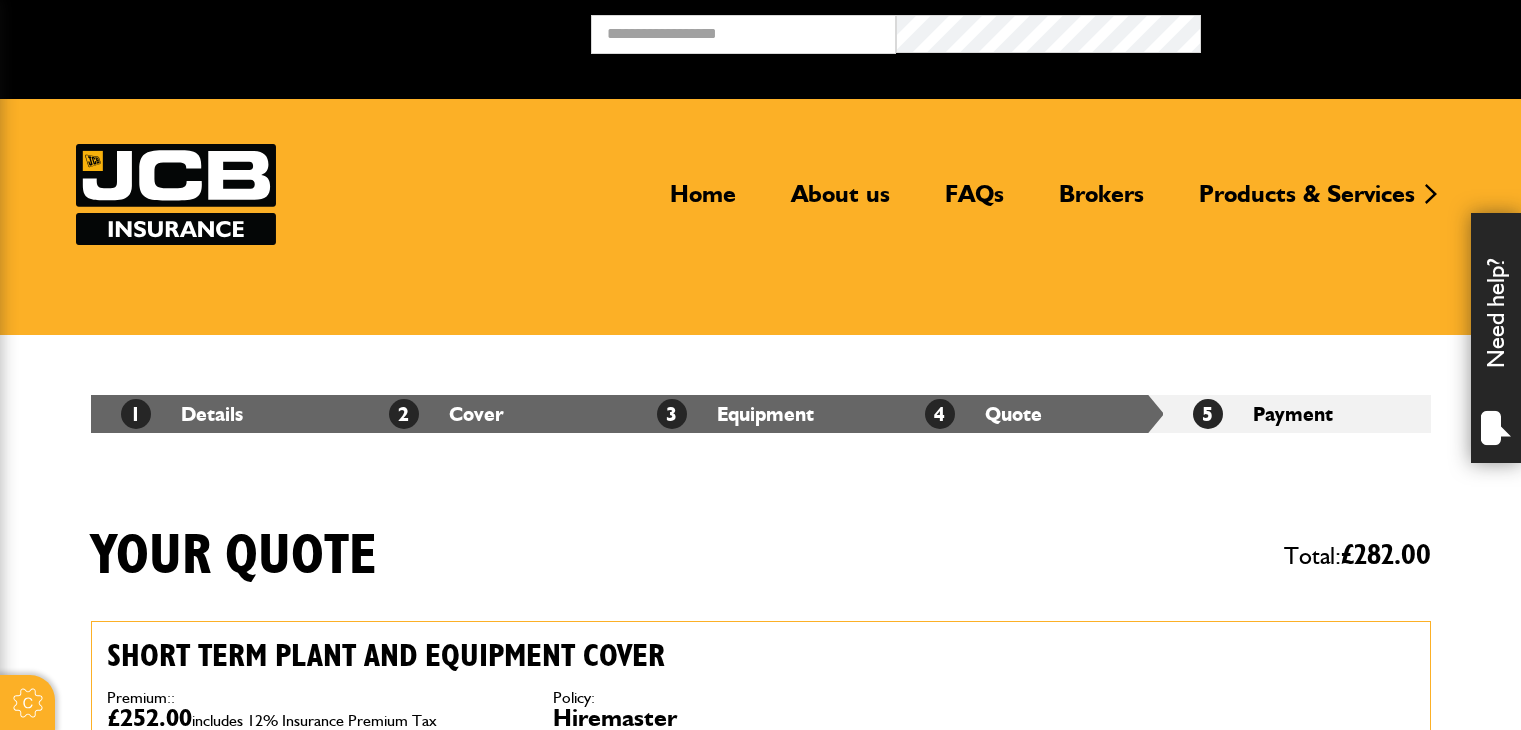 scroll, scrollTop: 0, scrollLeft: 0, axis: both 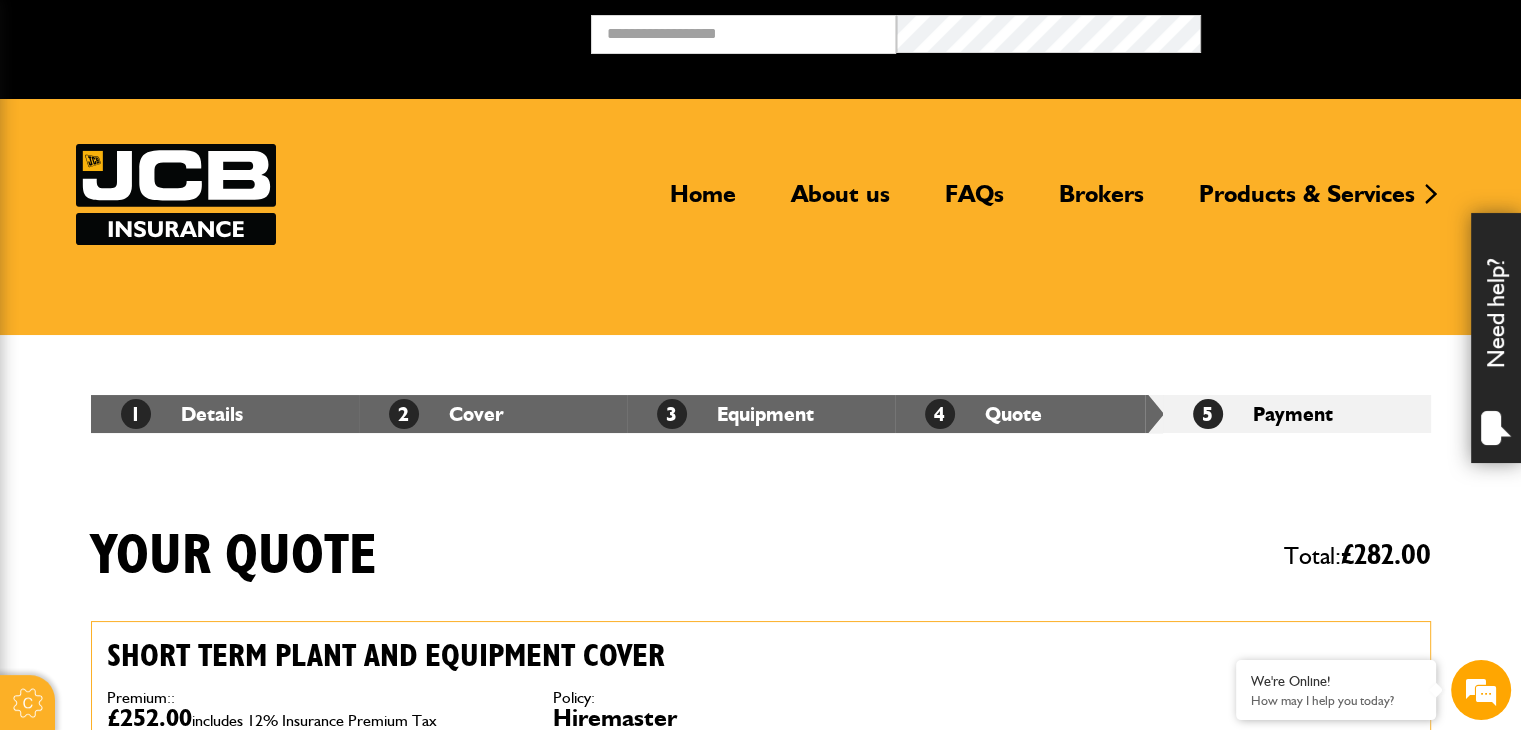 click on "Short term plant and equipment cover" at bounding box center (538, 656) 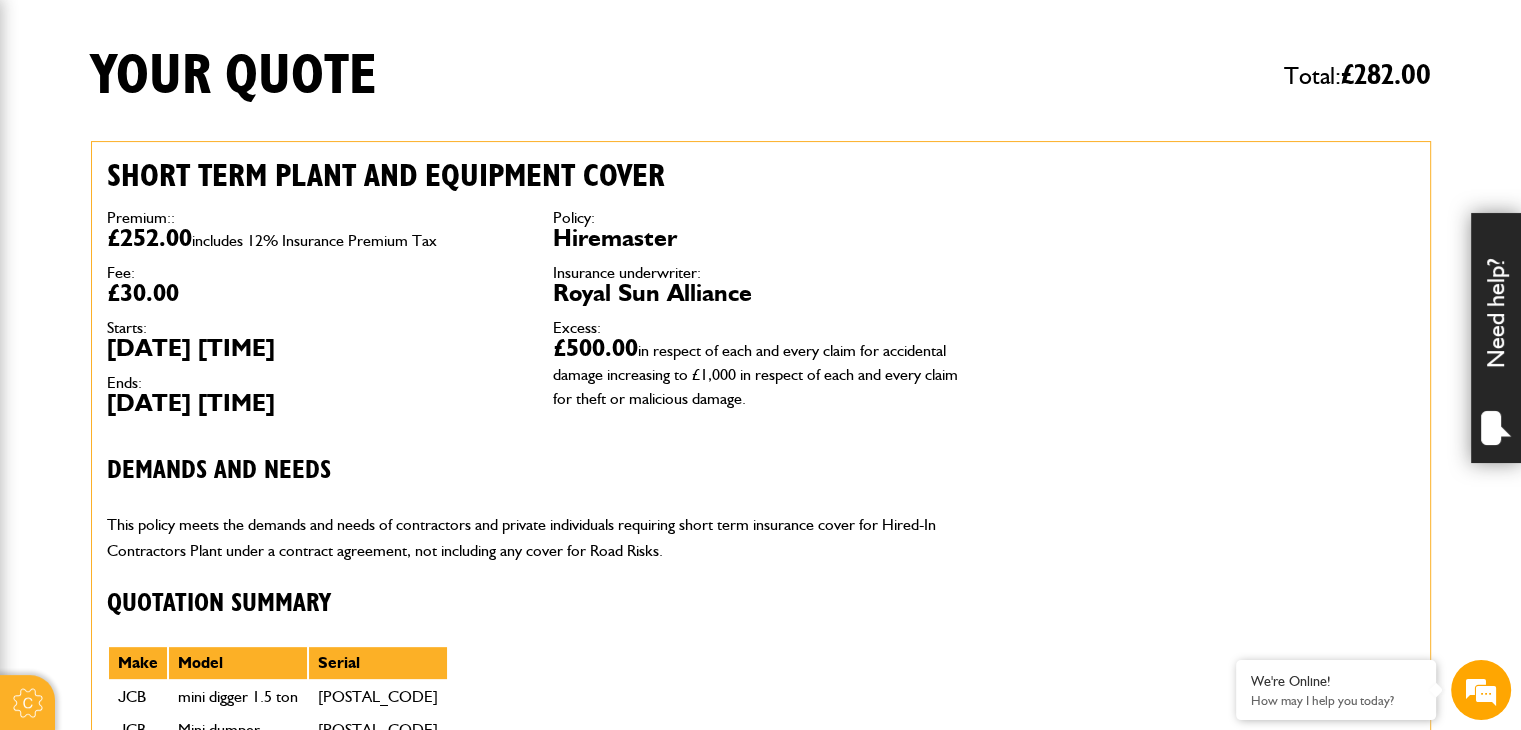 scroll, scrollTop: 520, scrollLeft: 0, axis: vertical 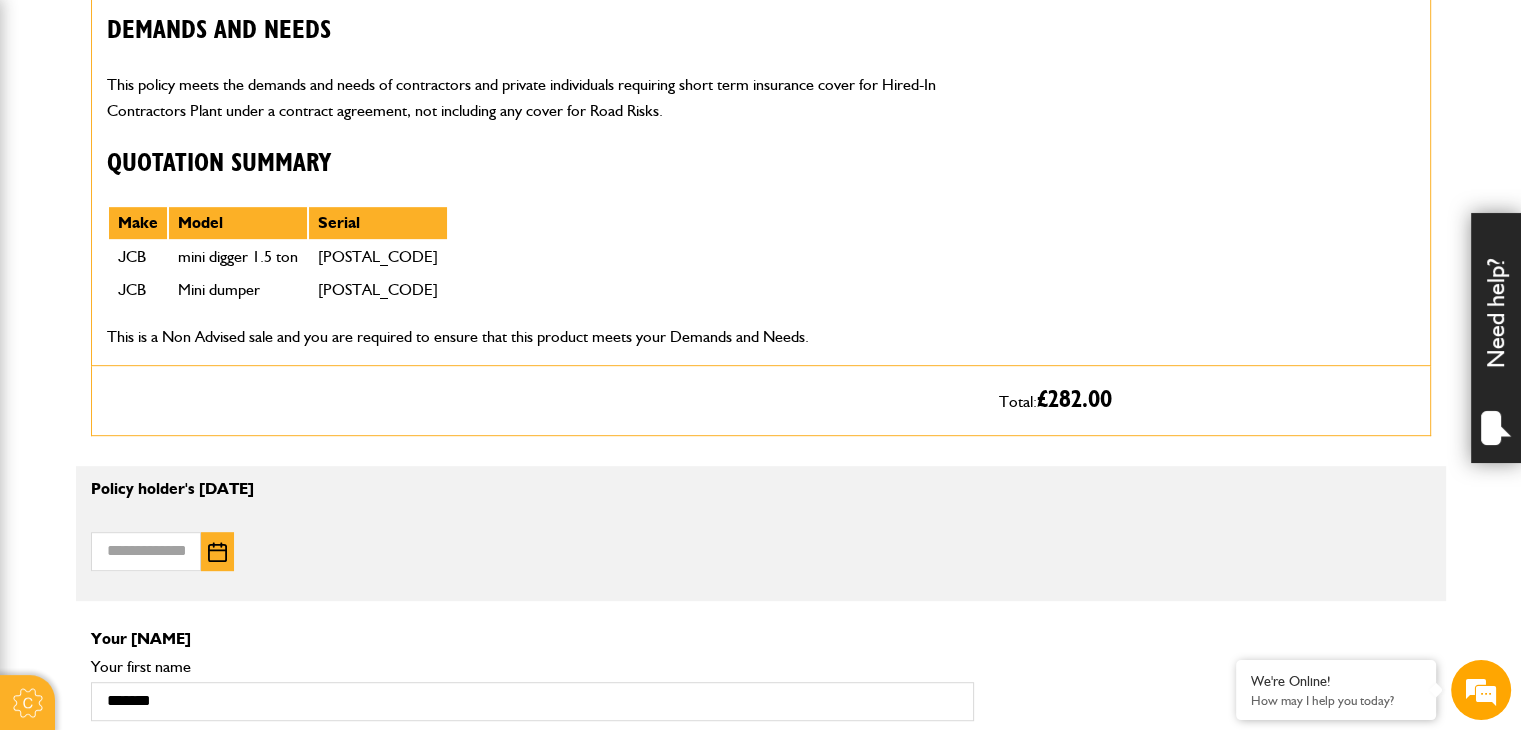 click on "This is a Non Advised sale and you are required to ensure that this product meets your Demands and Needs." at bounding box center [538, 337] 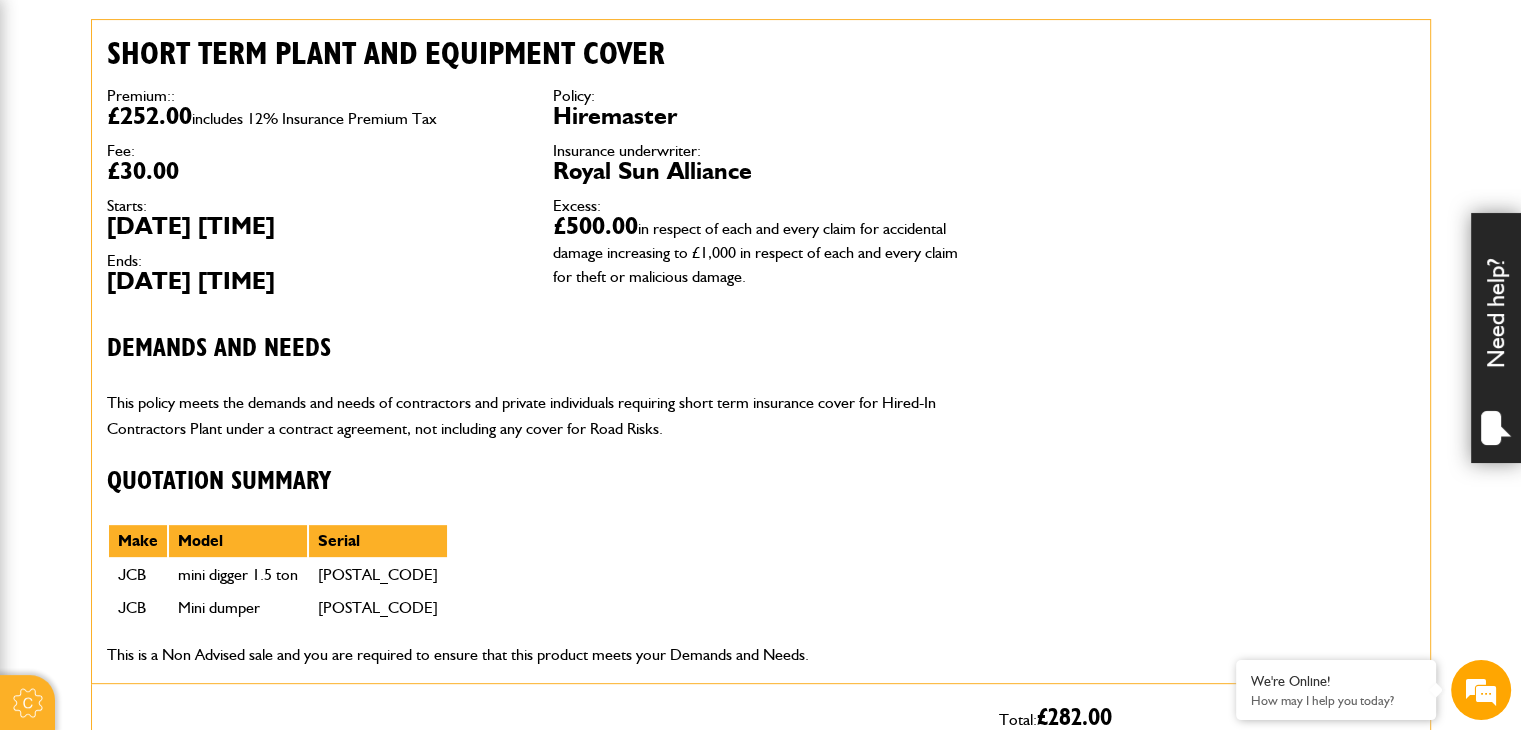 scroll, scrollTop: 600, scrollLeft: 0, axis: vertical 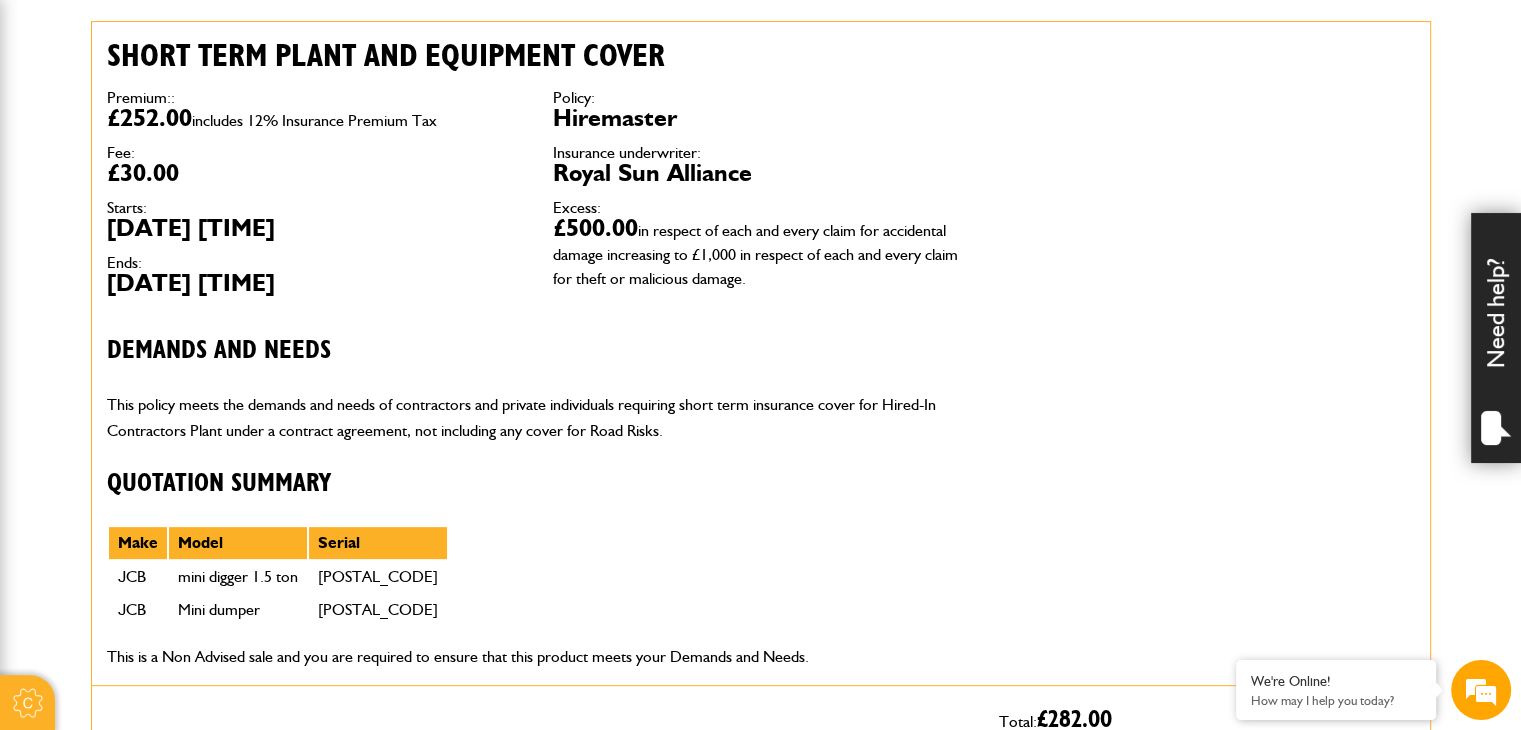 click on "Demands and needs" at bounding box center (538, 351) 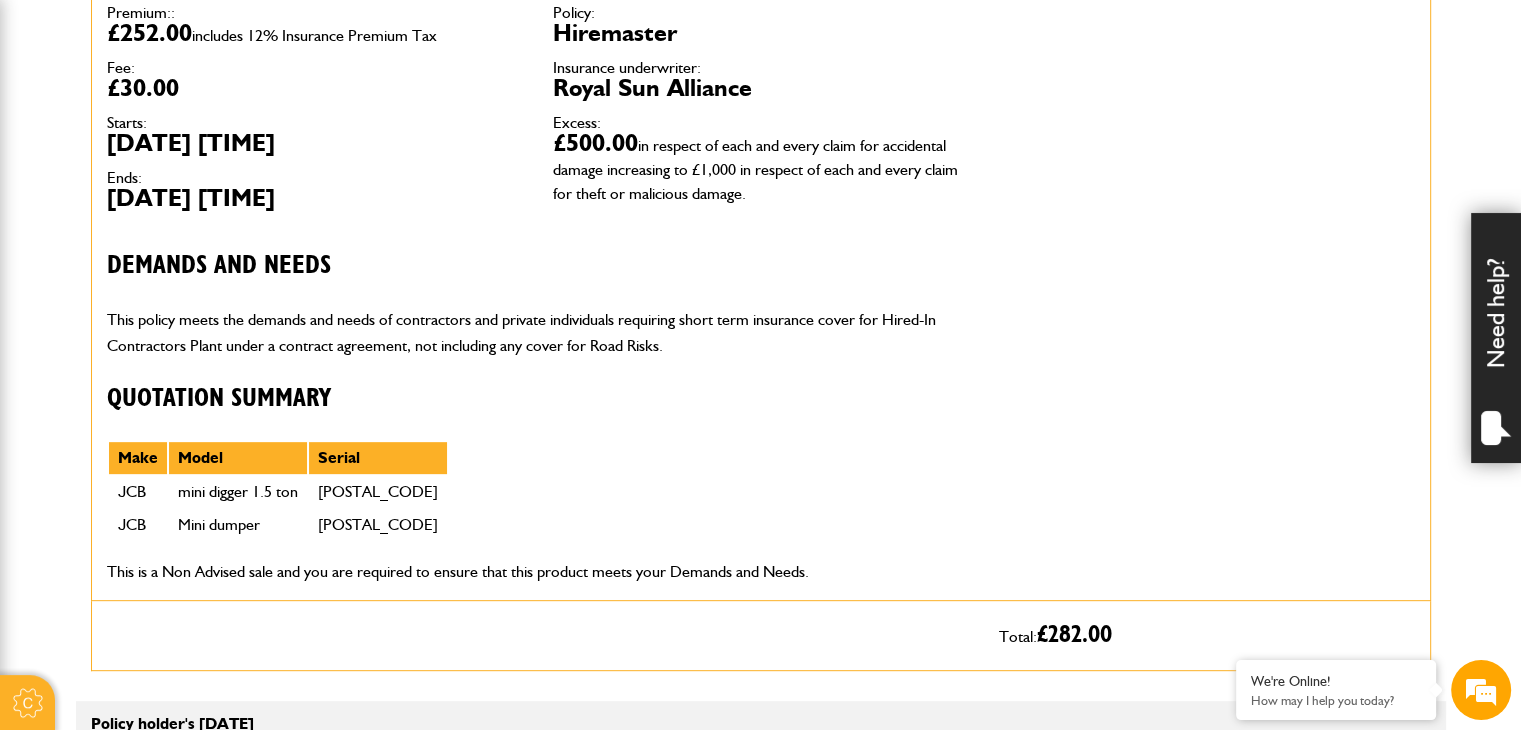 scroll, scrollTop: 720, scrollLeft: 0, axis: vertical 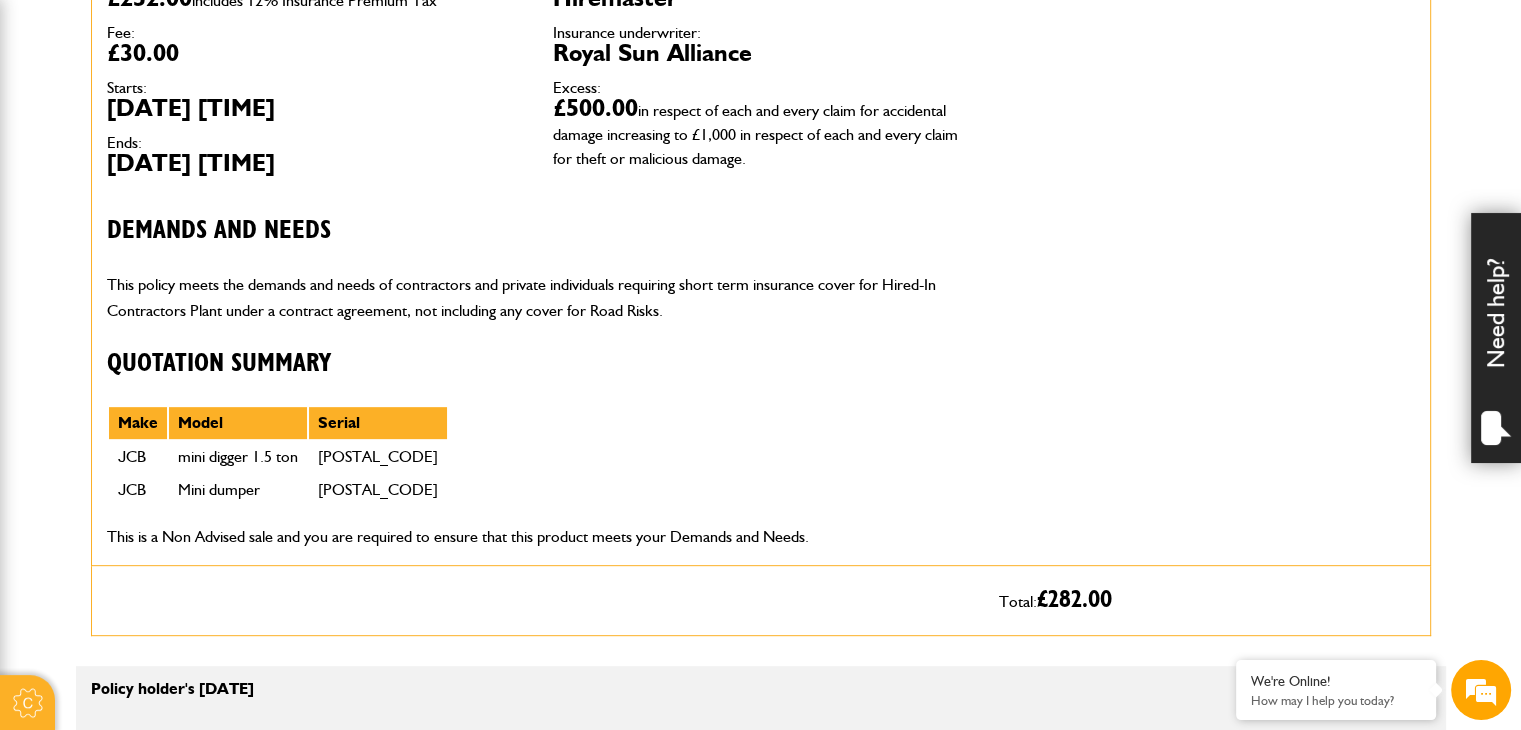 click on "21st Aug 2025 23:59" at bounding box center [315, 163] 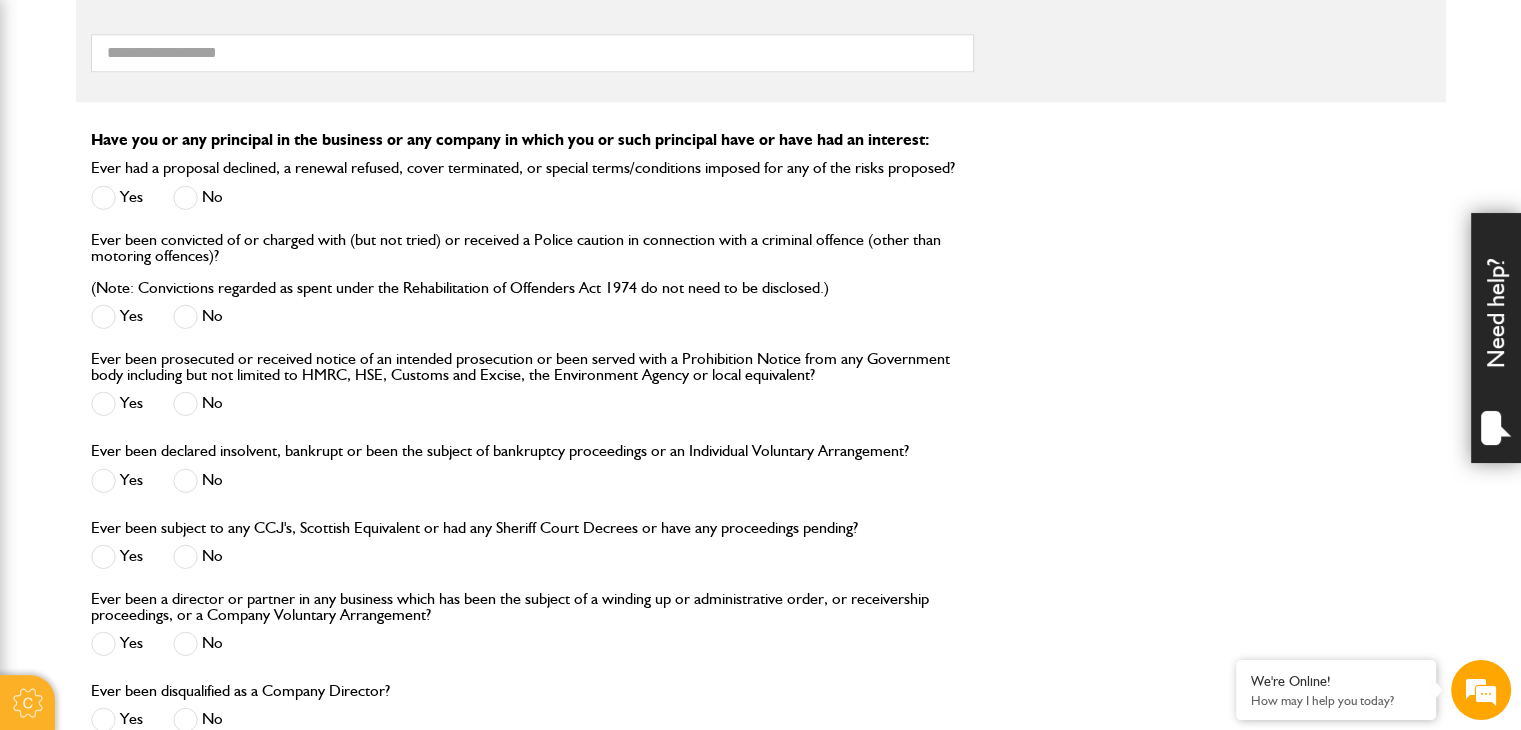 scroll, scrollTop: 2280, scrollLeft: 0, axis: vertical 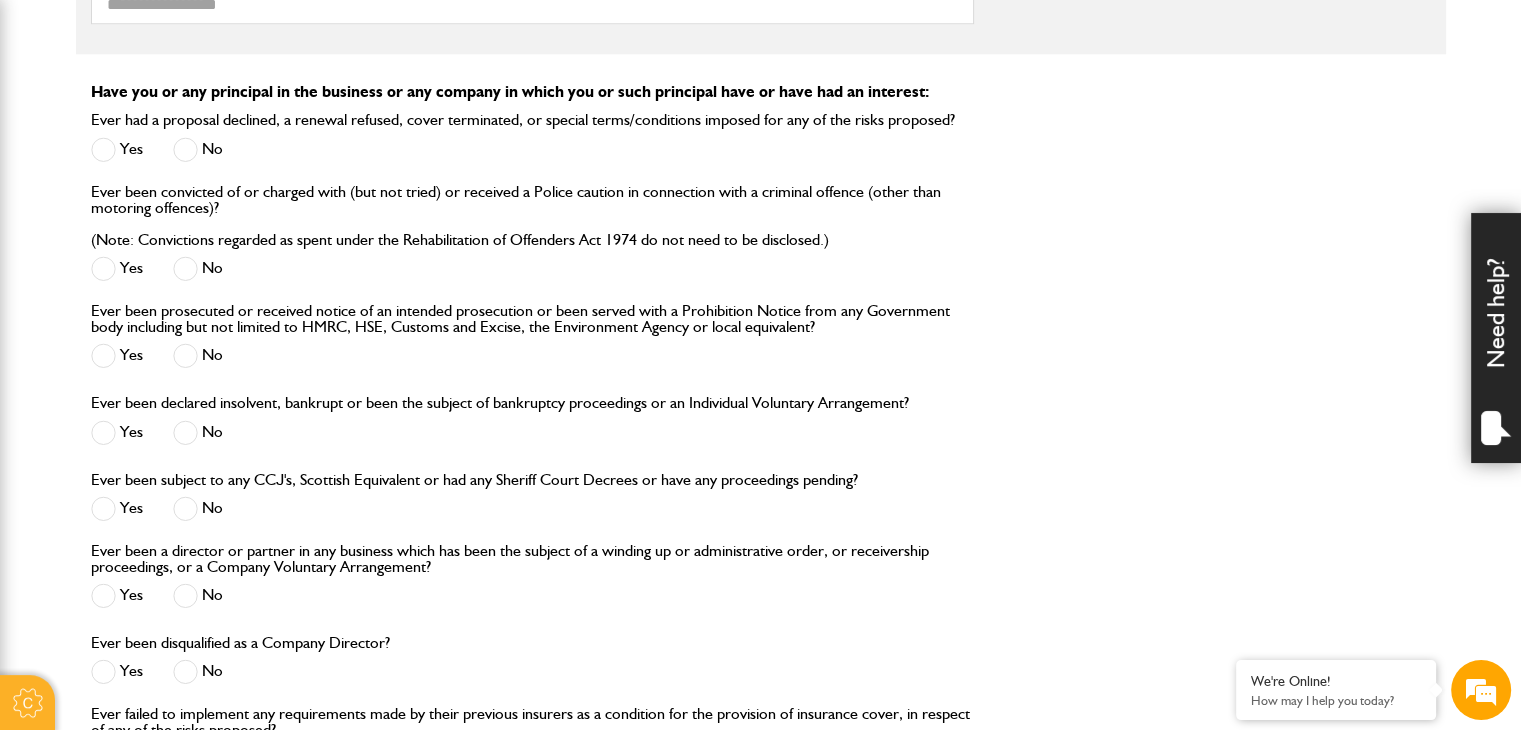 click on "Ever been prosecuted or received notice of an intended prosecution or been served with a Prohibition Notice from any Government body including but not limited to HMRC, HSE, Customs and Excise, the Environment Agency or local equivalent?
Yes
No" at bounding box center (532, 346) 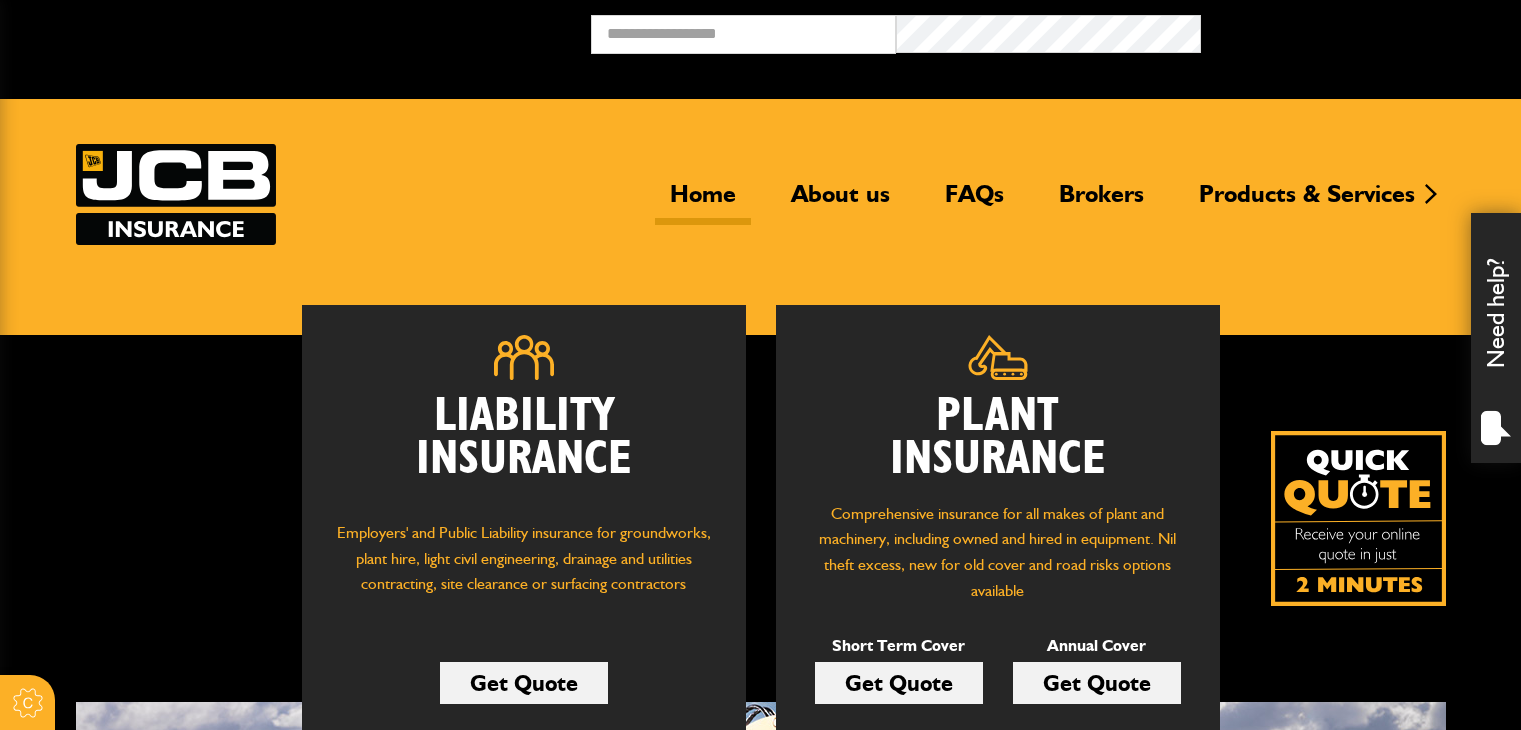 scroll, scrollTop: 0, scrollLeft: 0, axis: both 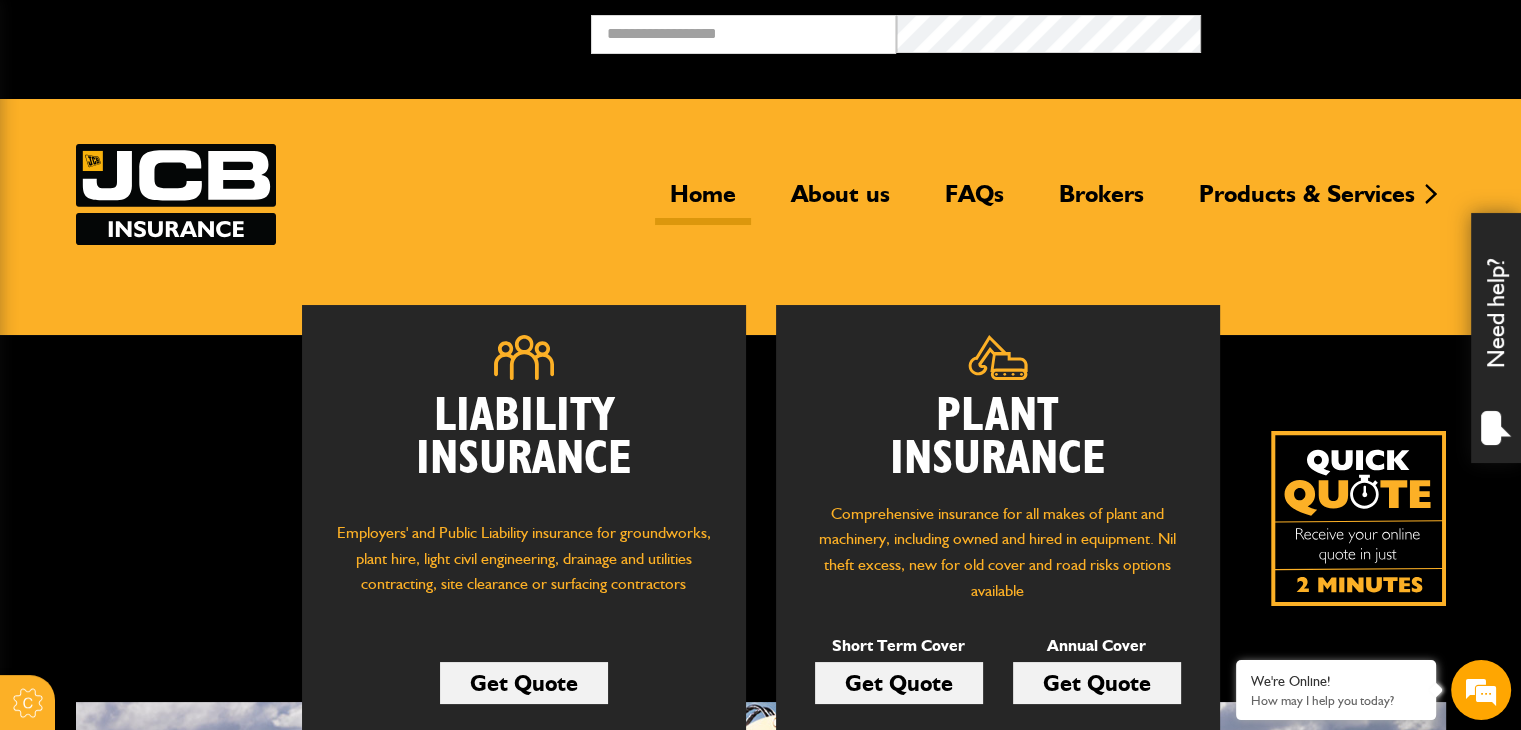 click on "Comprehensive insurance for all makes of plant and machinery, including owned and hired in equipment.  Nil theft excess, new for old cover and road risks options available" at bounding box center (998, 552) 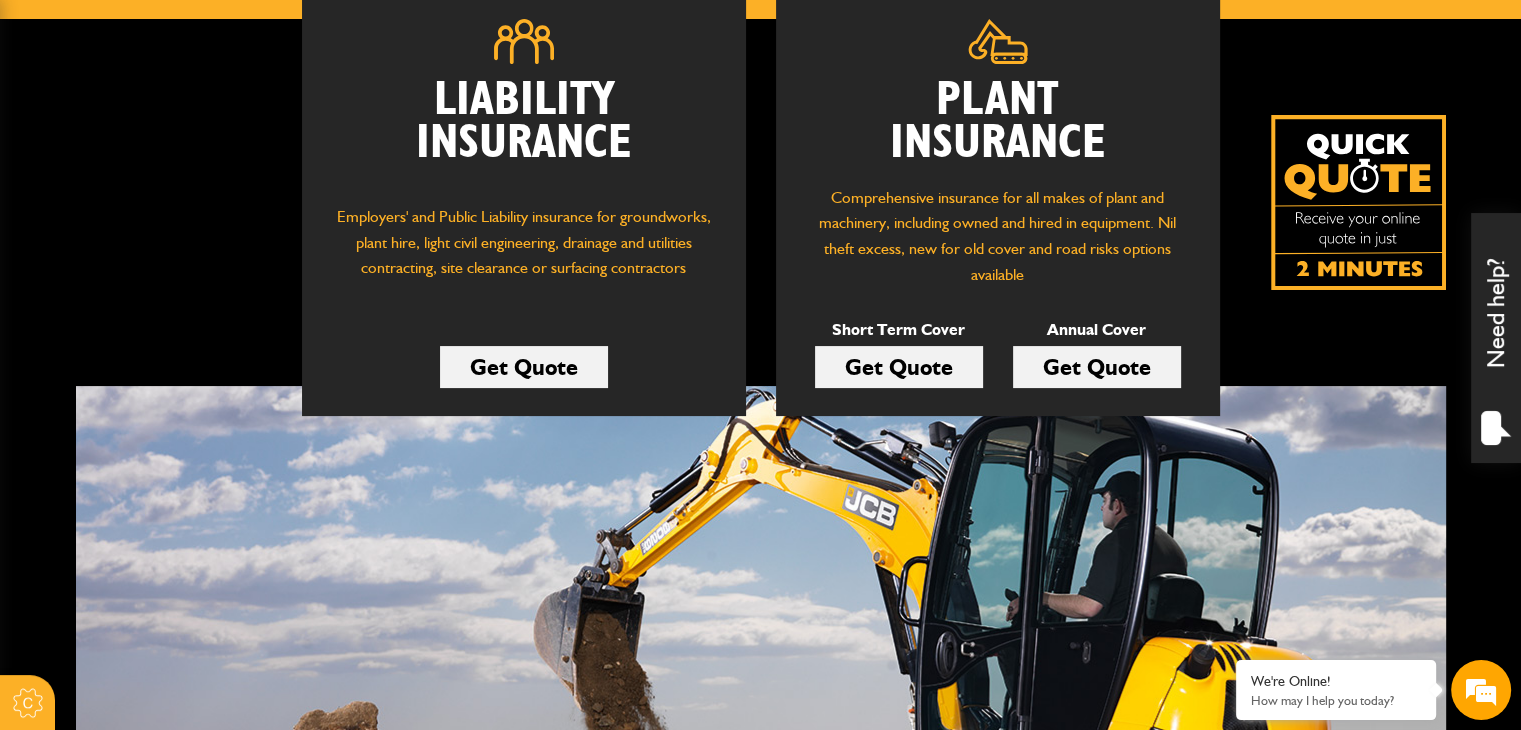 scroll, scrollTop: 356, scrollLeft: 0, axis: vertical 